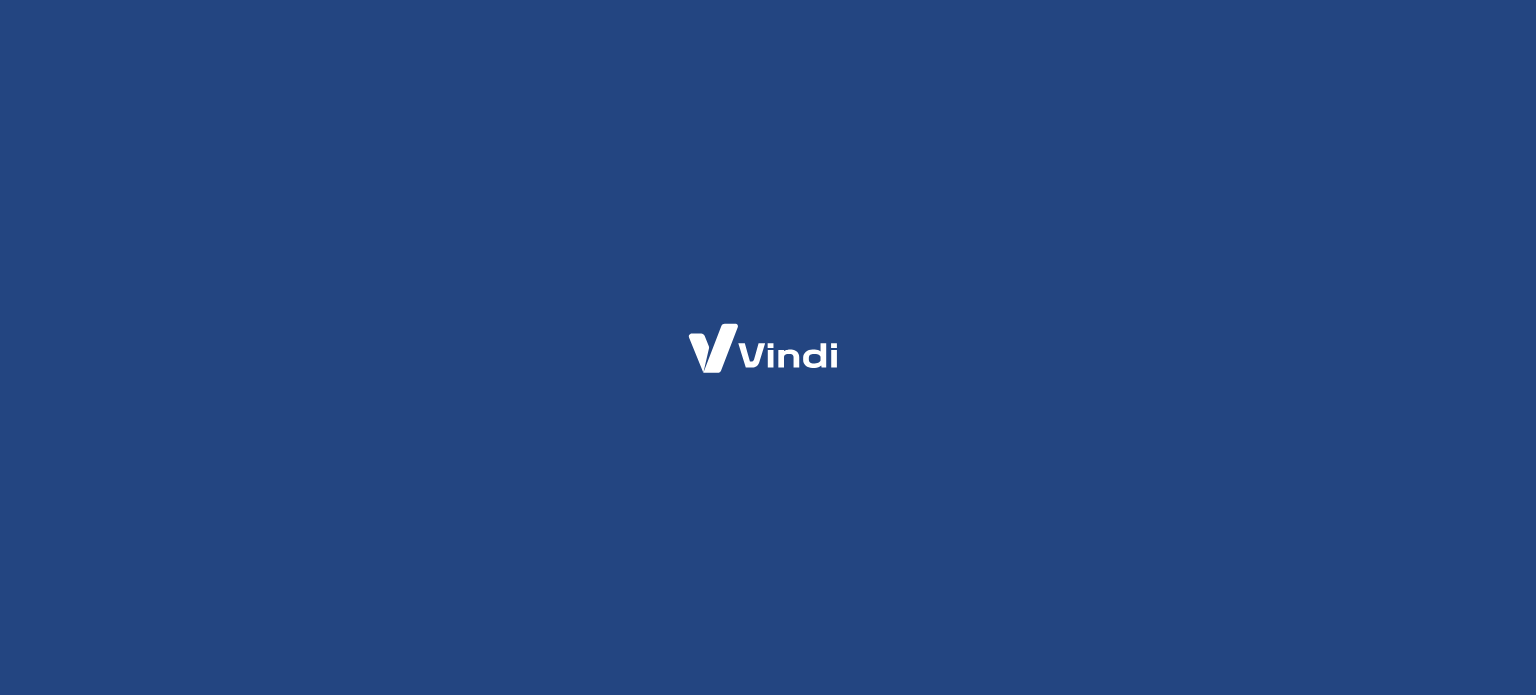 scroll, scrollTop: 0, scrollLeft: 0, axis: both 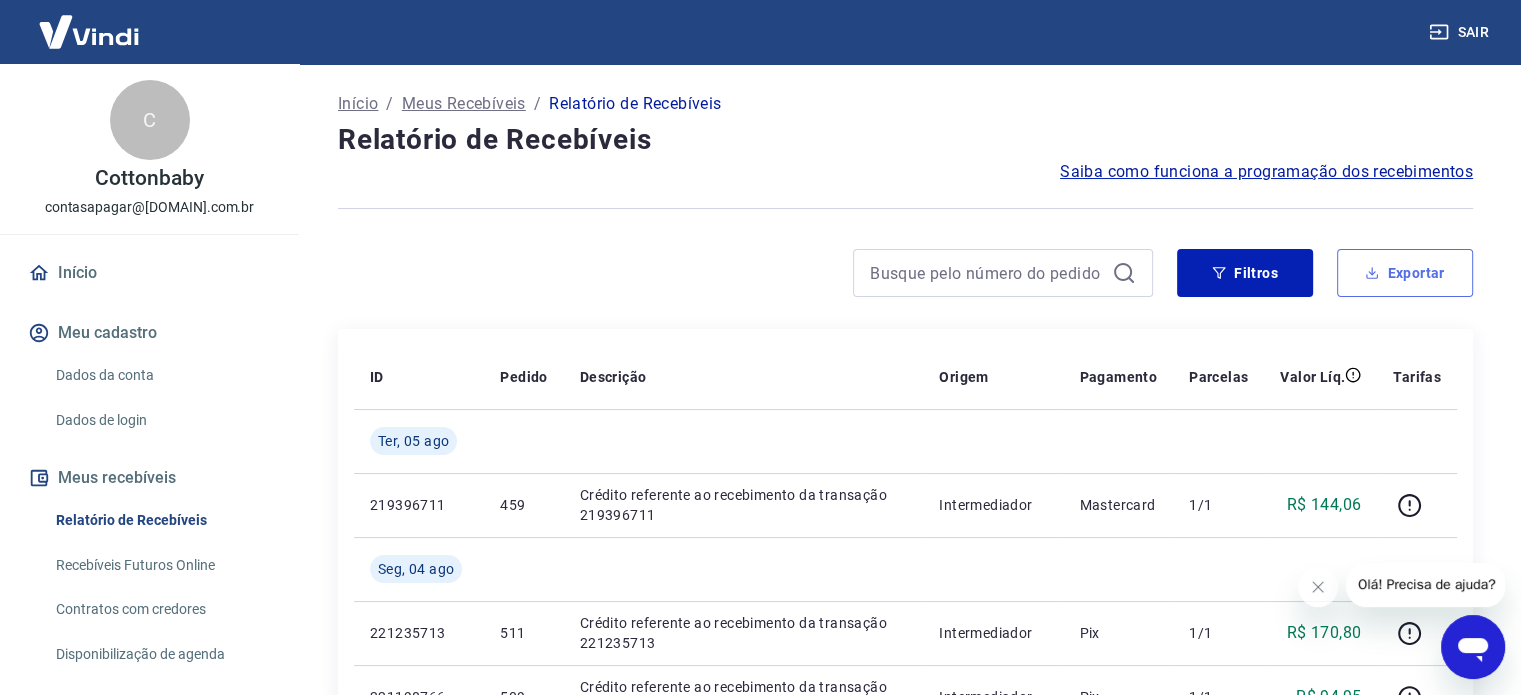 click on "Exportar" at bounding box center [1405, 273] 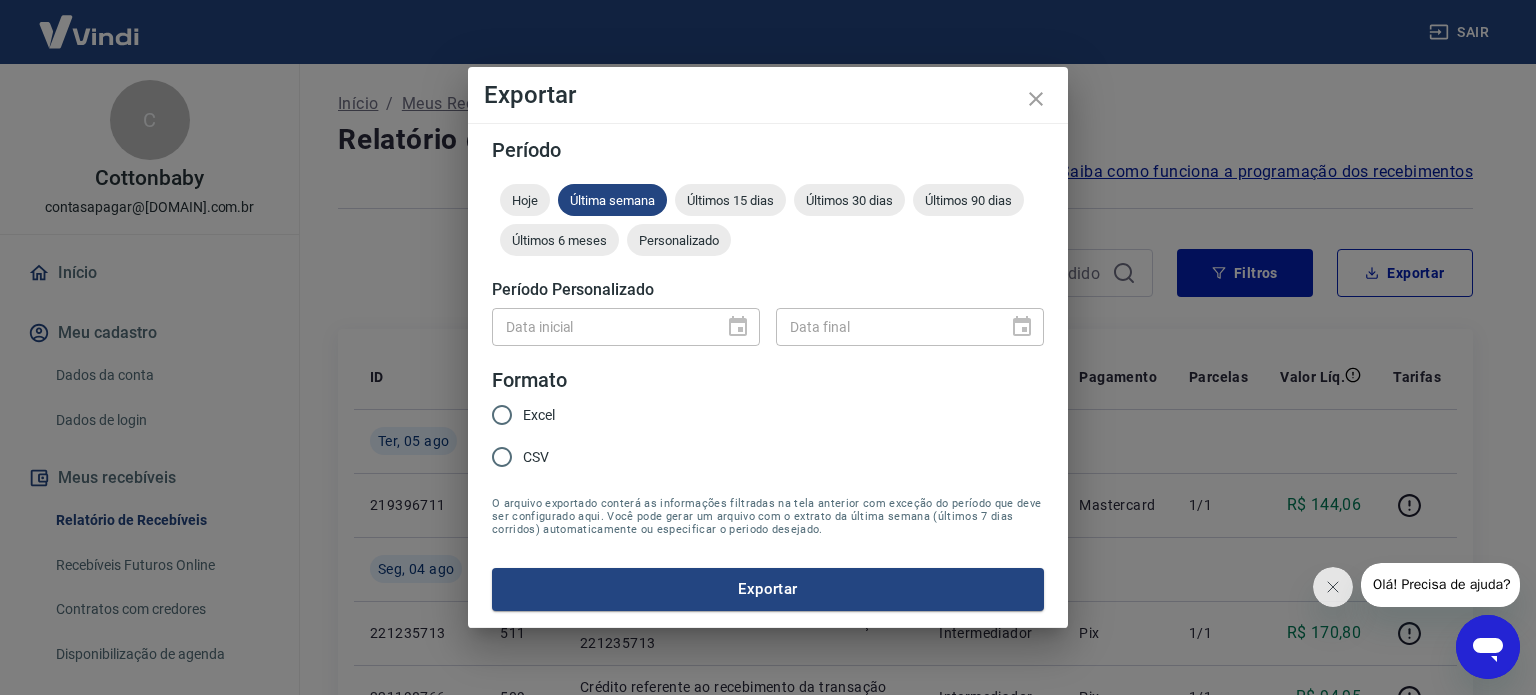 click on "Excel" at bounding box center (502, 415) 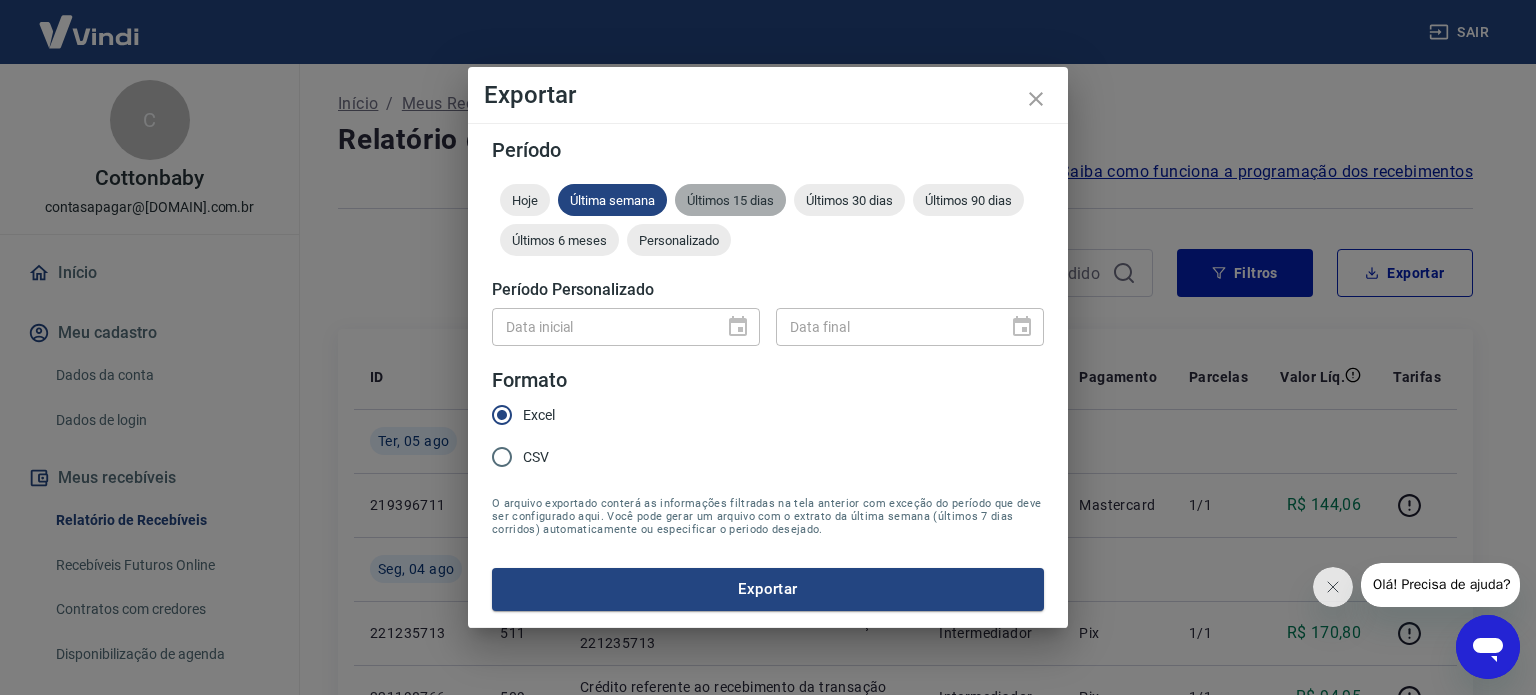 click on "Últimos 15 dias" at bounding box center (730, 200) 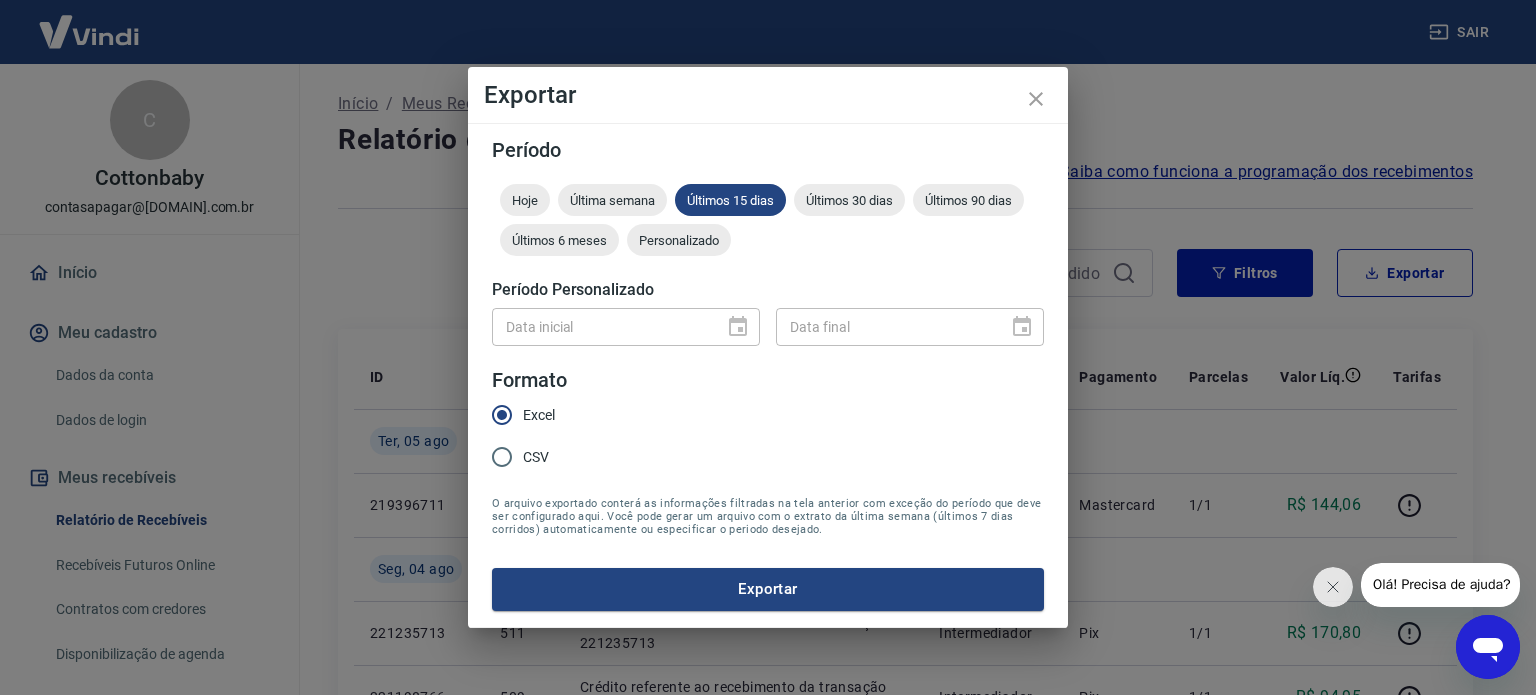 click on "Exportar" at bounding box center (768, 589) 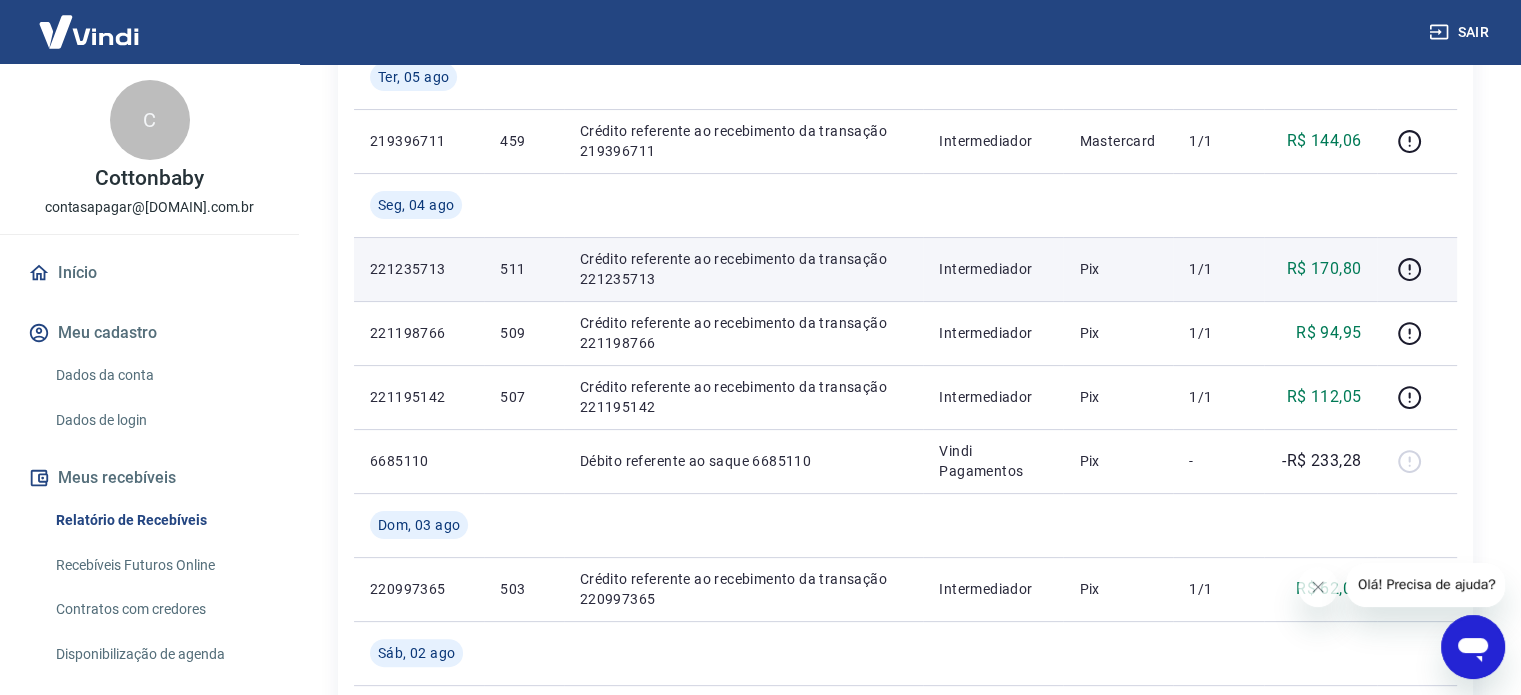 scroll, scrollTop: 400, scrollLeft: 0, axis: vertical 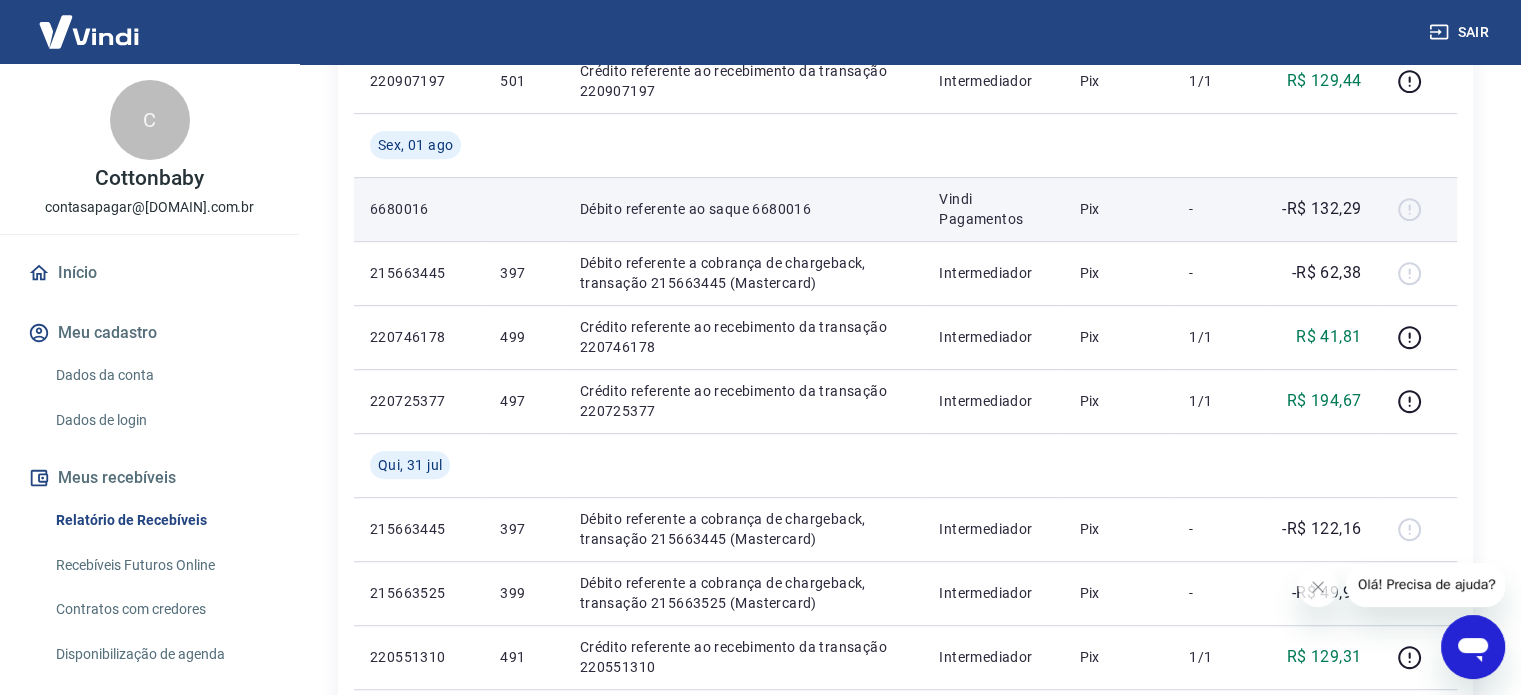 click at bounding box center [1417, 209] 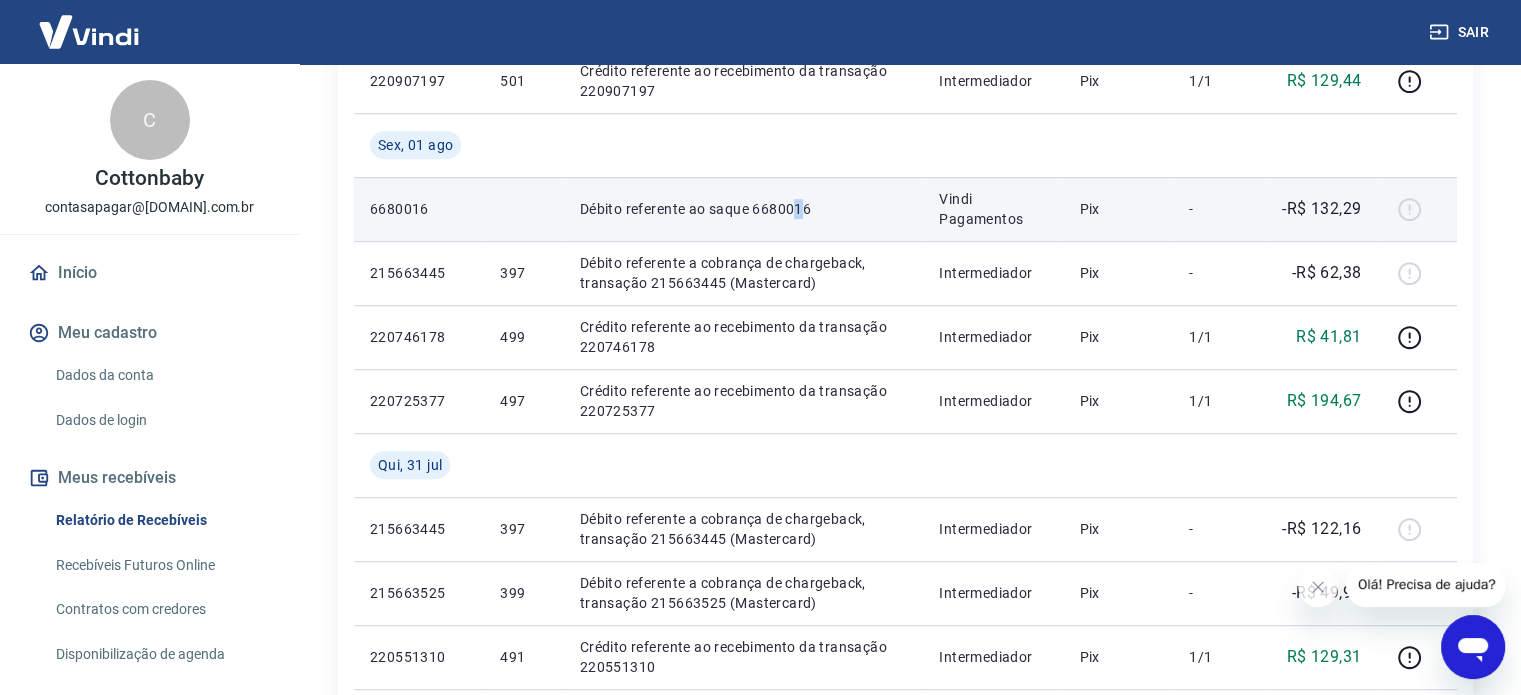 click on "Débito referente ao saque 6680016" at bounding box center [743, 209] 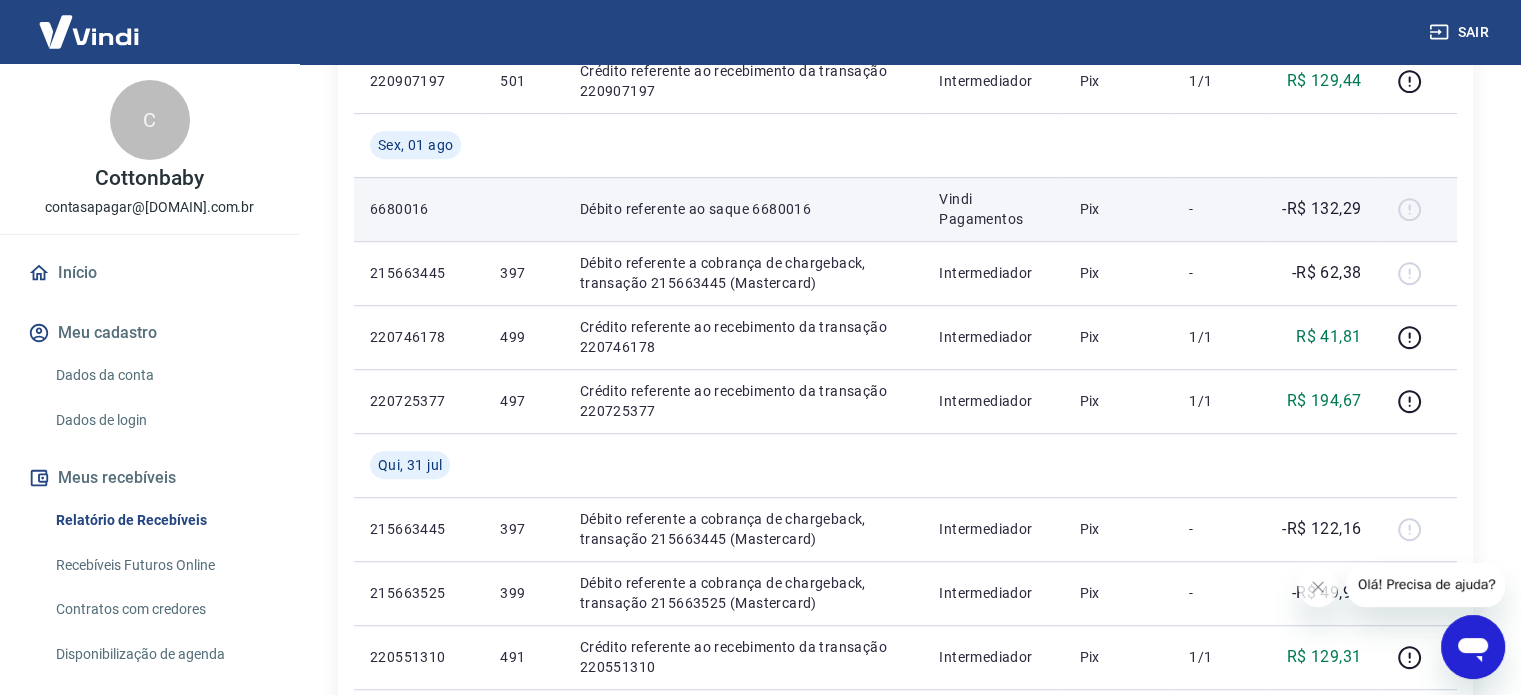 click on "-R$ 132,29" at bounding box center [1320, 209] 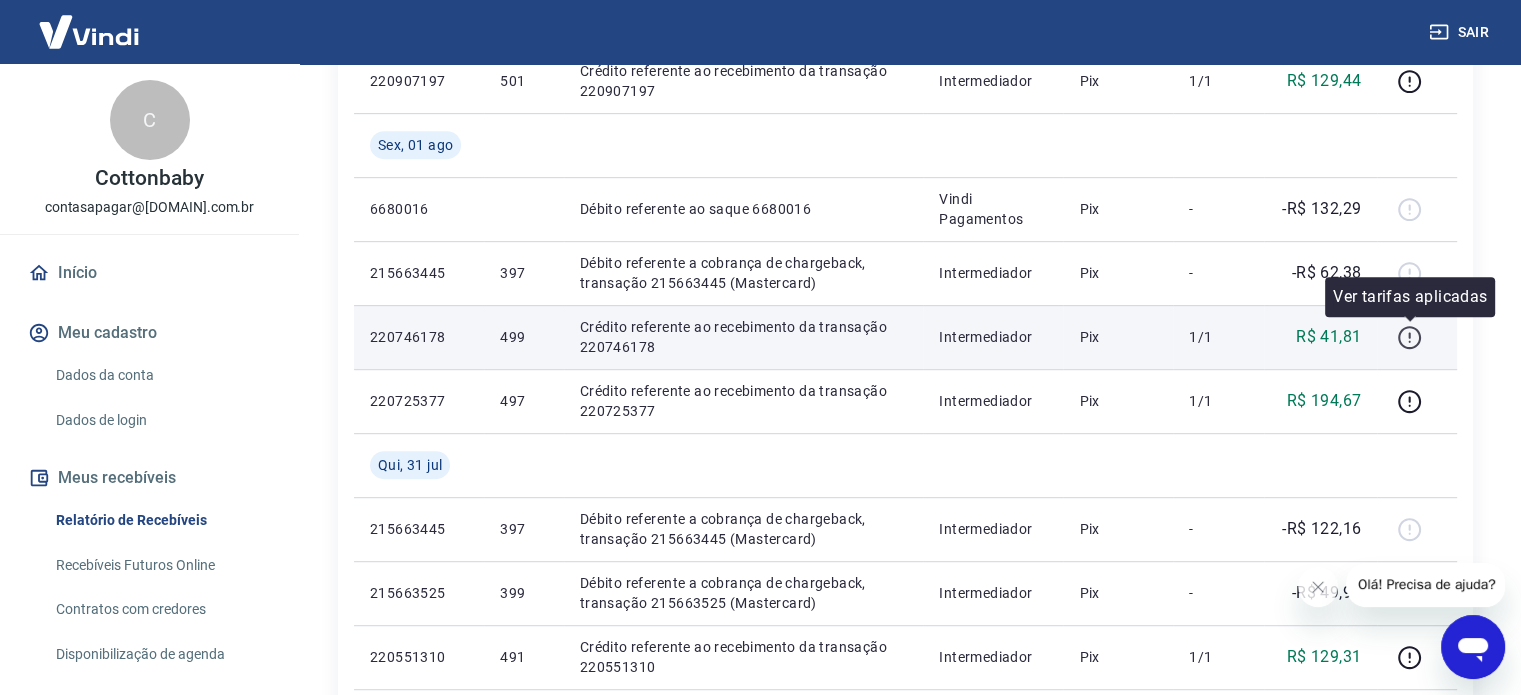 click 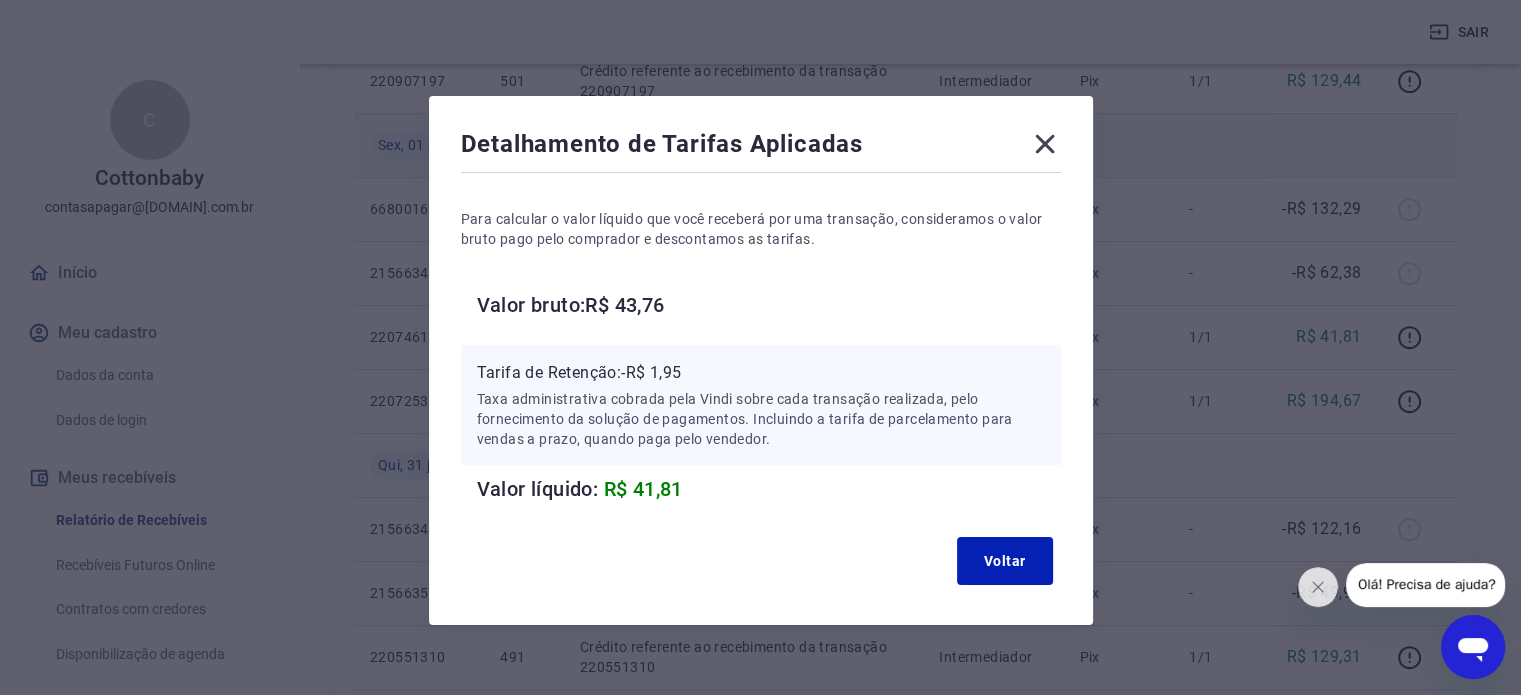 click 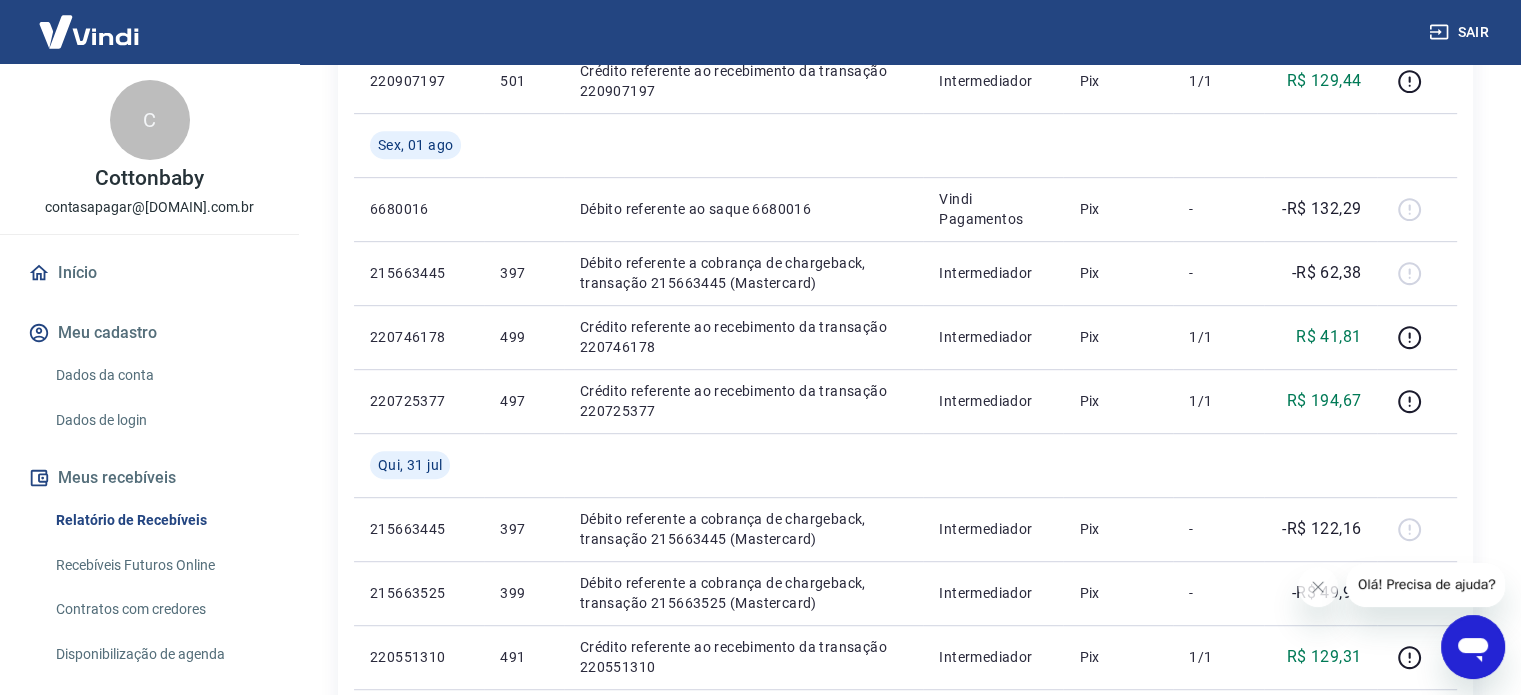 scroll, scrollTop: 98, scrollLeft: 0, axis: vertical 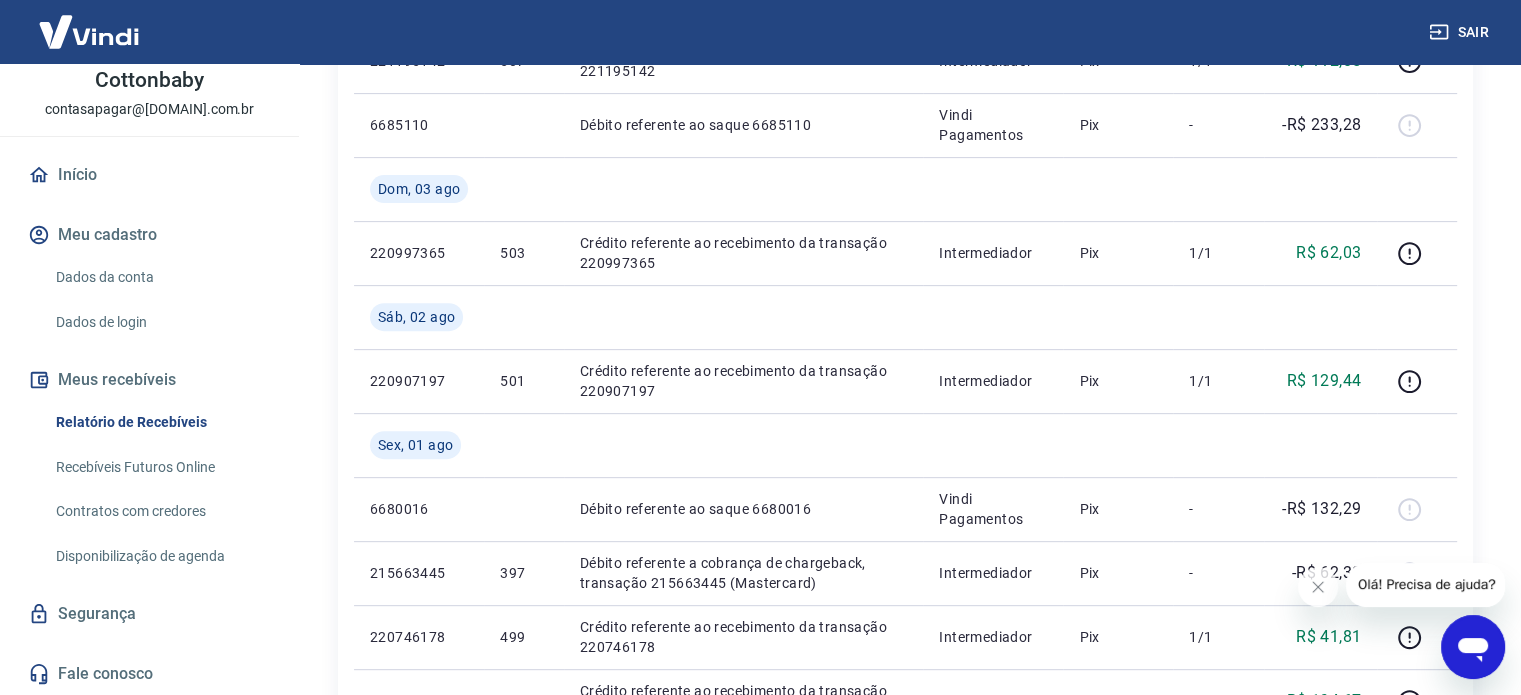 click 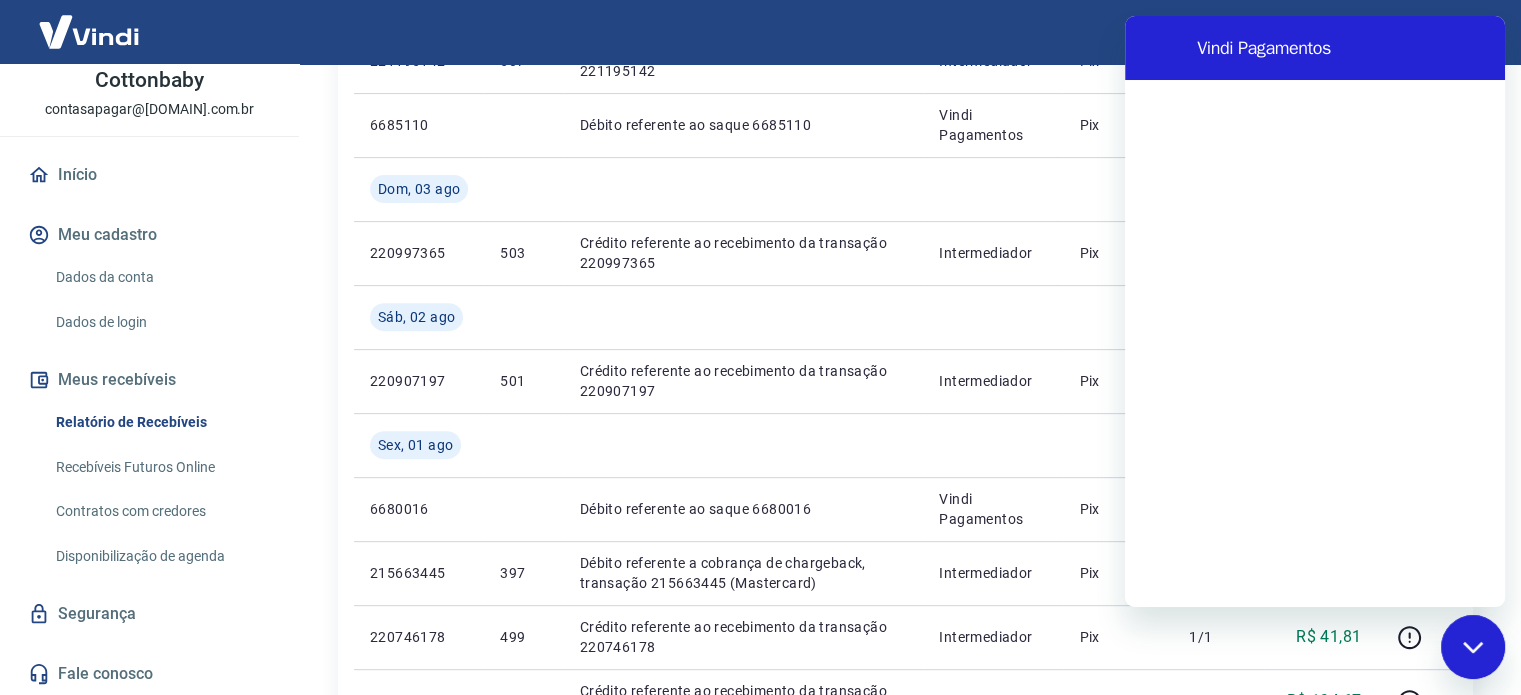 scroll, scrollTop: 0, scrollLeft: 0, axis: both 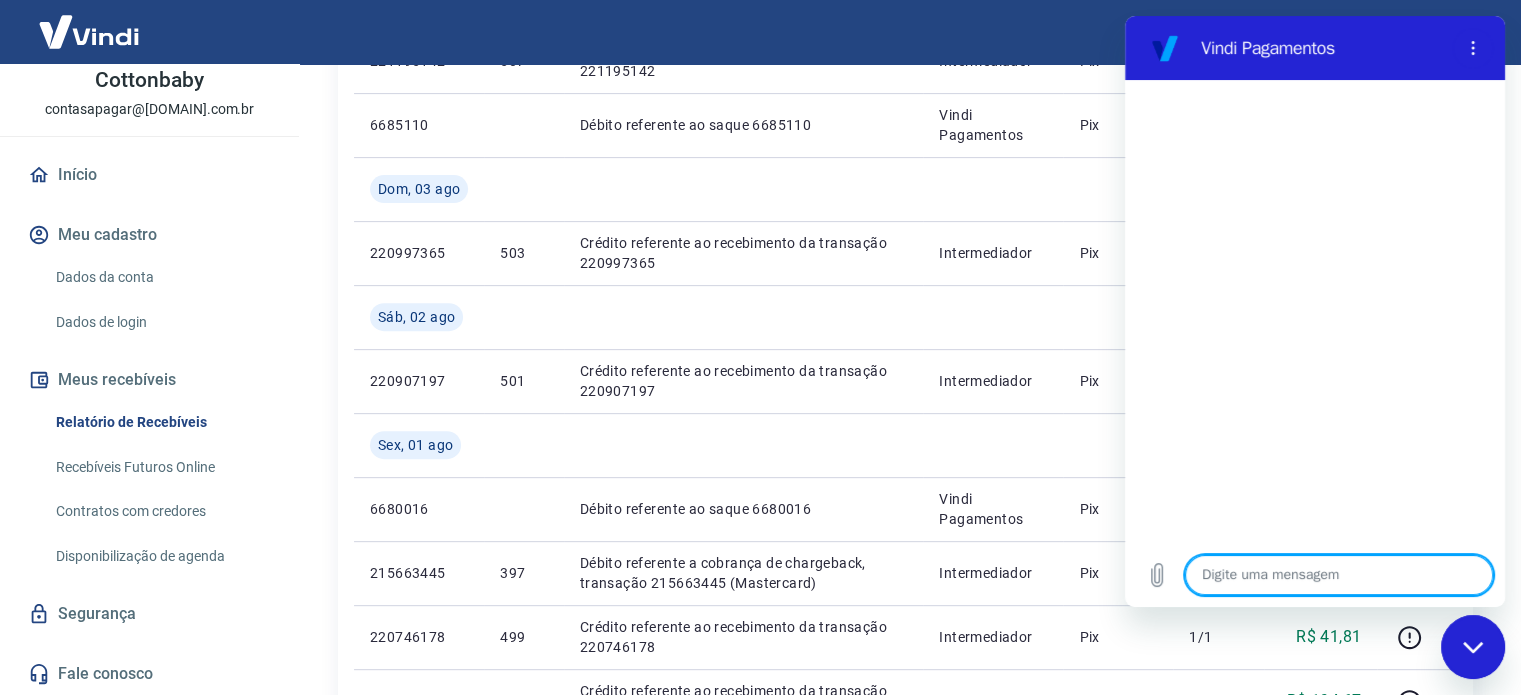 click at bounding box center [1339, 575] 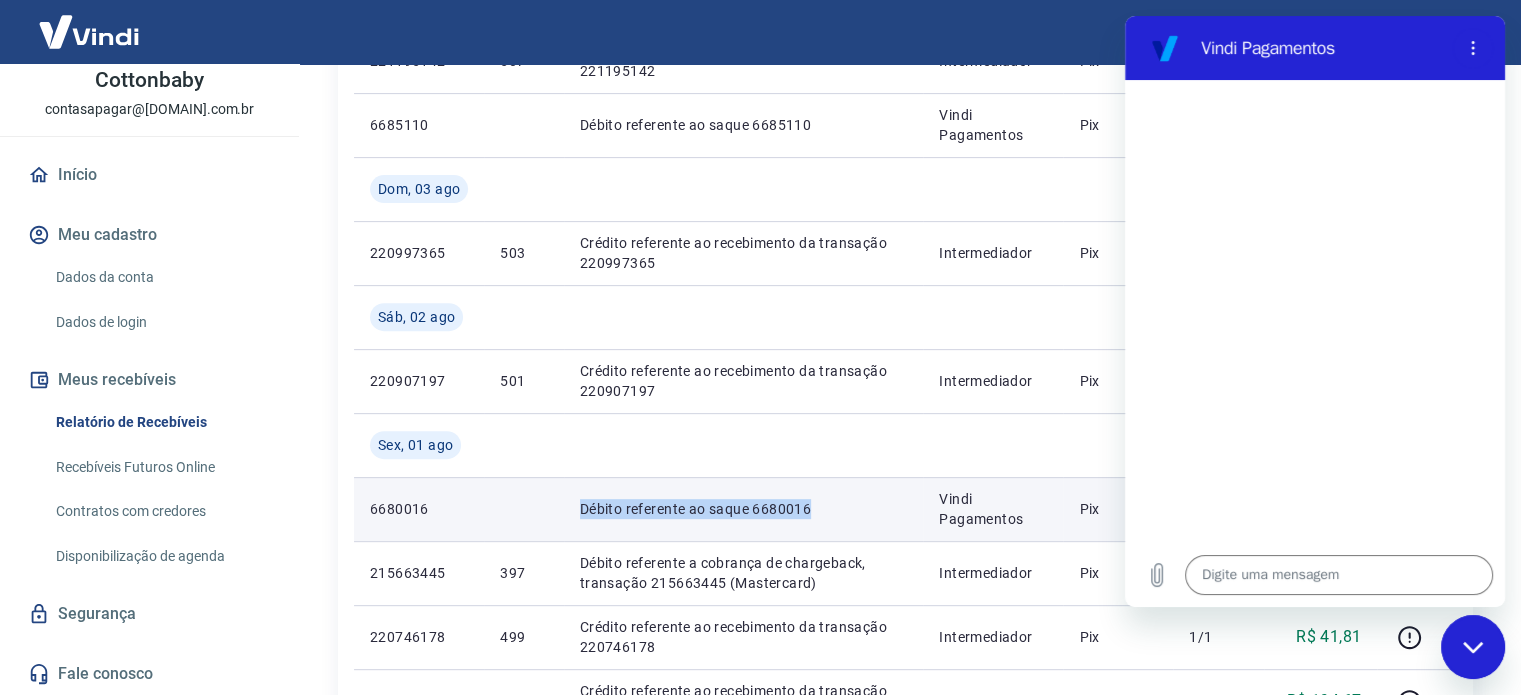 drag, startPoint x: 628, startPoint y: 533, endPoint x: 538, endPoint y: 540, distance: 90.27181 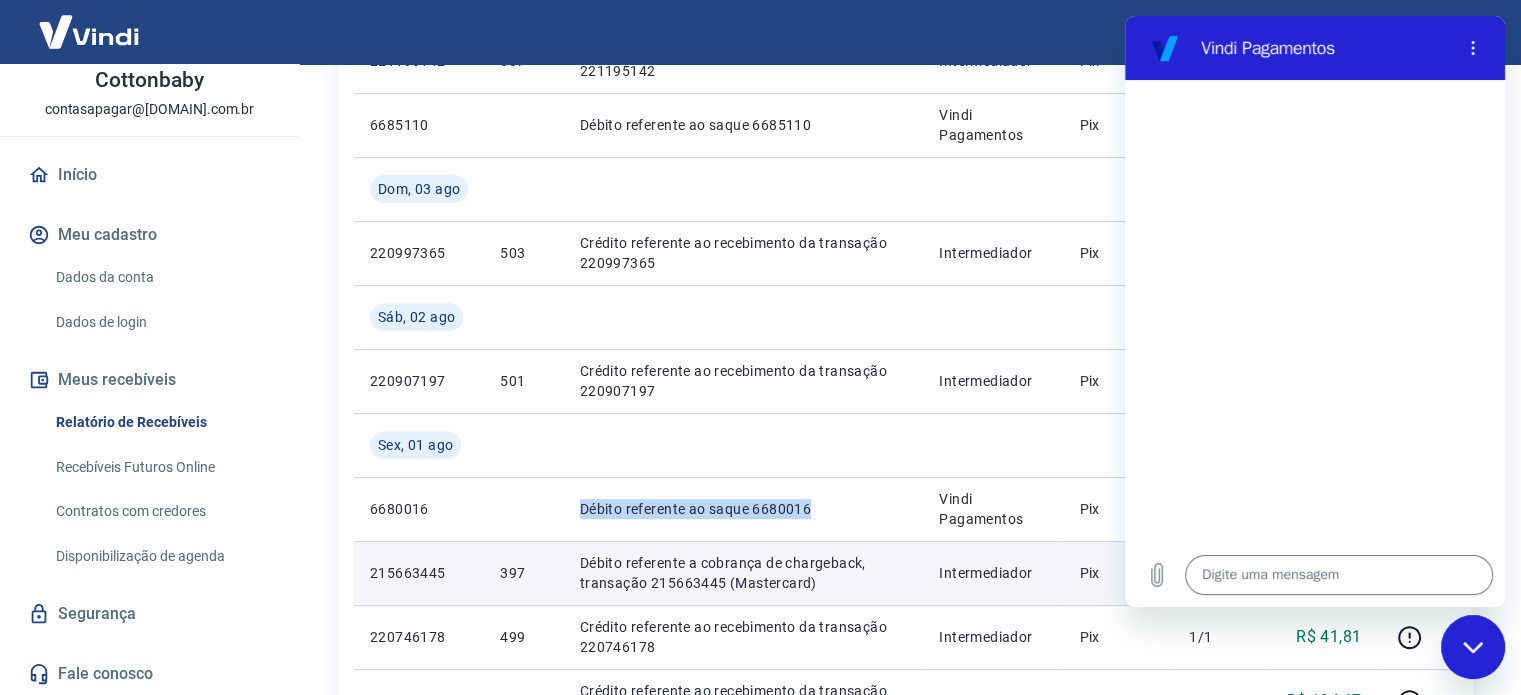 click on "6680016 Débito referente ao saque 6680016 Vindi Pagamentos Pix - -R$ 132,29" at bounding box center (905, 509) 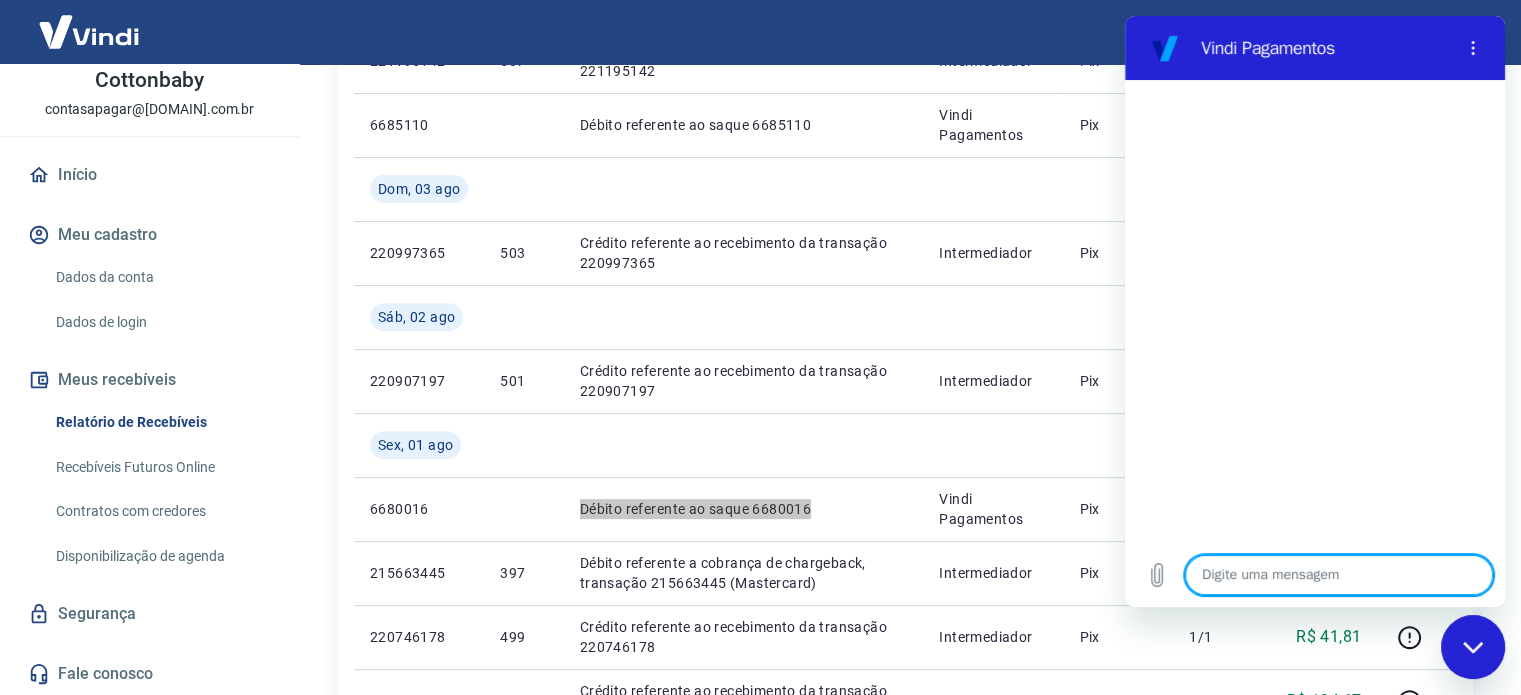 click at bounding box center [1339, 575] 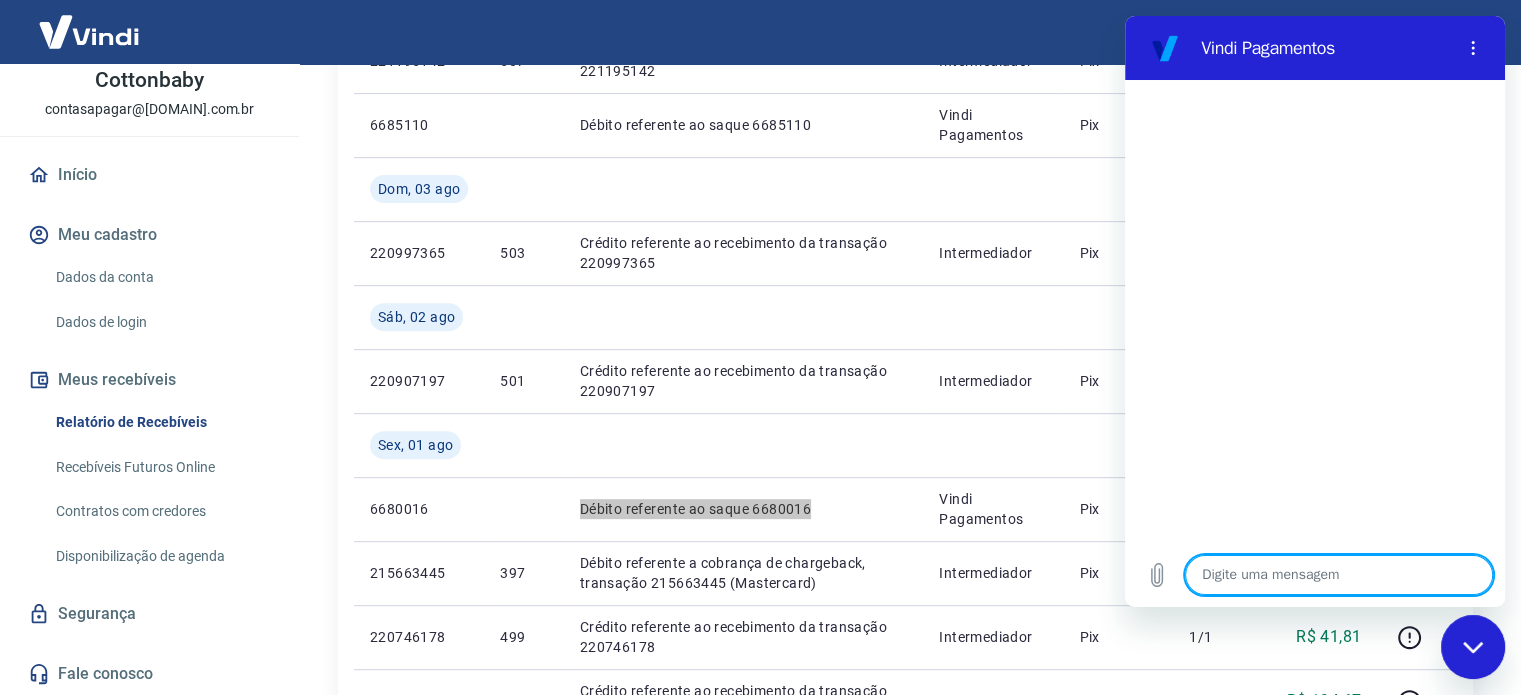 type on "b" 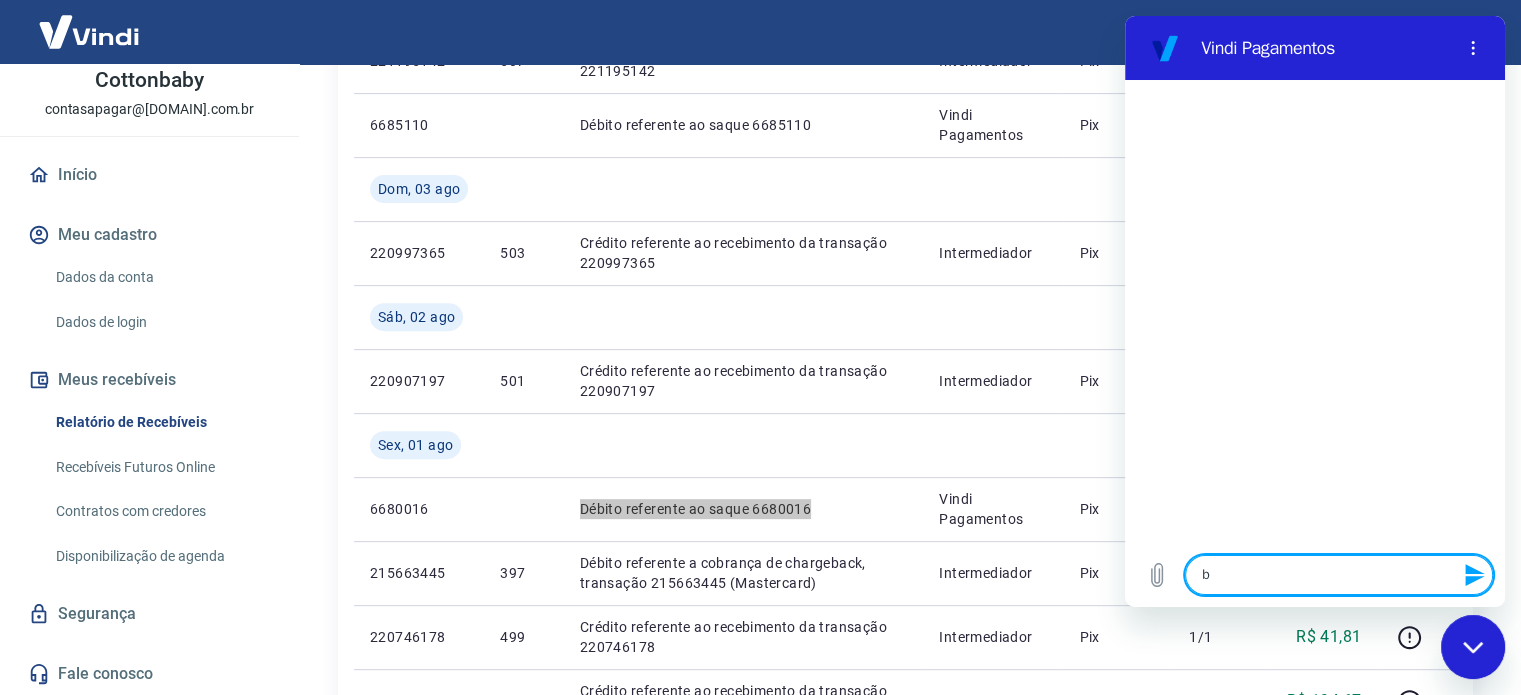 type on "bo" 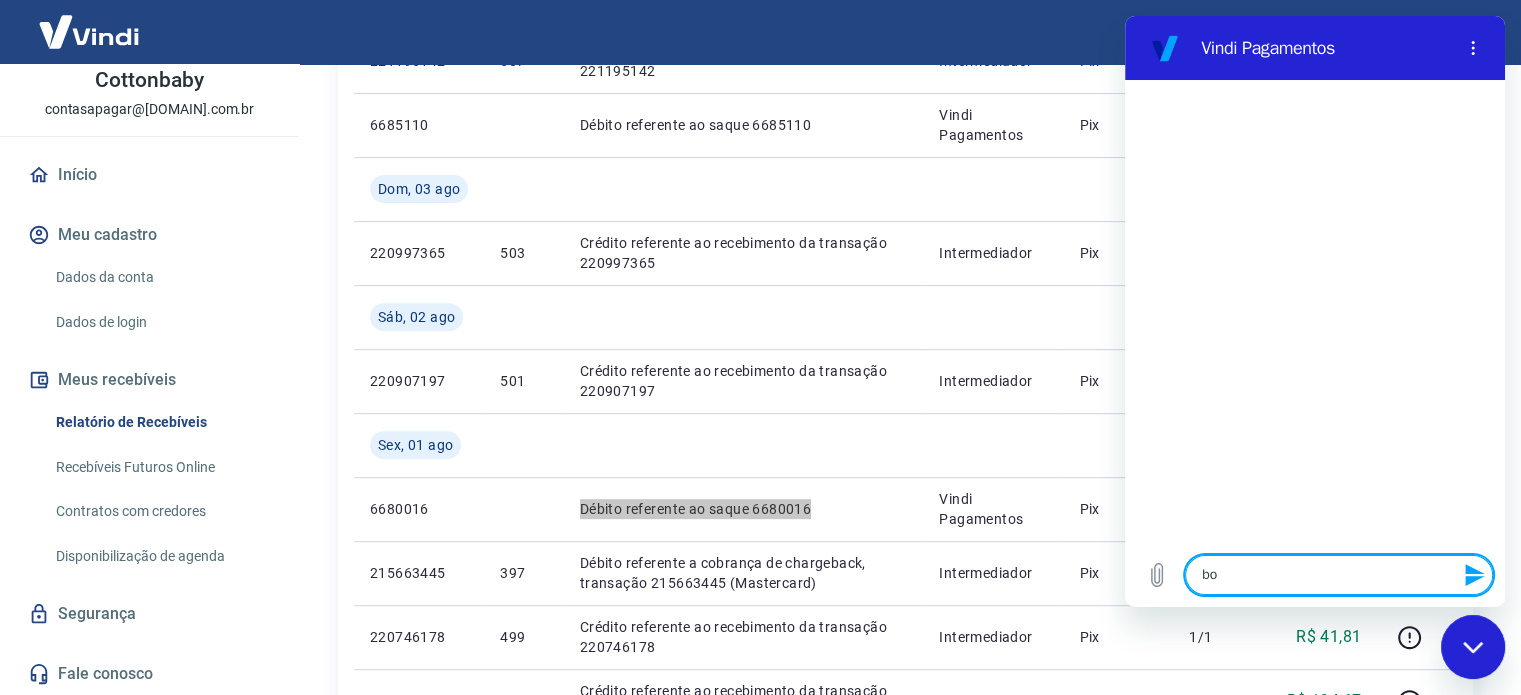 type on "bom" 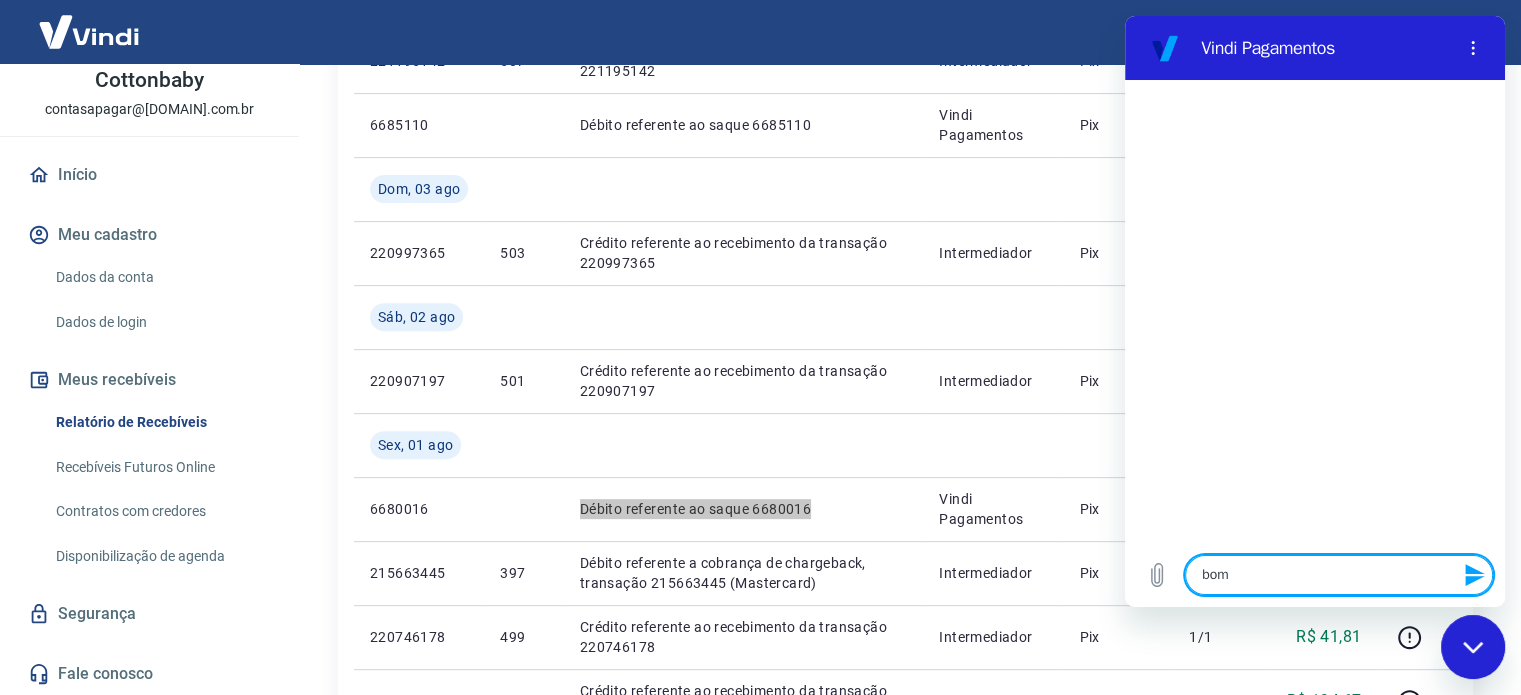 type on "bom" 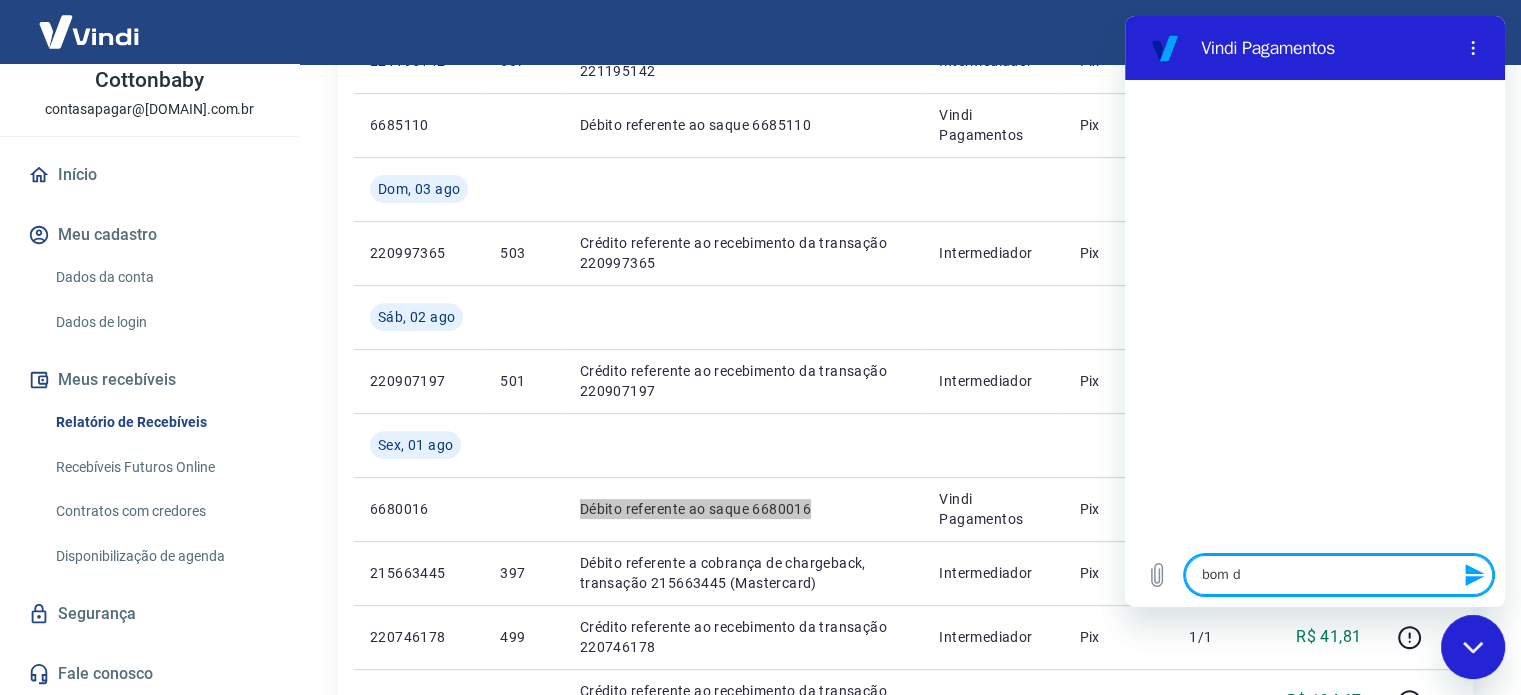 type on "bom di" 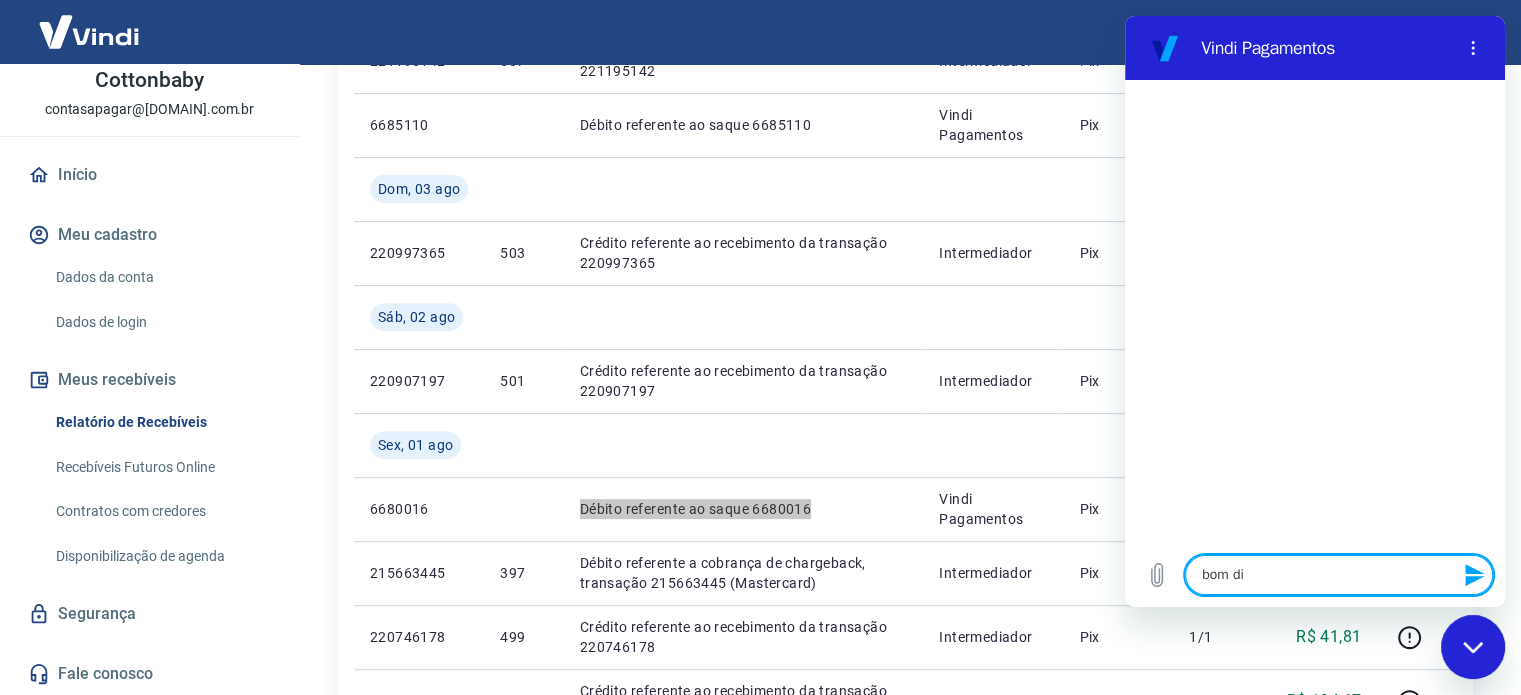 type on "bom dia" 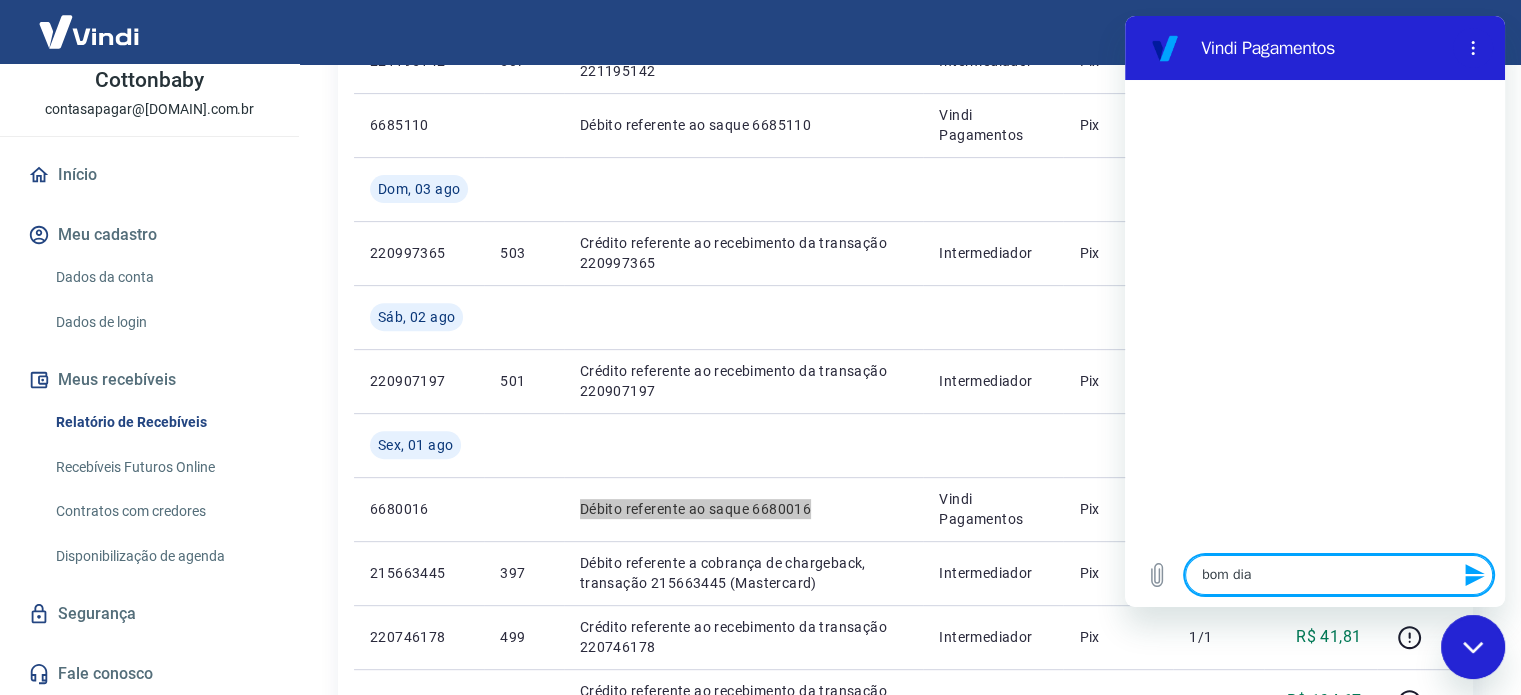 type 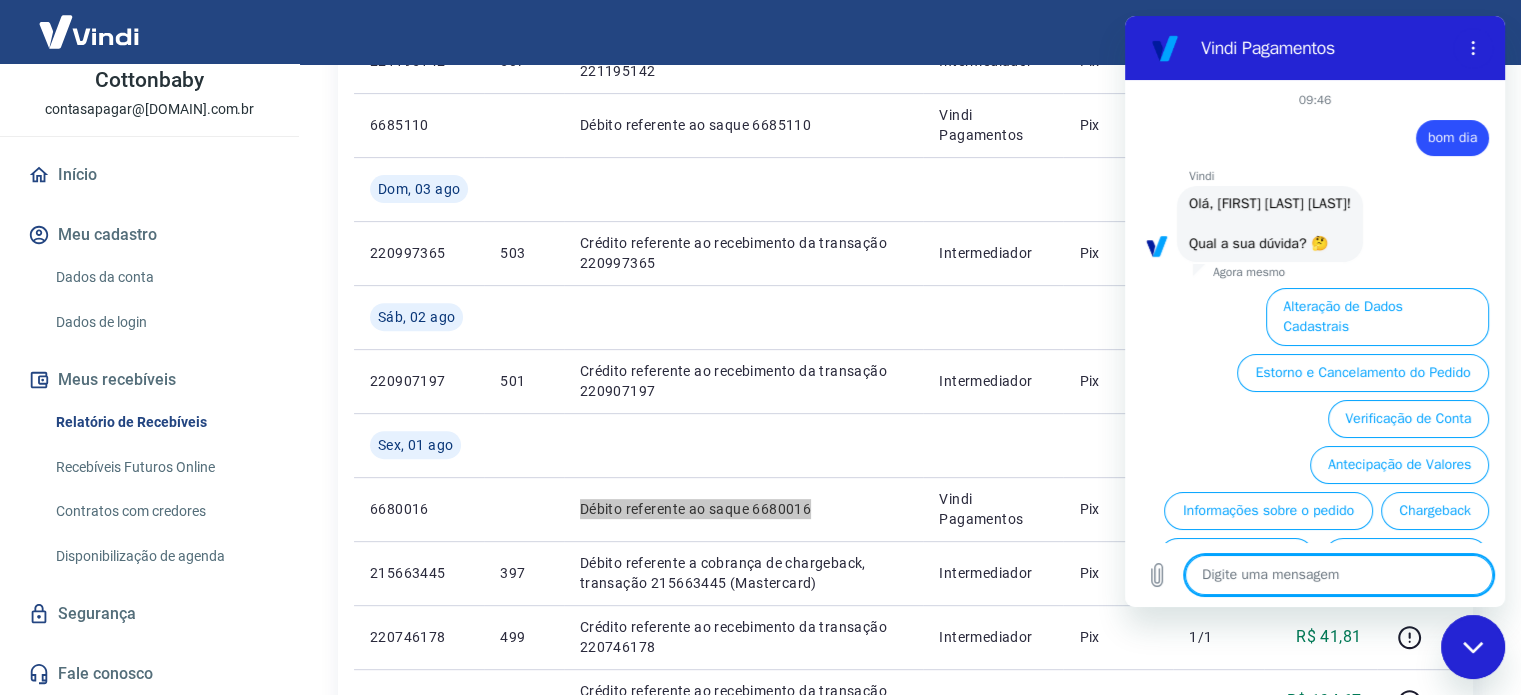 scroll, scrollTop: 106, scrollLeft: 0, axis: vertical 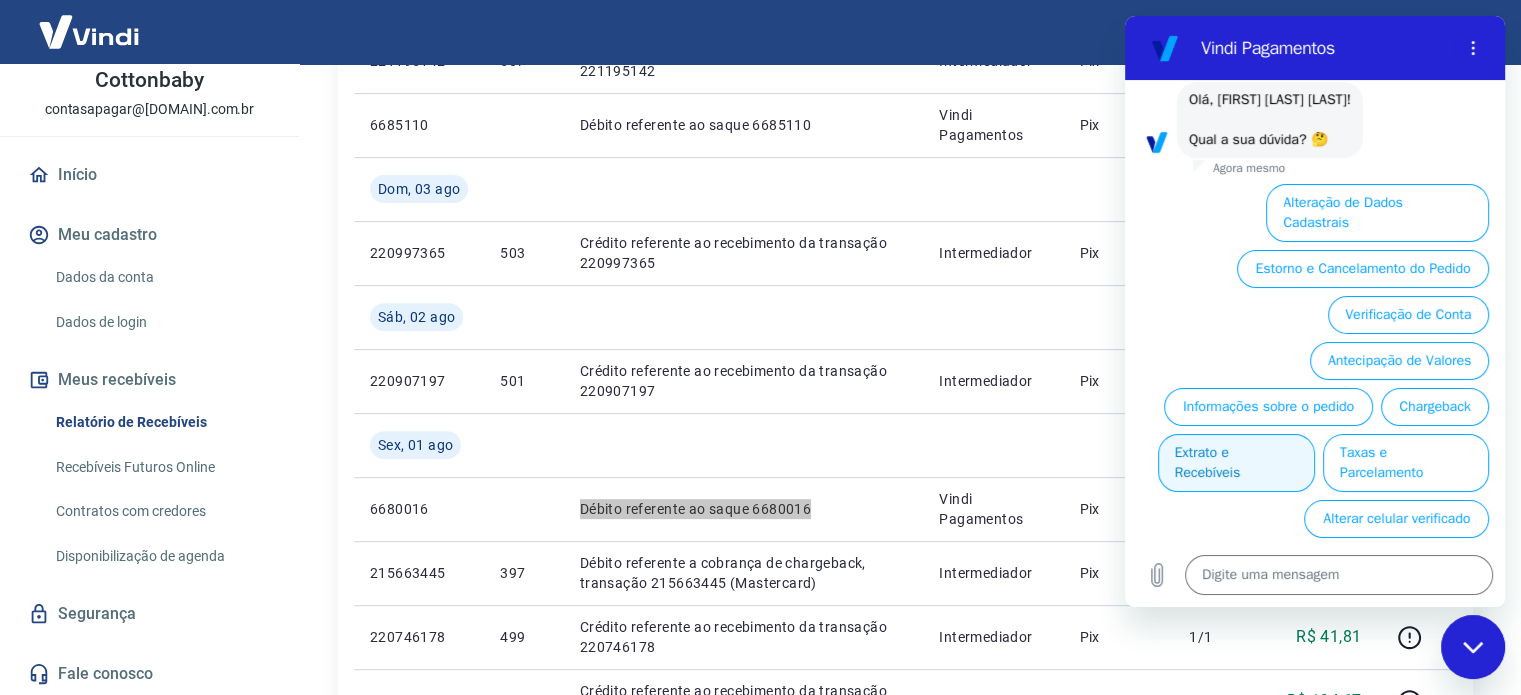 click on "Extrato e Recebíveis" at bounding box center (1236, 463) 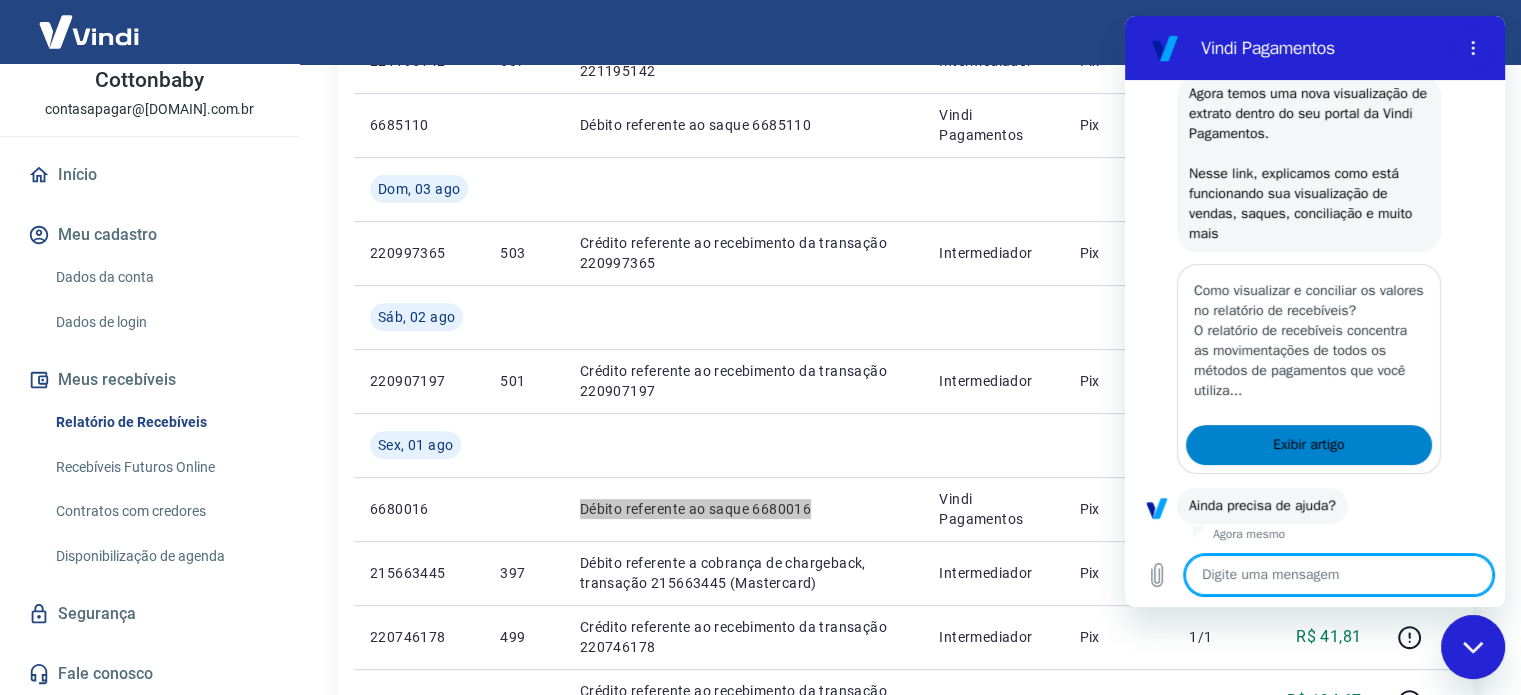 scroll, scrollTop: 332, scrollLeft: 0, axis: vertical 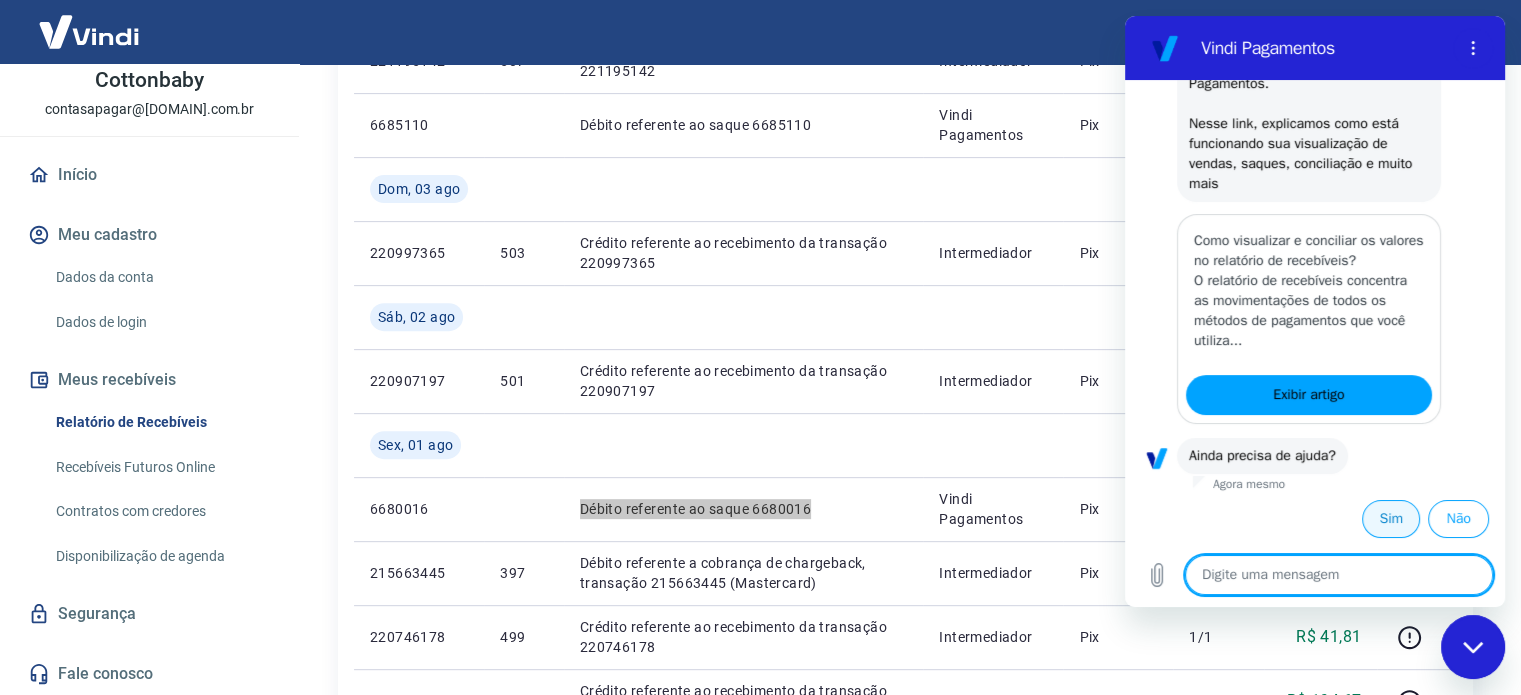 click on "Sim" at bounding box center (1391, 519) 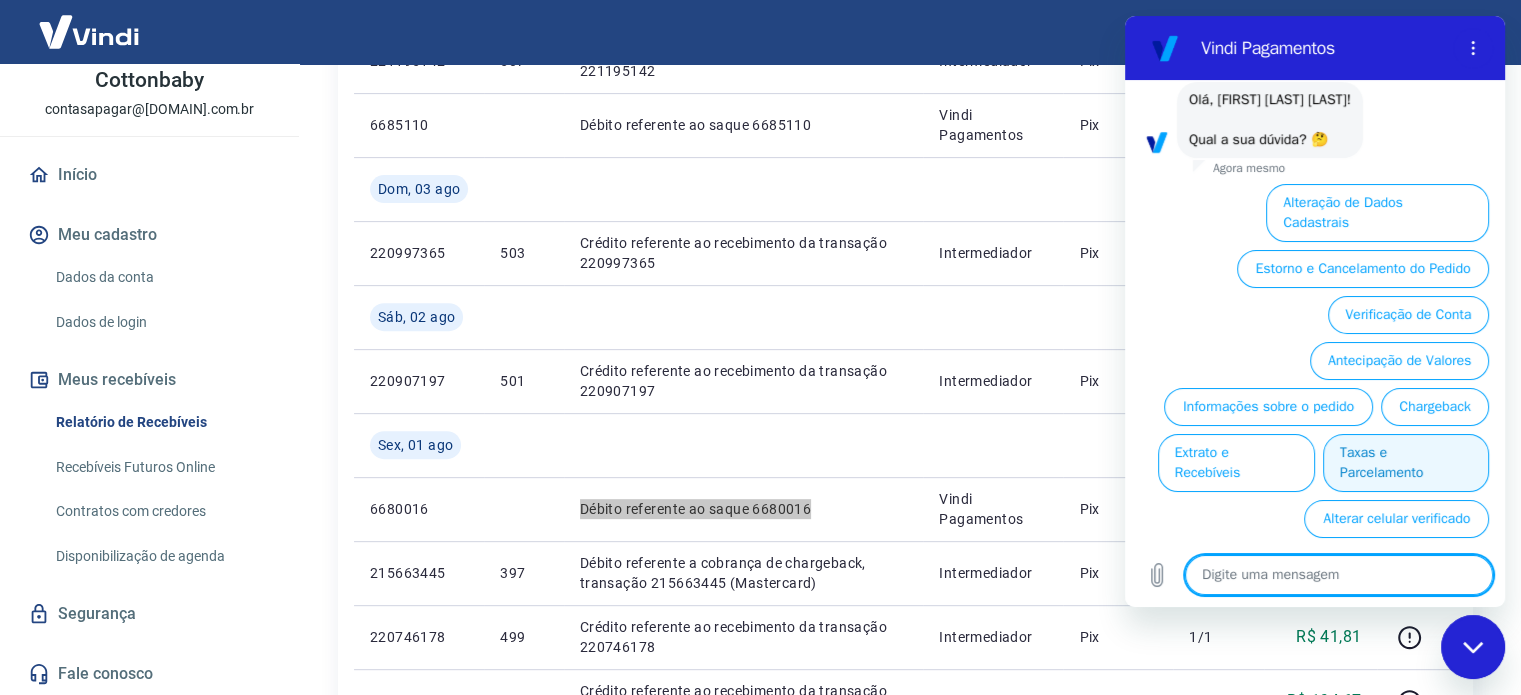 scroll, scrollTop: 806, scrollLeft: 0, axis: vertical 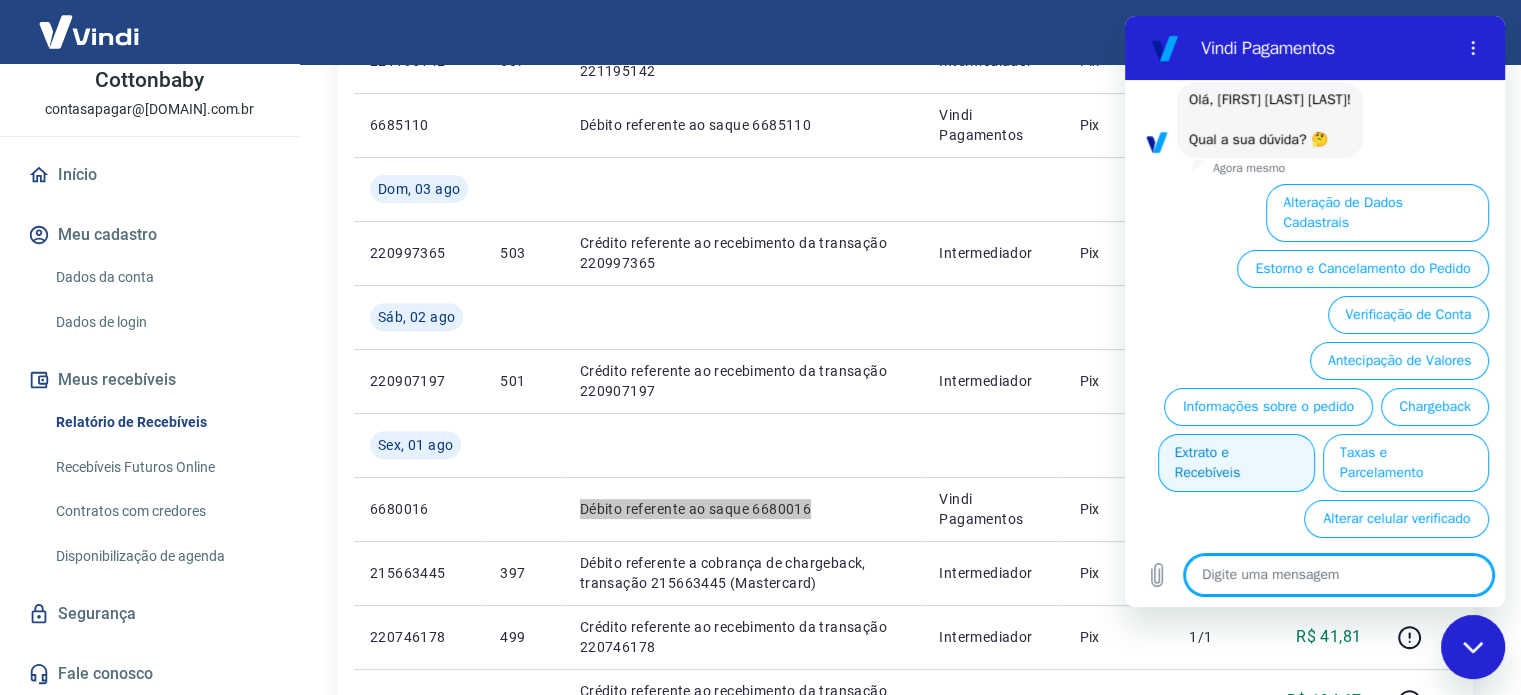 click on "Extrato e Recebíveis" at bounding box center (1236, 463) 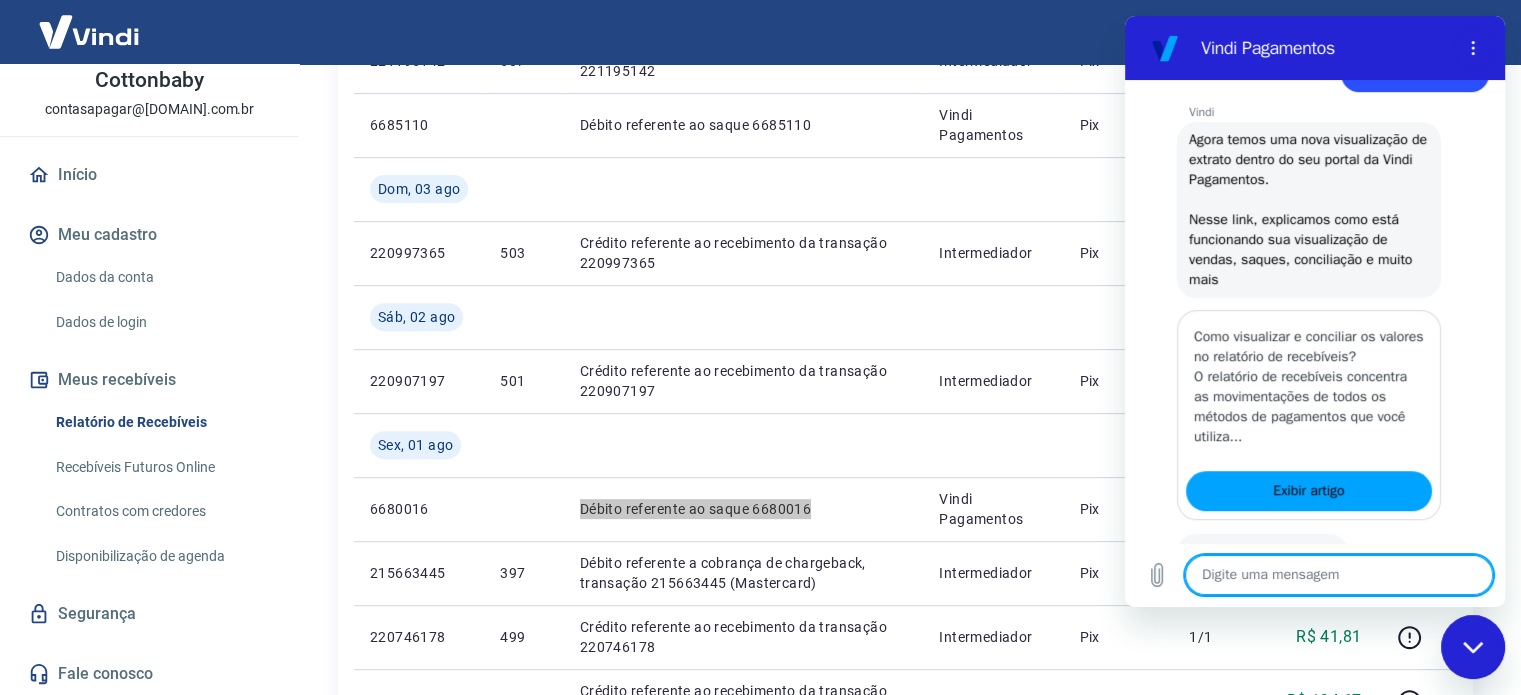 scroll, scrollTop: 932, scrollLeft: 0, axis: vertical 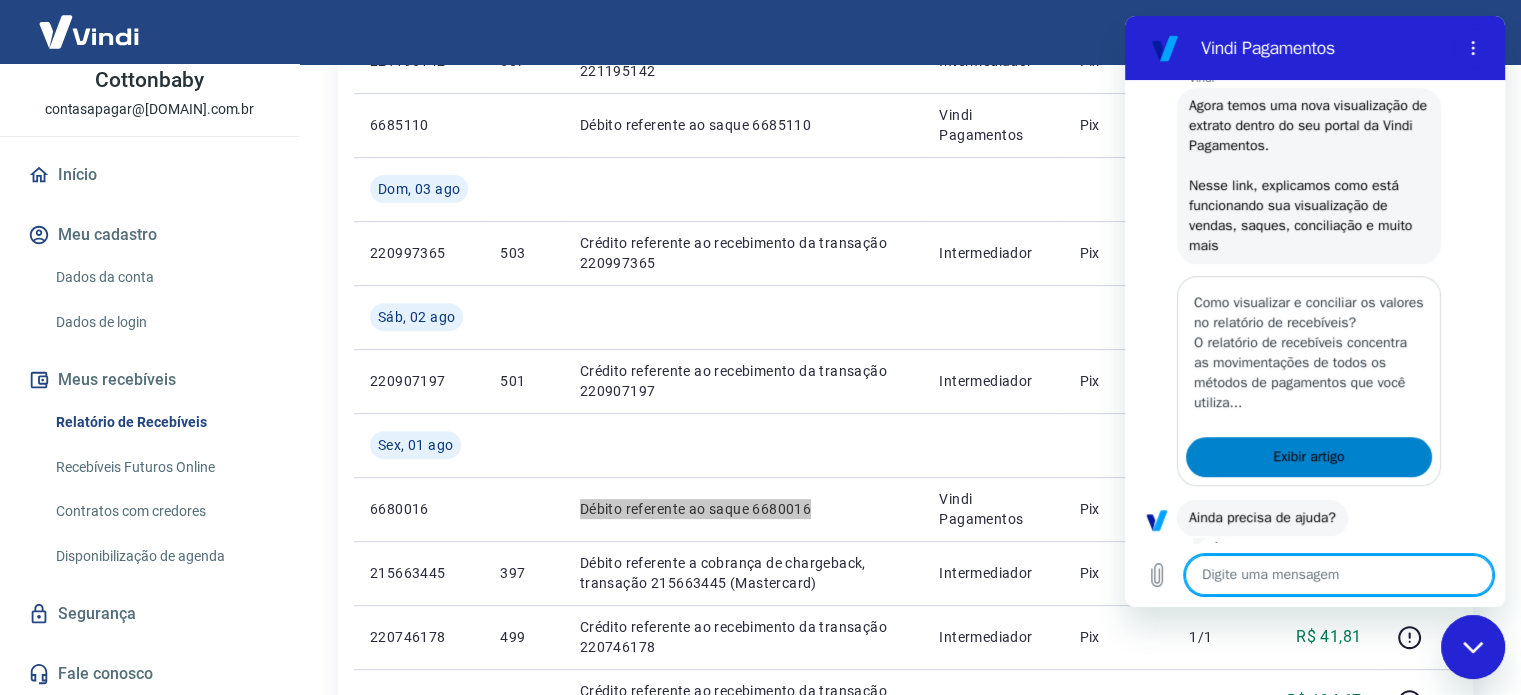 click on "Exibir artigo" at bounding box center (1308, 457) 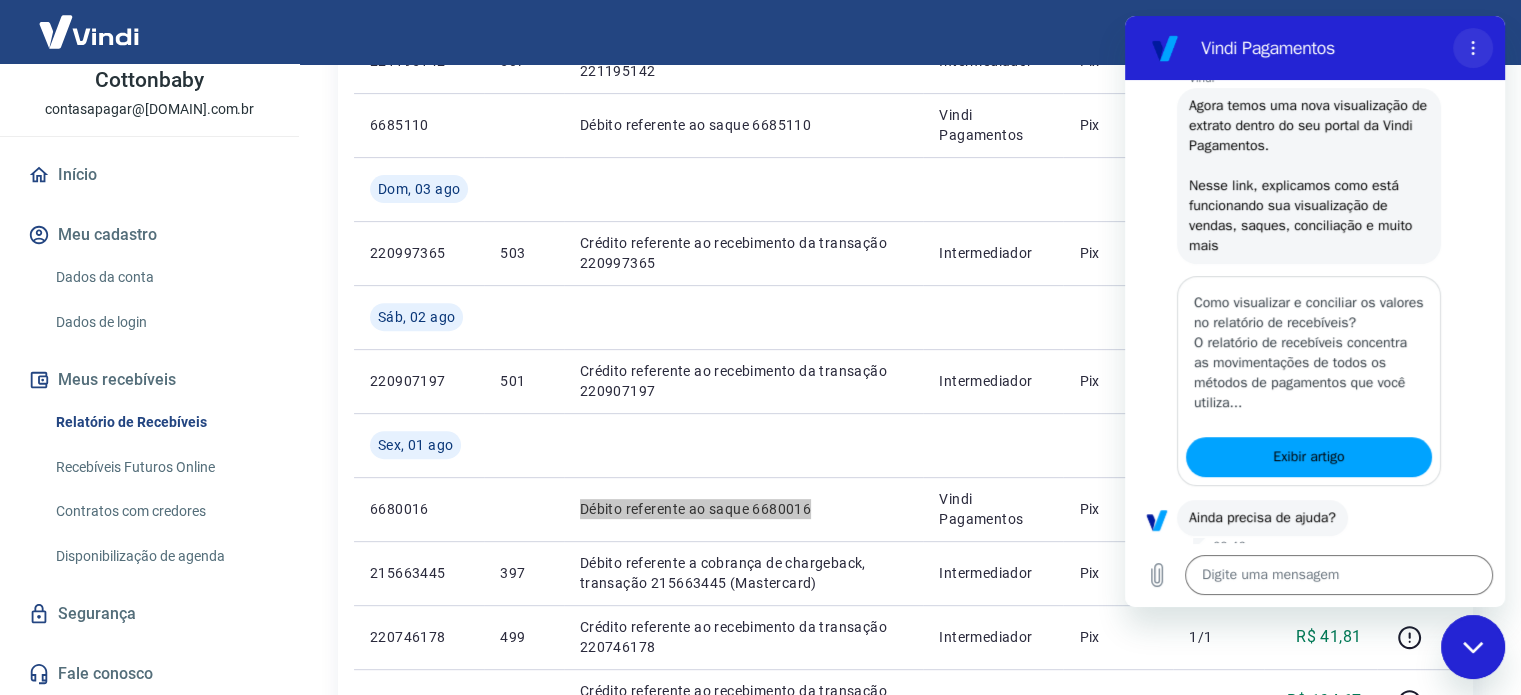click 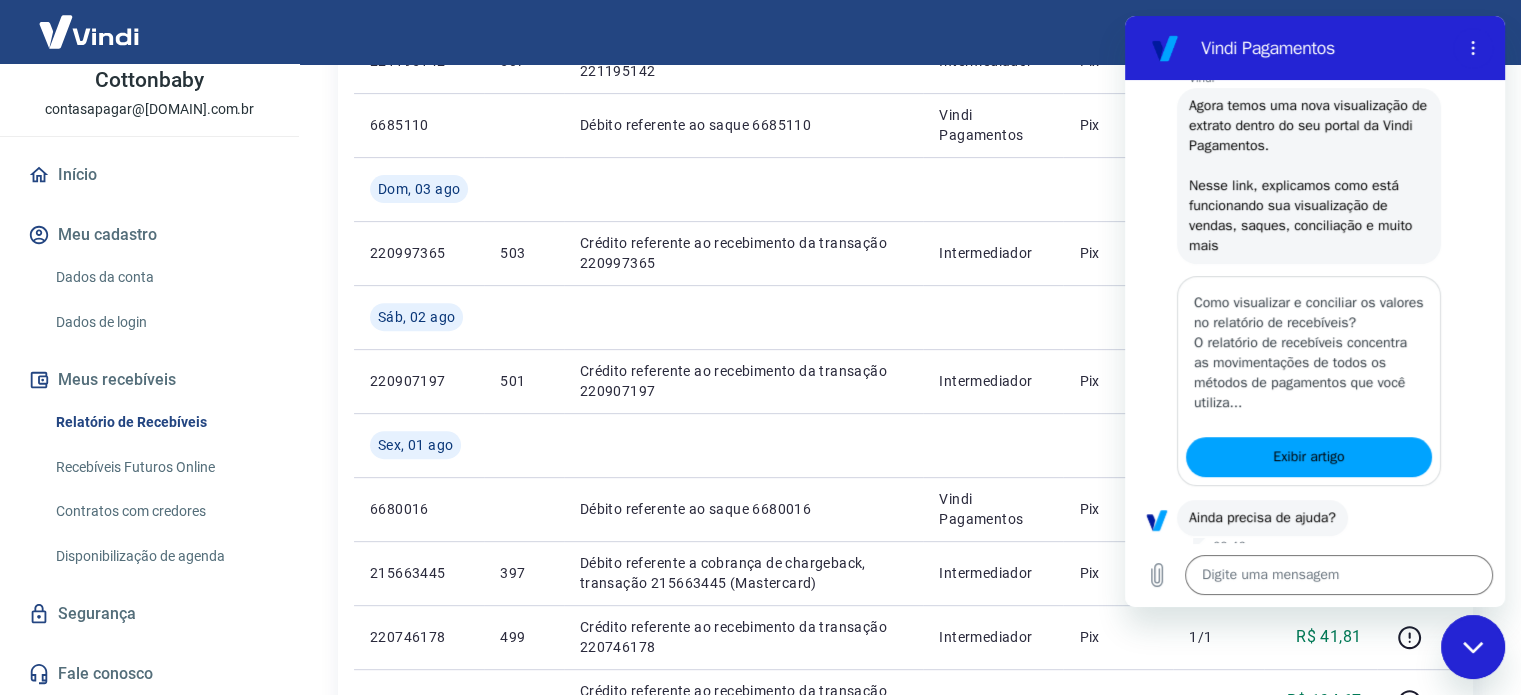 click on "Sair" at bounding box center (760, 32) 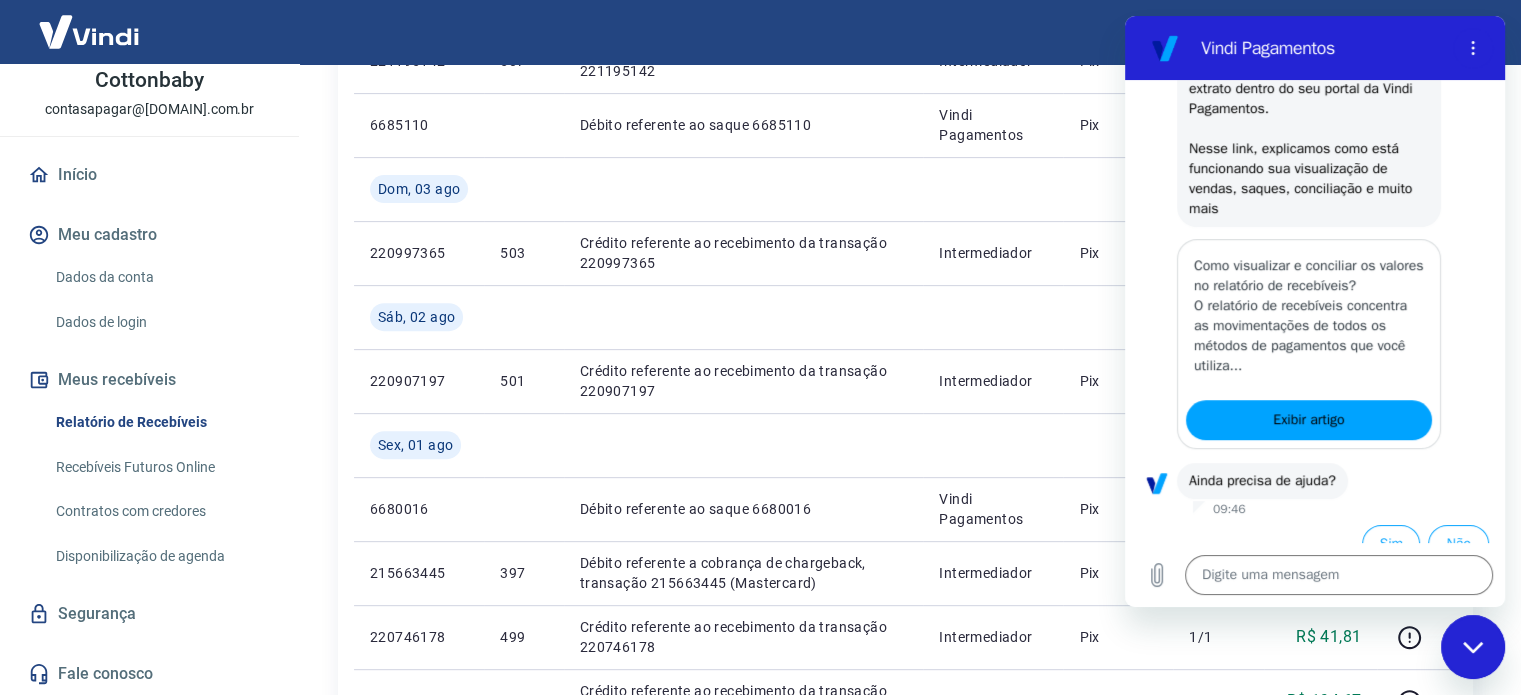 scroll, scrollTop: 1032, scrollLeft: 0, axis: vertical 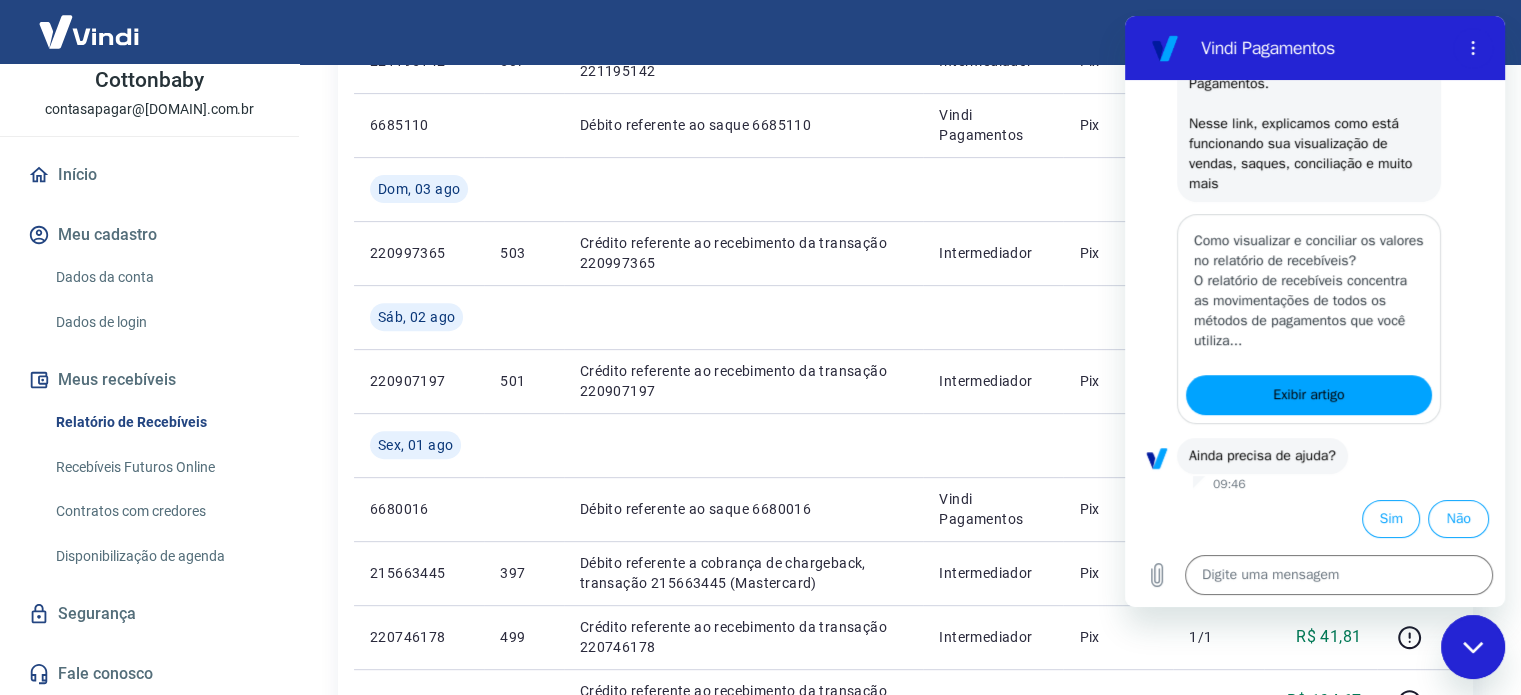 click at bounding box center [1473, 647] 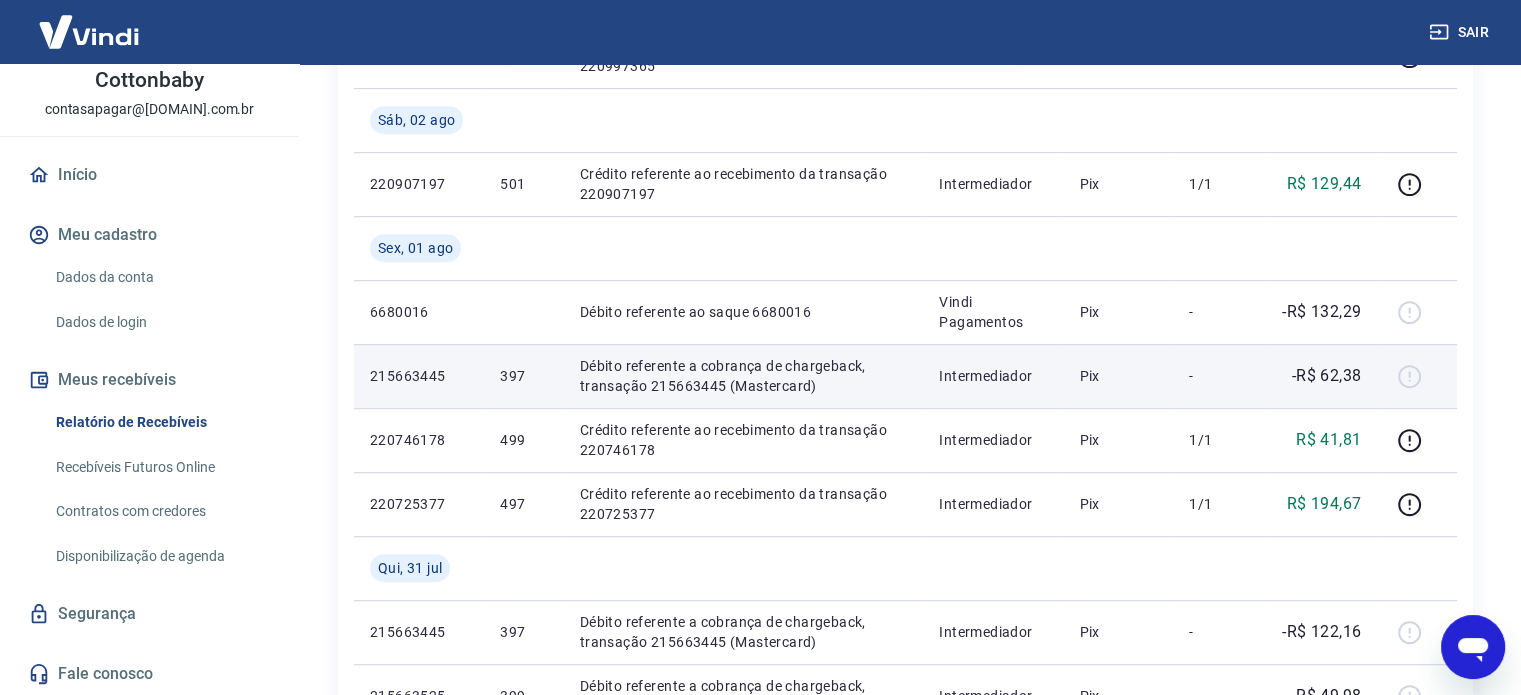 scroll, scrollTop: 900, scrollLeft: 0, axis: vertical 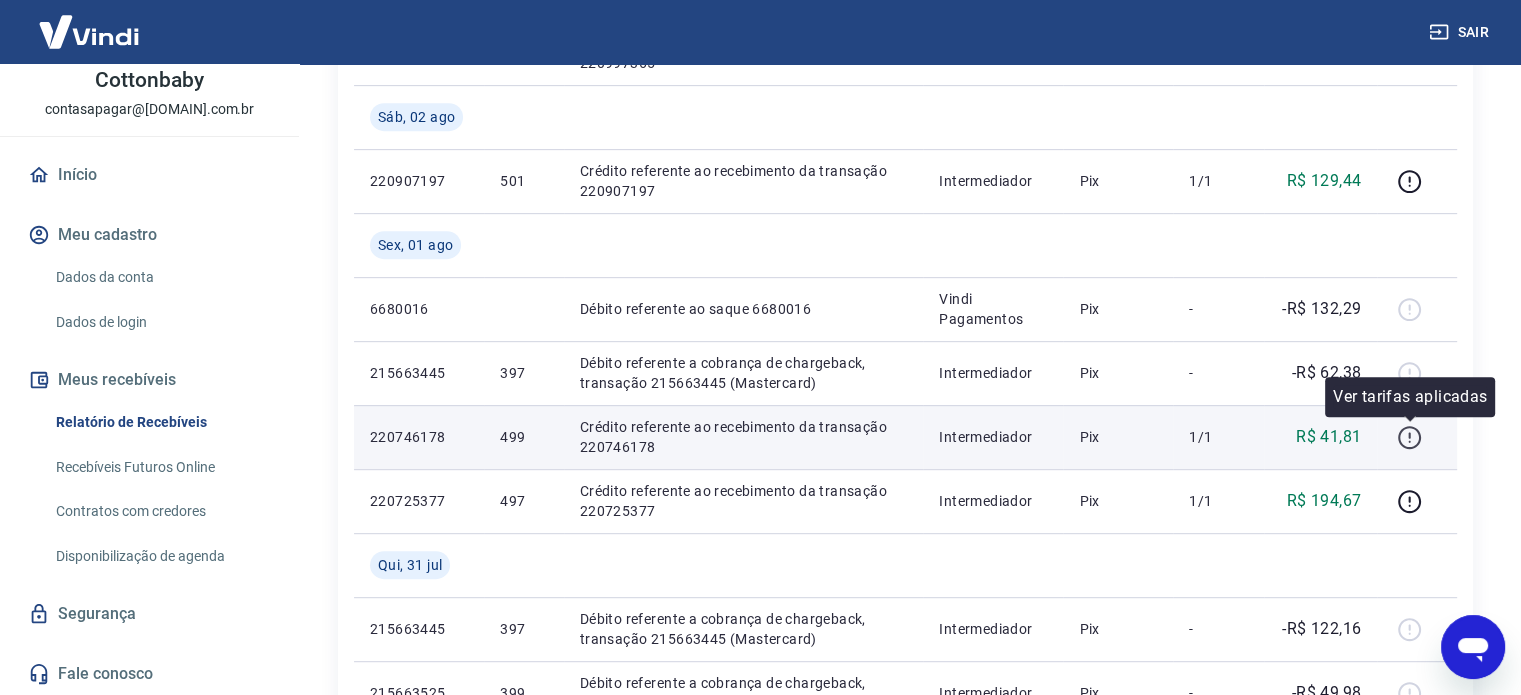 click 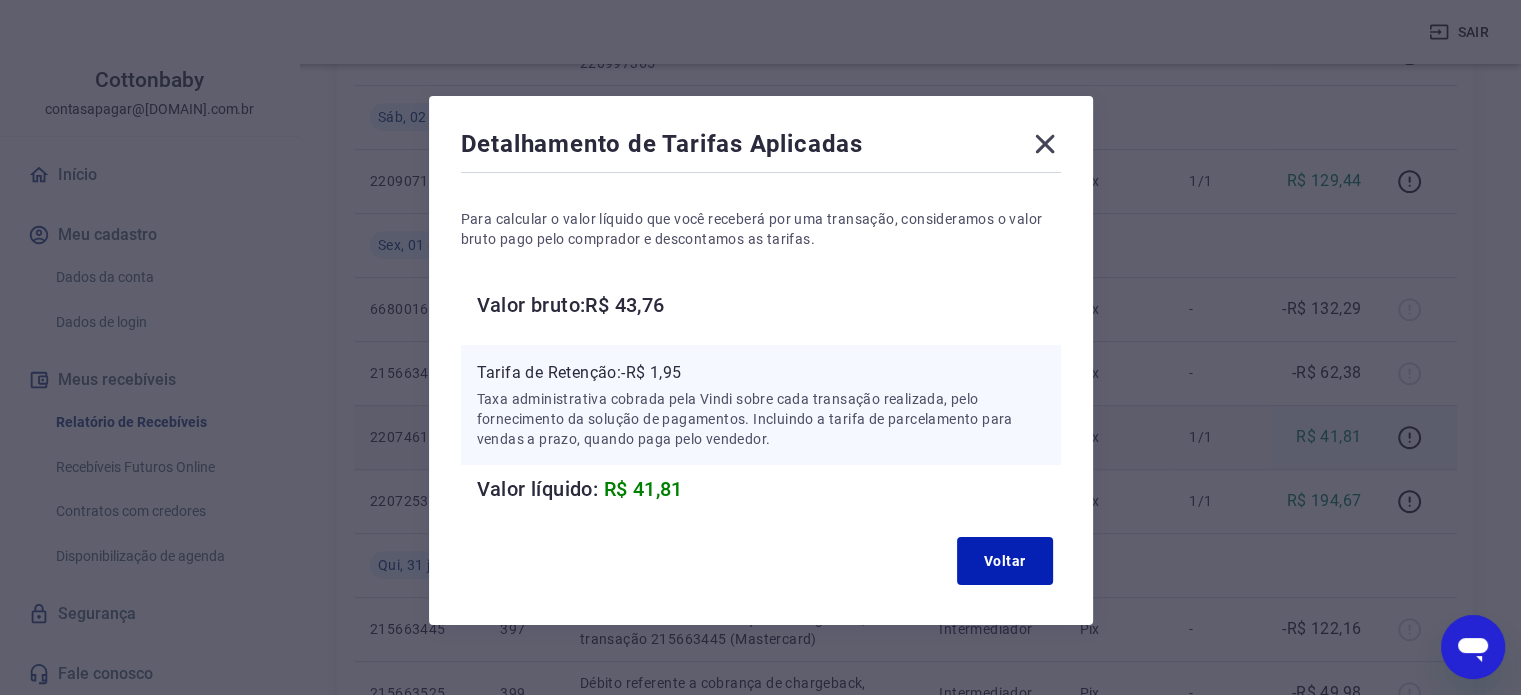 click 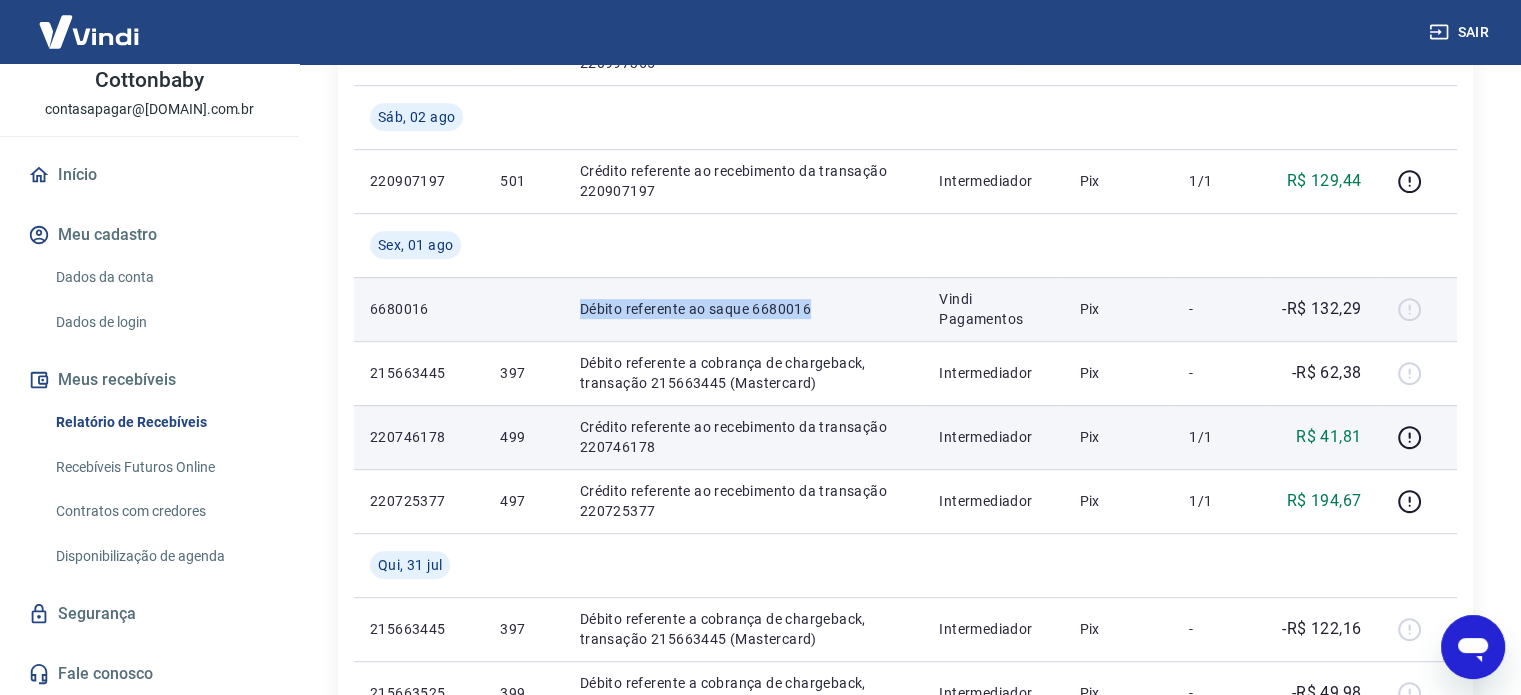 drag, startPoint x: 811, startPoint y: 310, endPoint x: 579, endPoint y: 316, distance: 232.07758 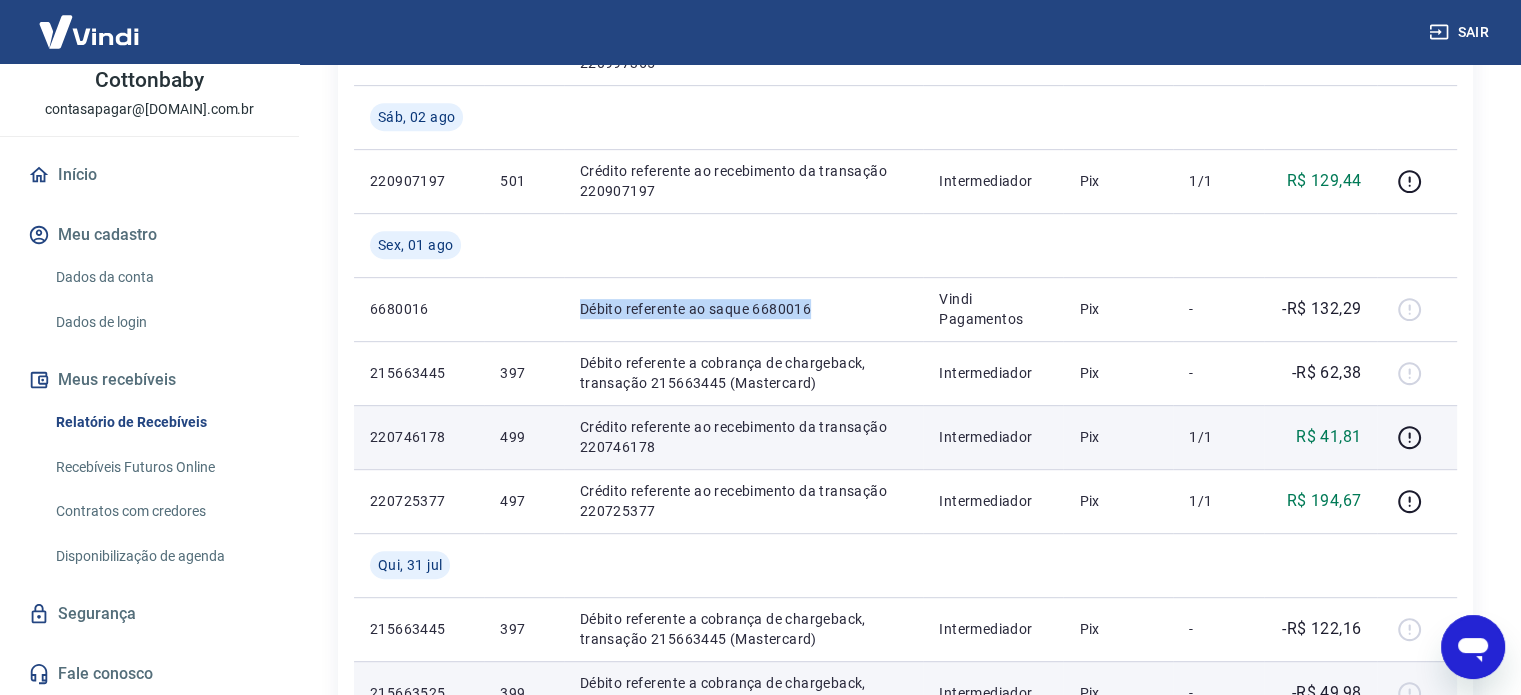 copy on "Débito referente ao saque 6680016" 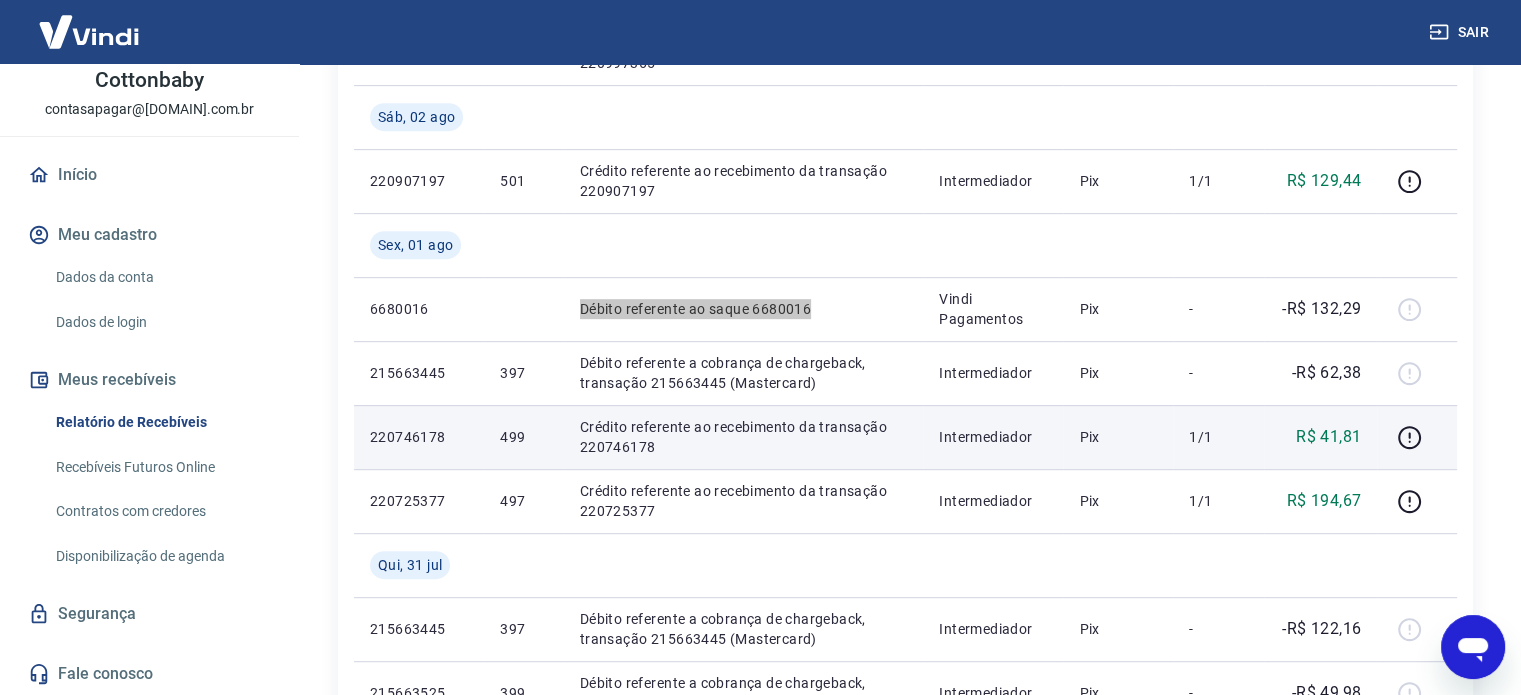 click 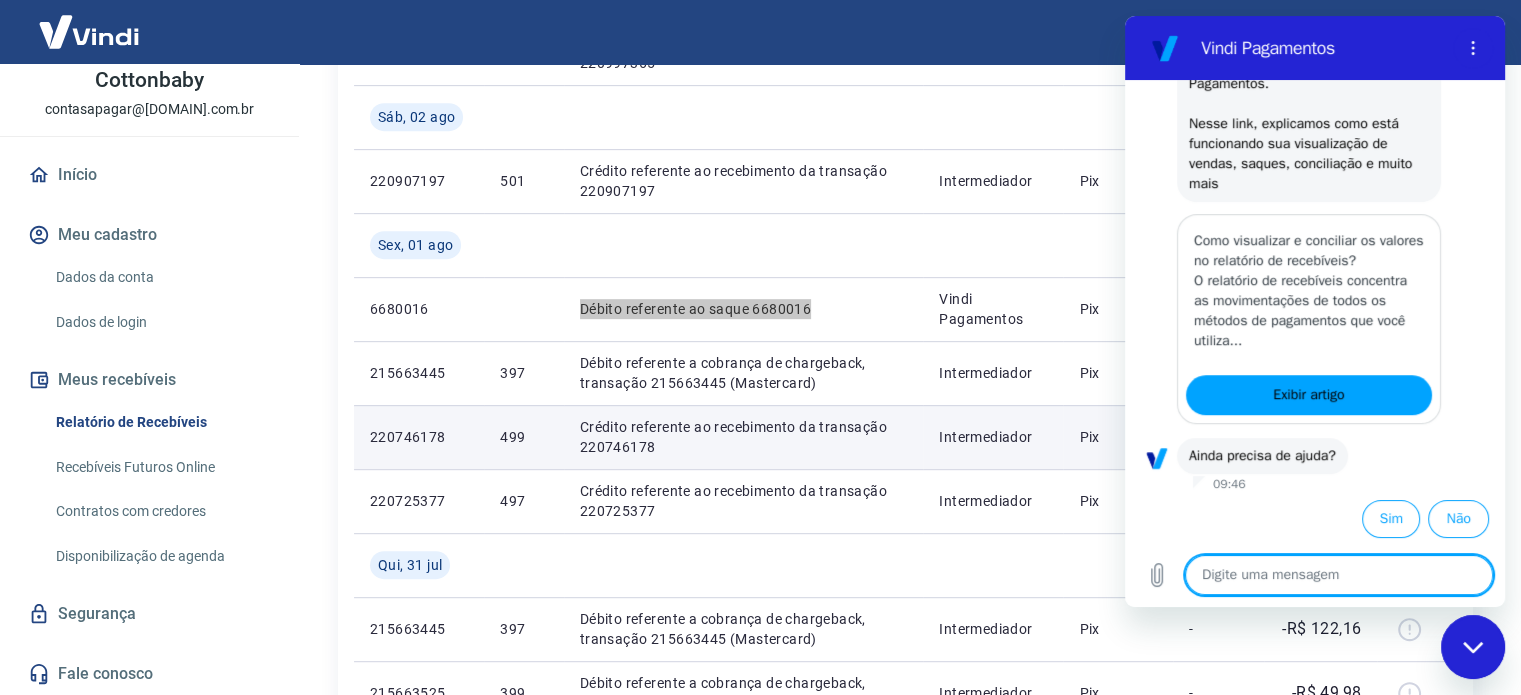 drag, startPoint x: 1375, startPoint y: 538, endPoint x: 1324, endPoint y: 568, distance: 59.16925 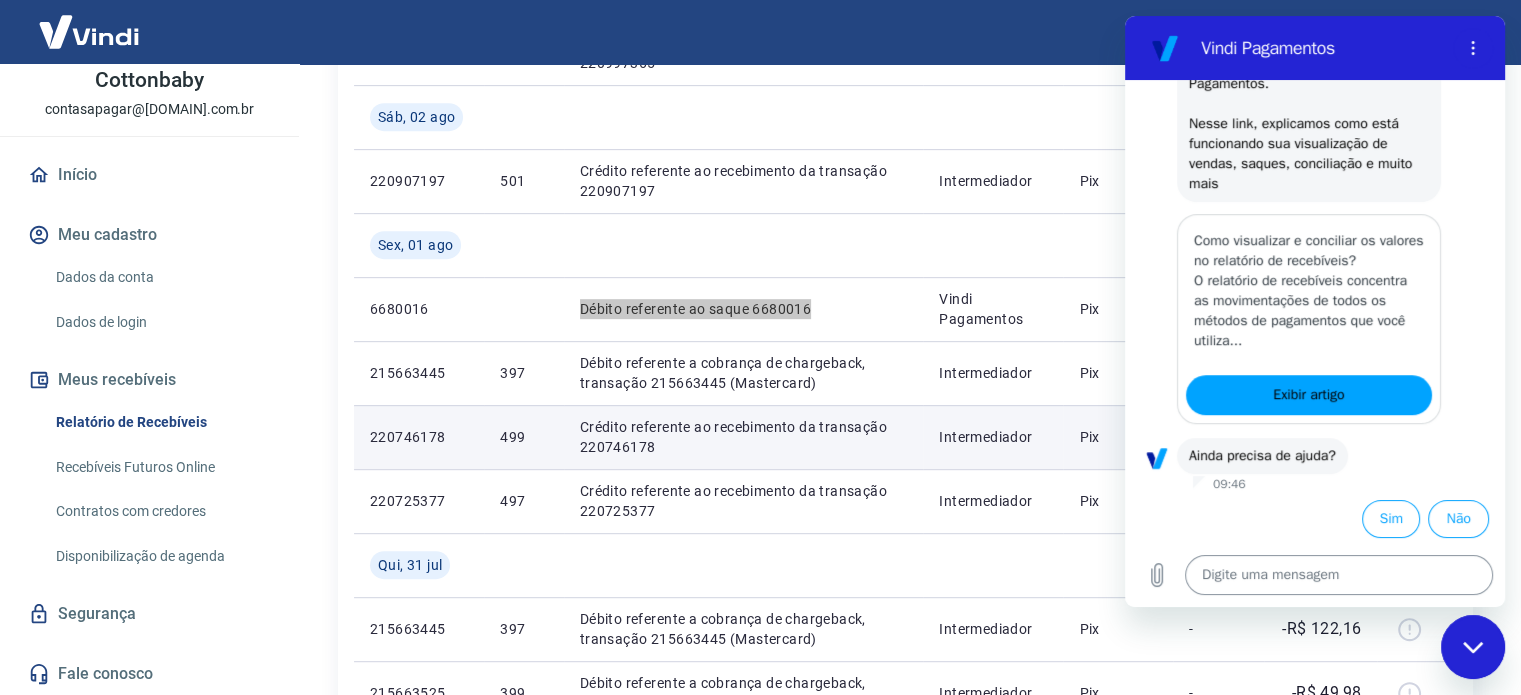 click at bounding box center [1339, 575] 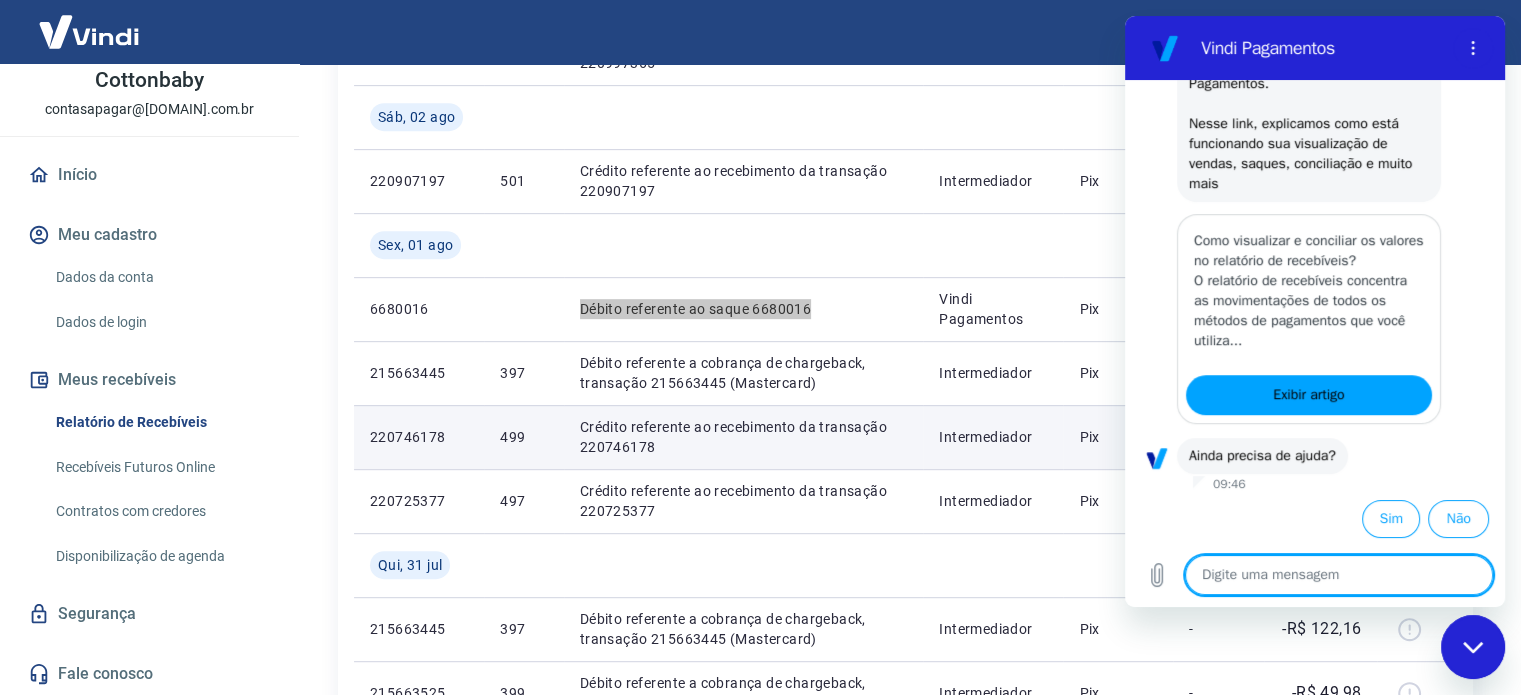 type on "p" 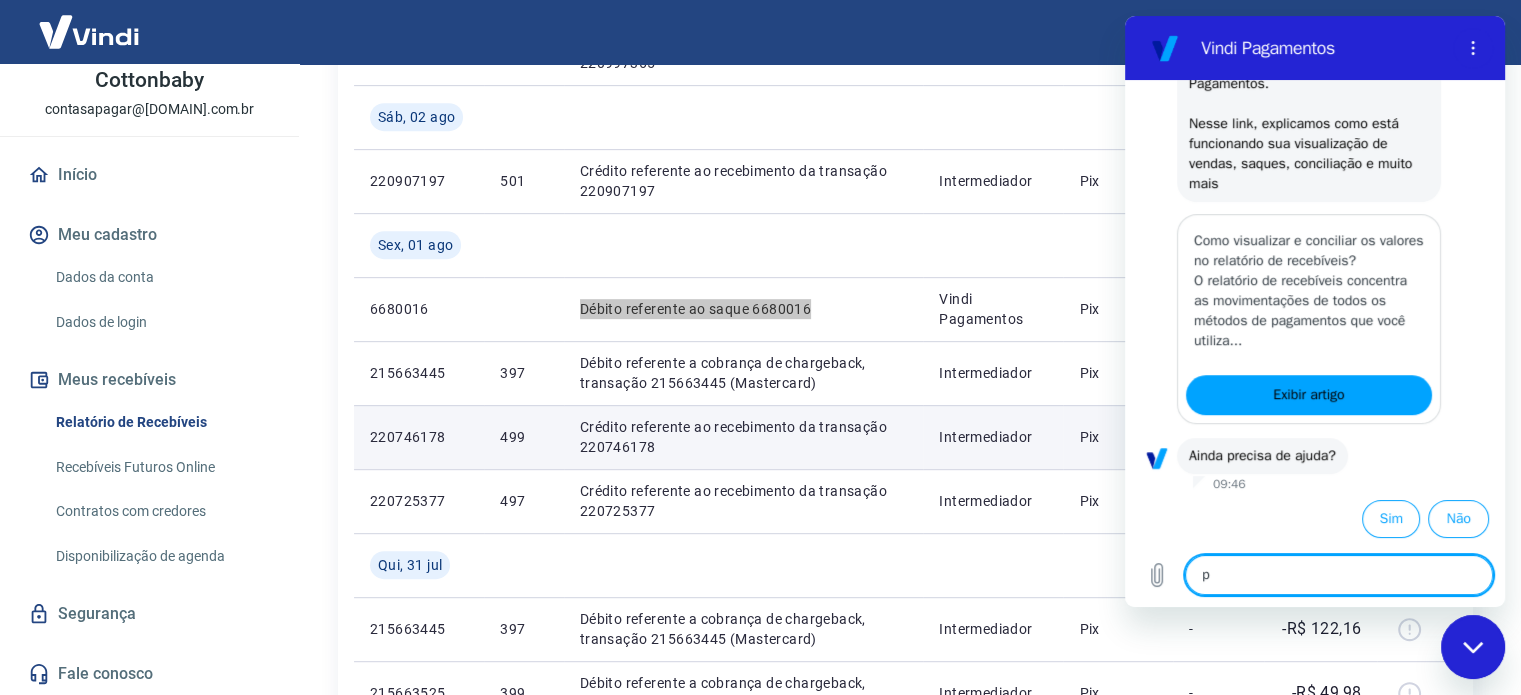 type on "pr" 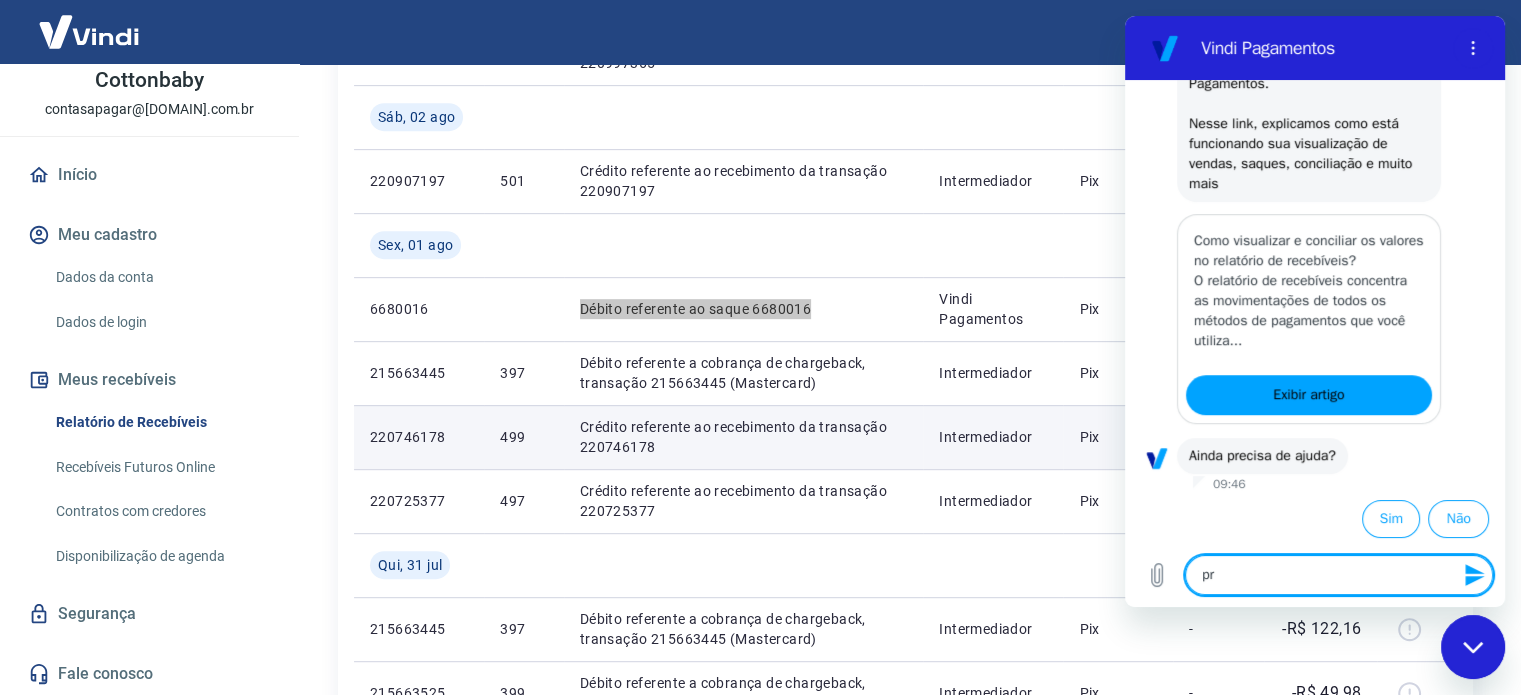 type on "pre" 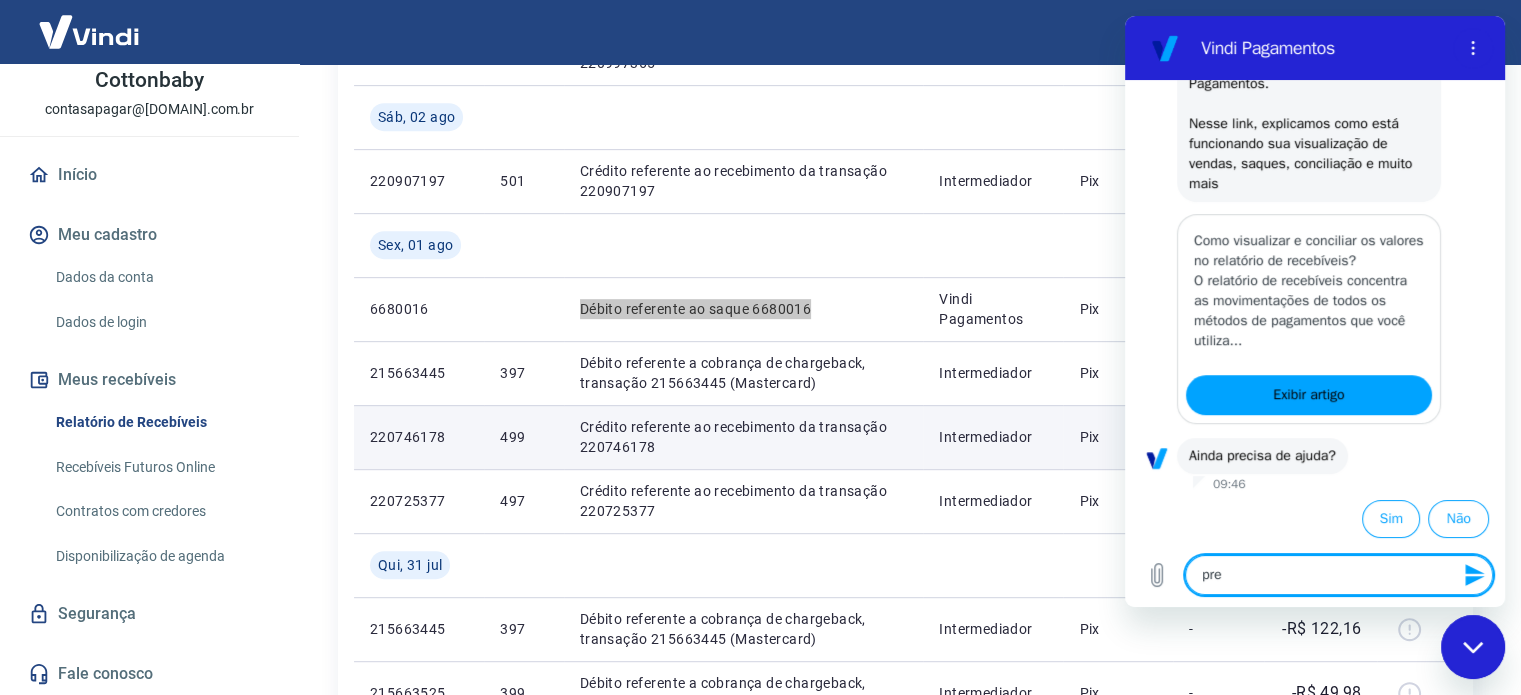 type on "prec" 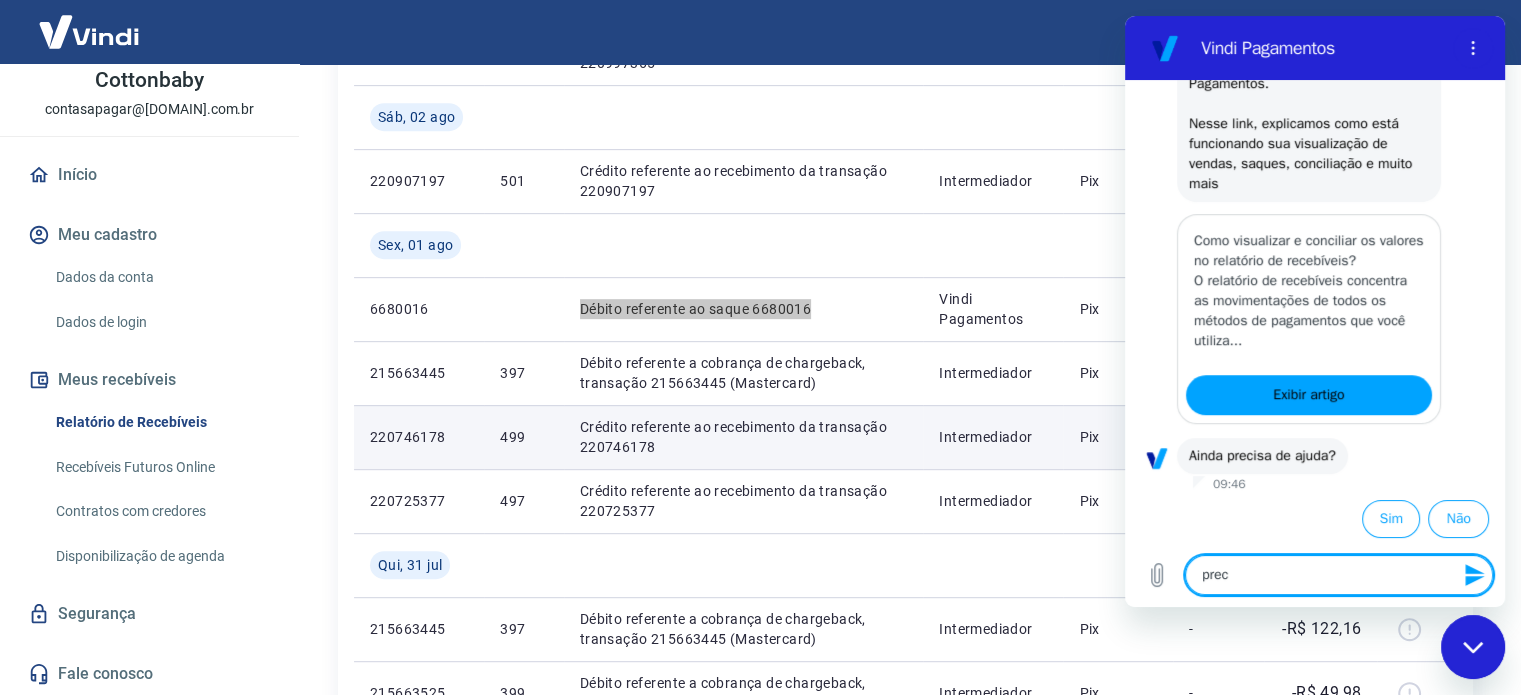 type on "preci" 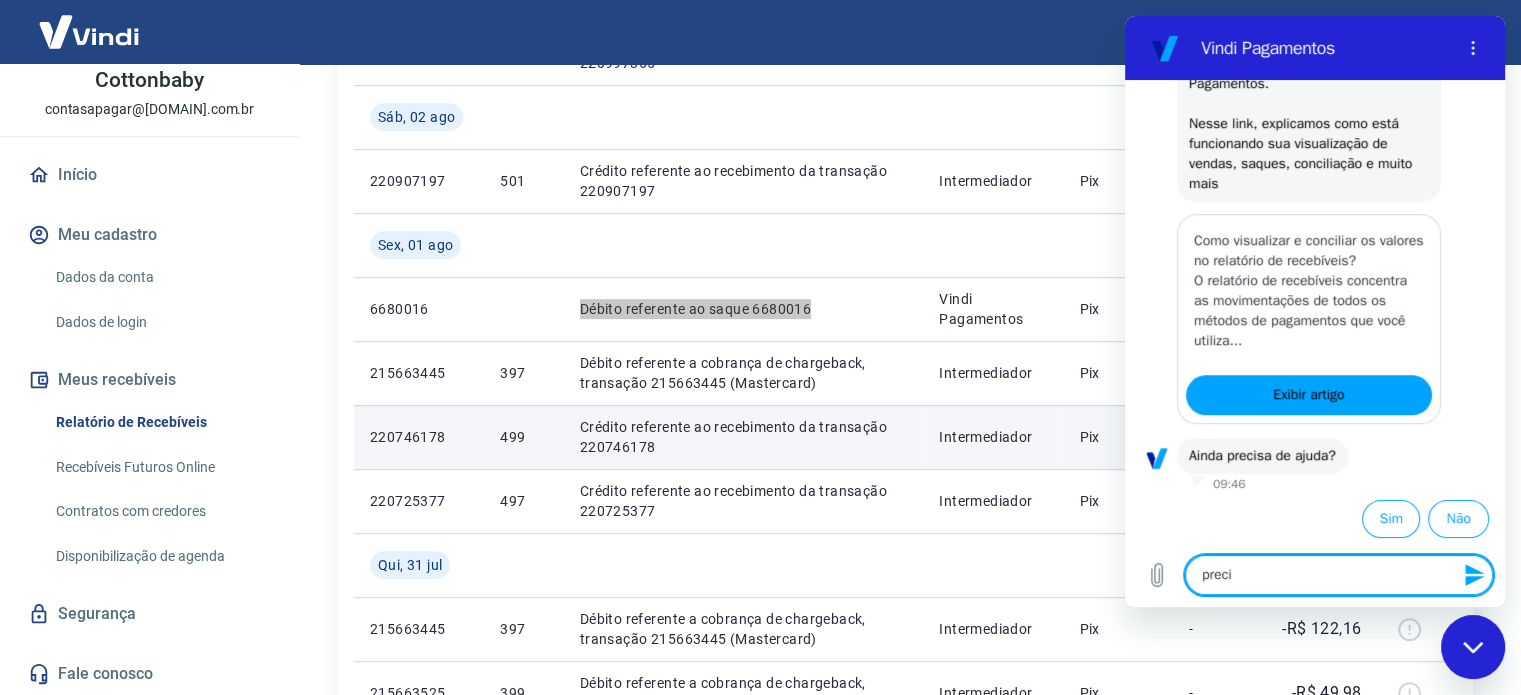 type on "precis" 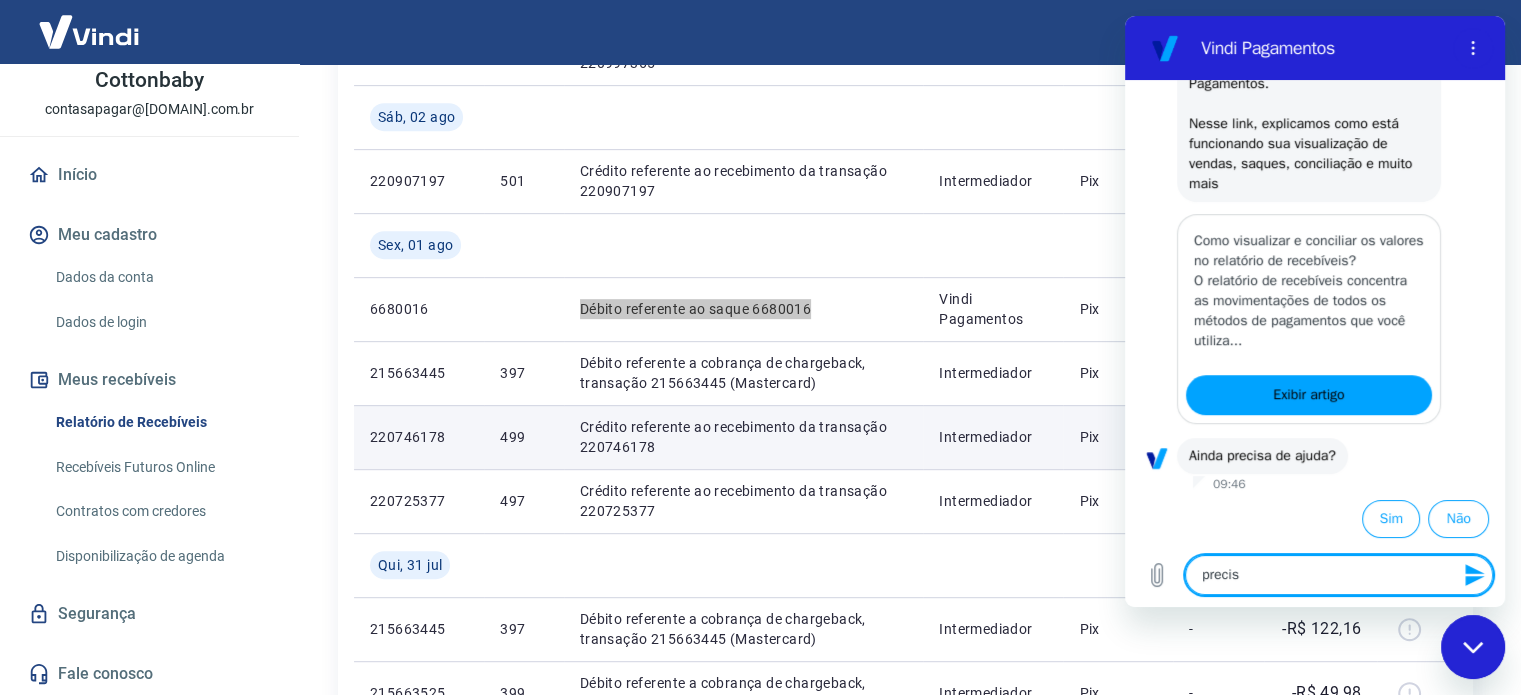 type on "preciso" 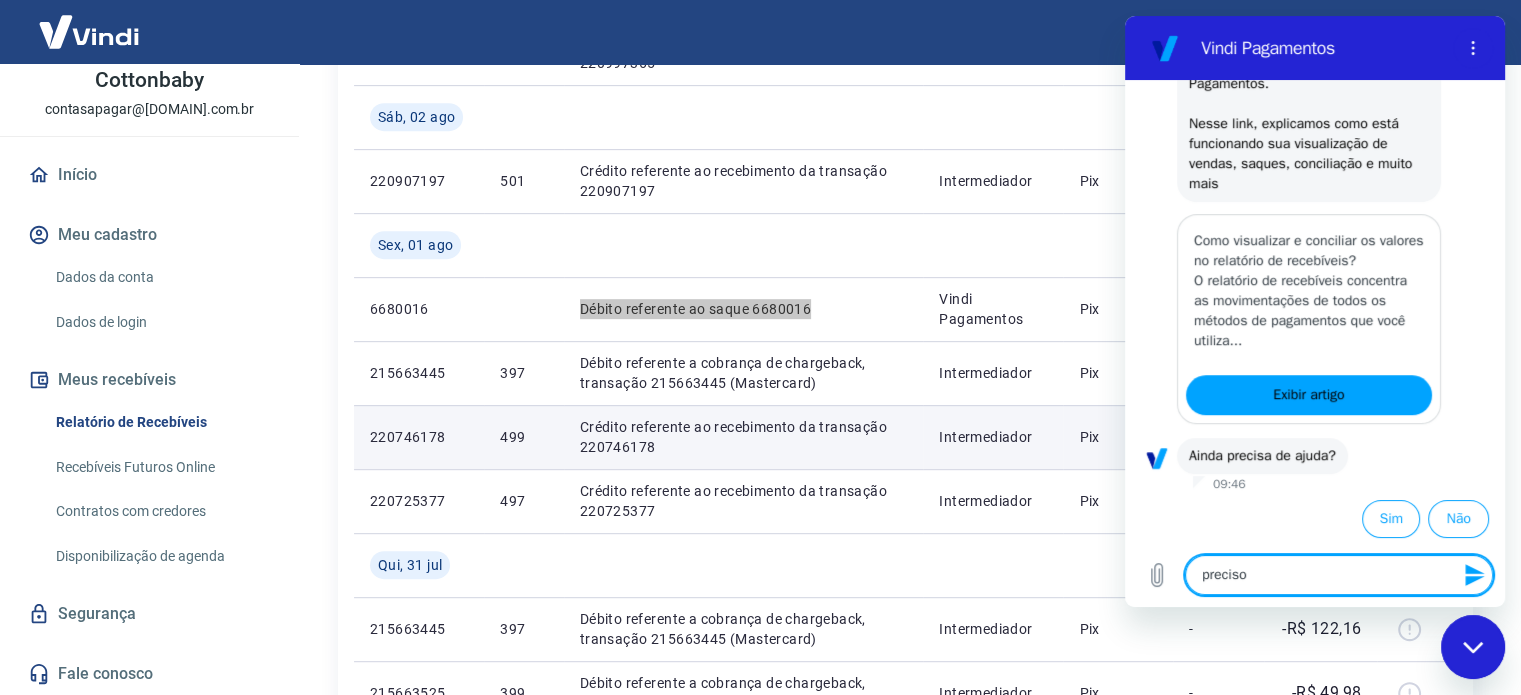 type on "preciso" 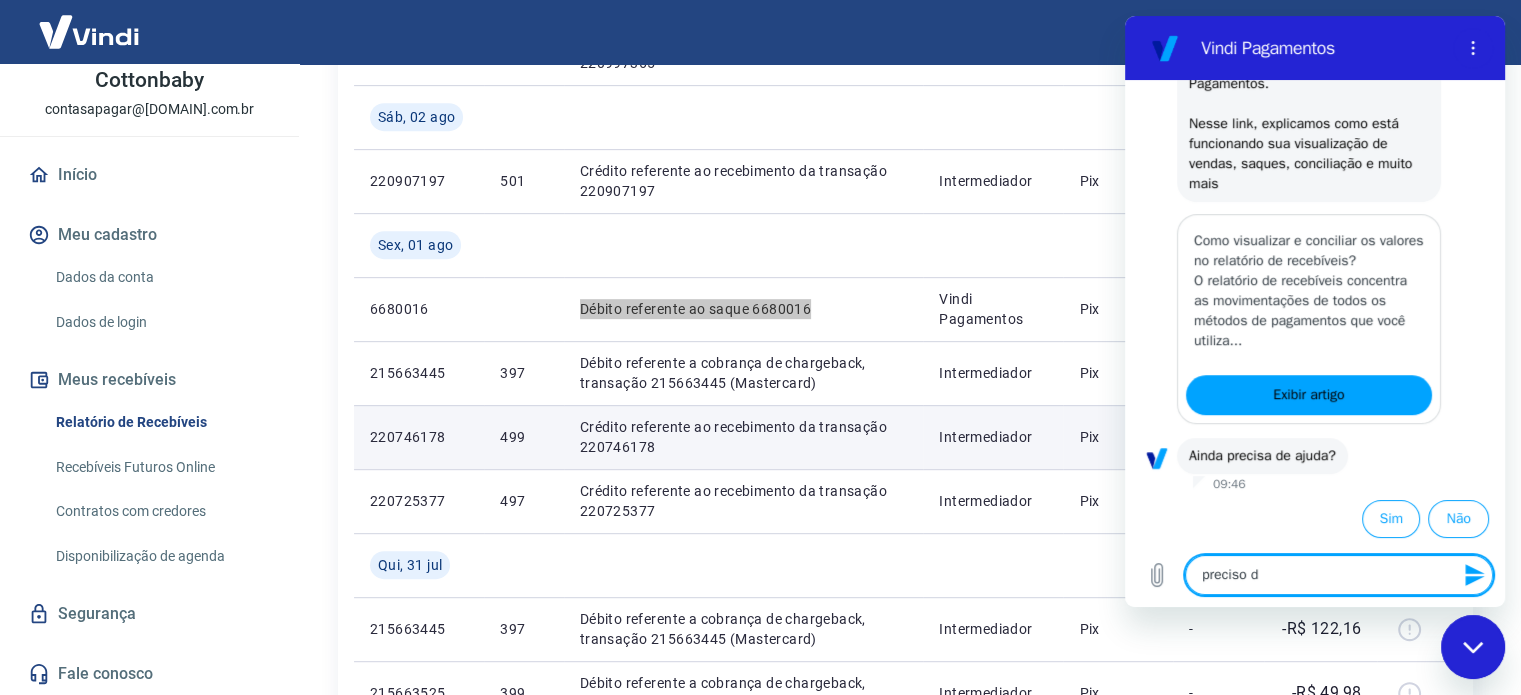 type on "preciso de" 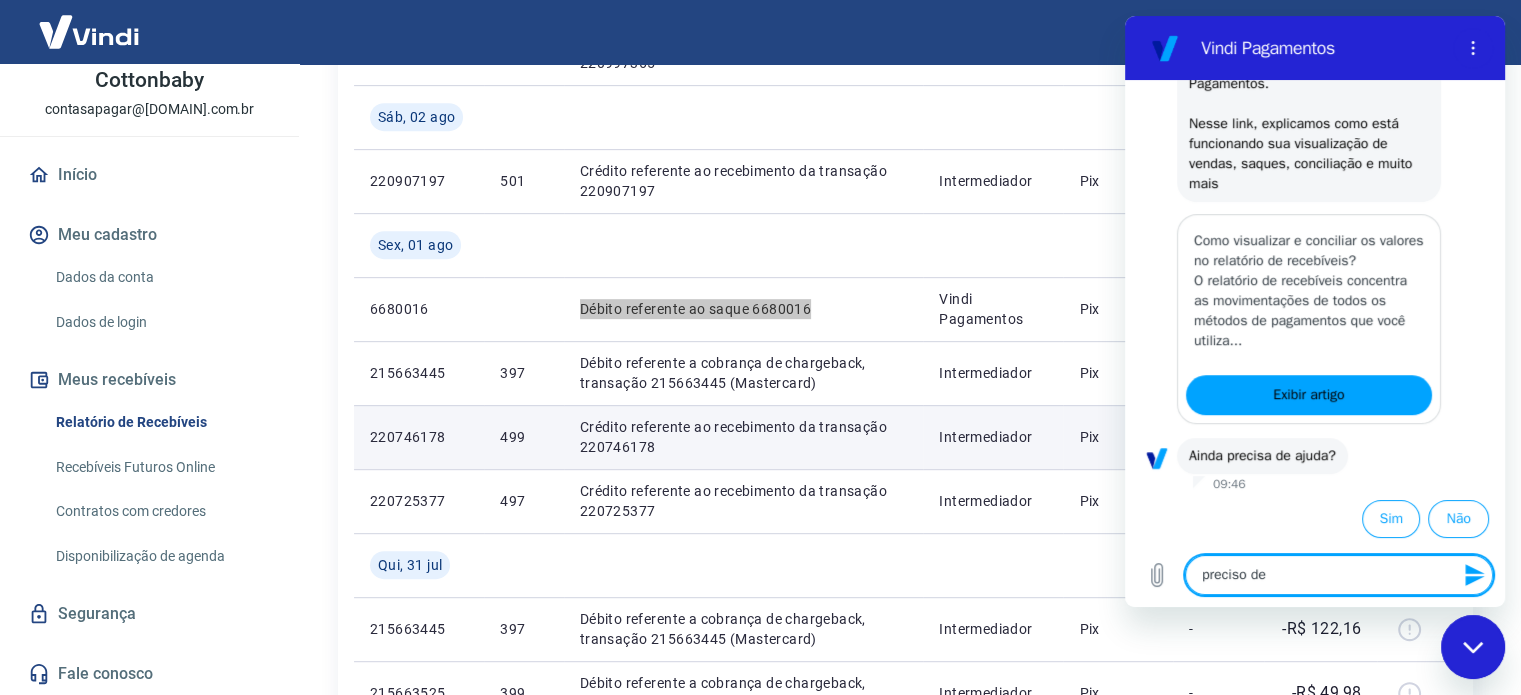 type on "preciso de" 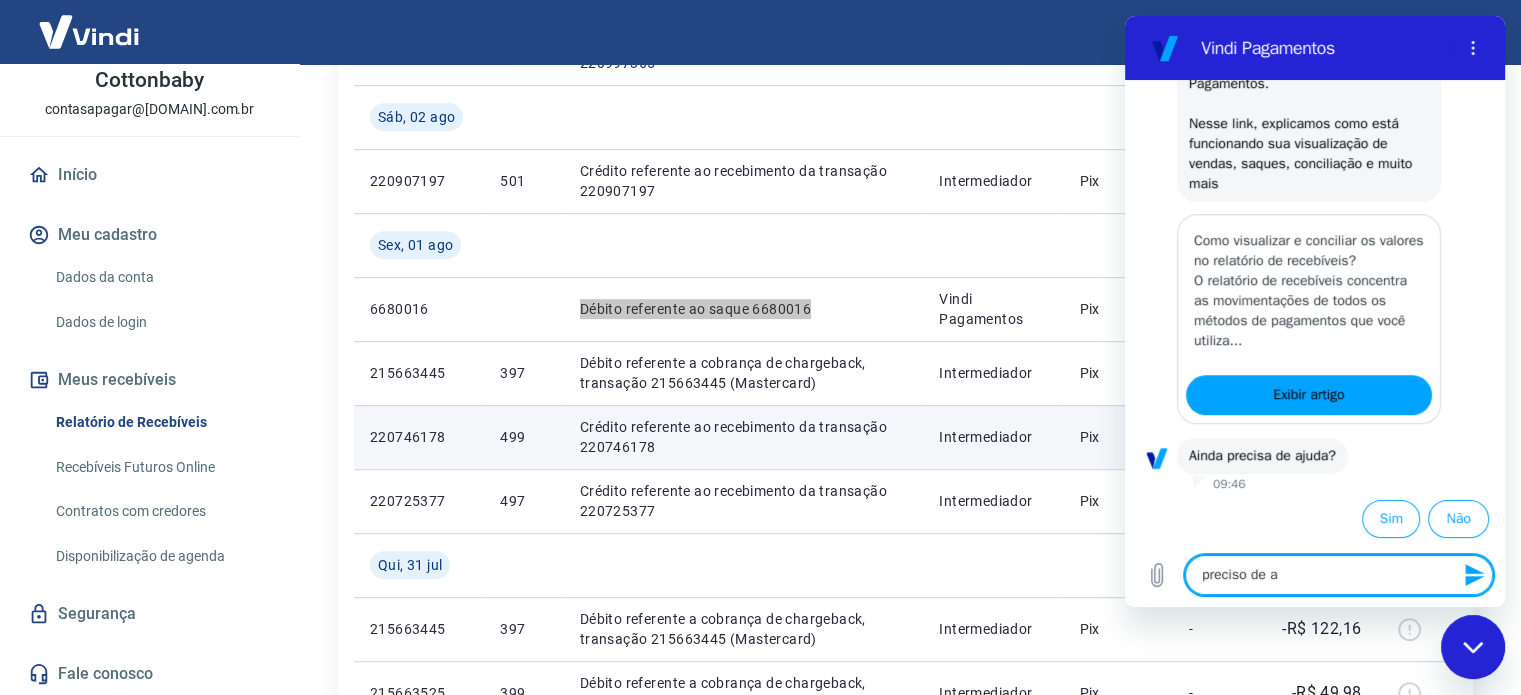 type on "preciso de au" 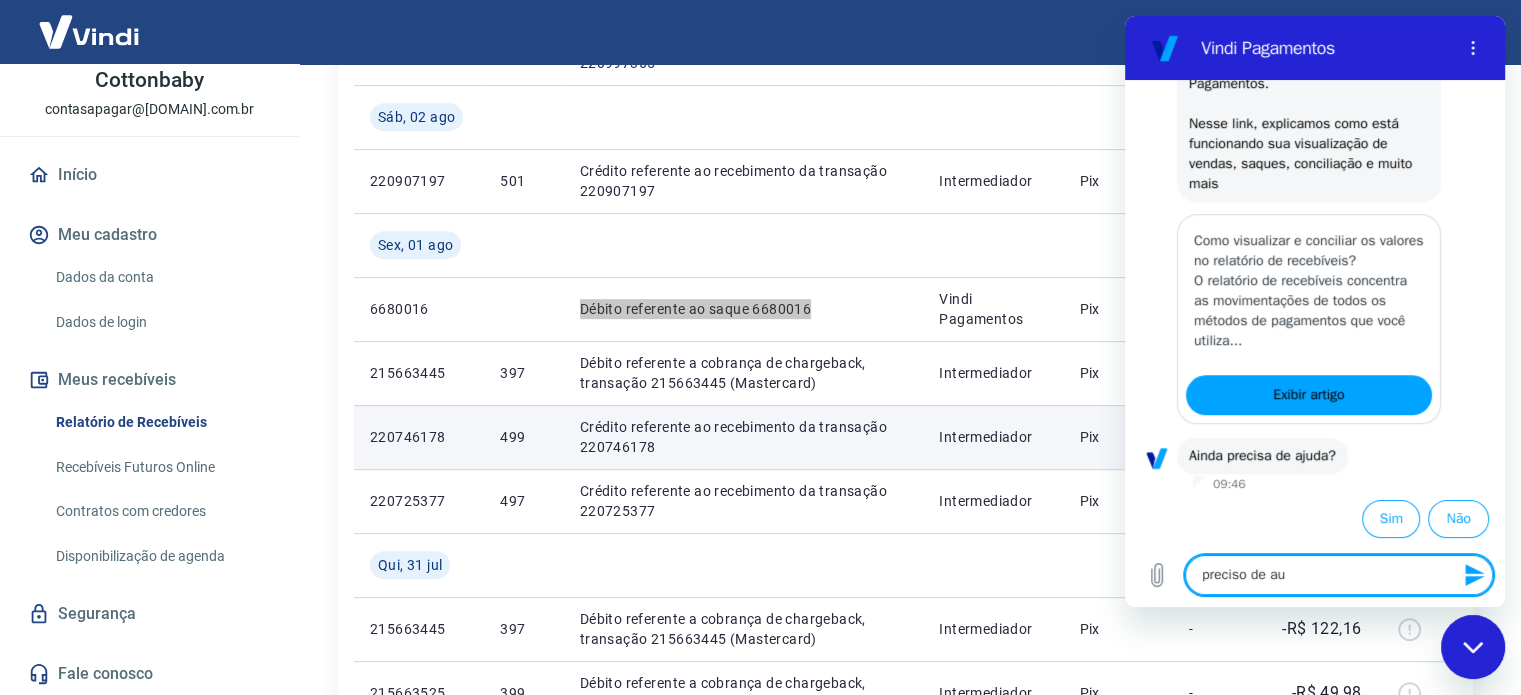 type on "preciso de aux" 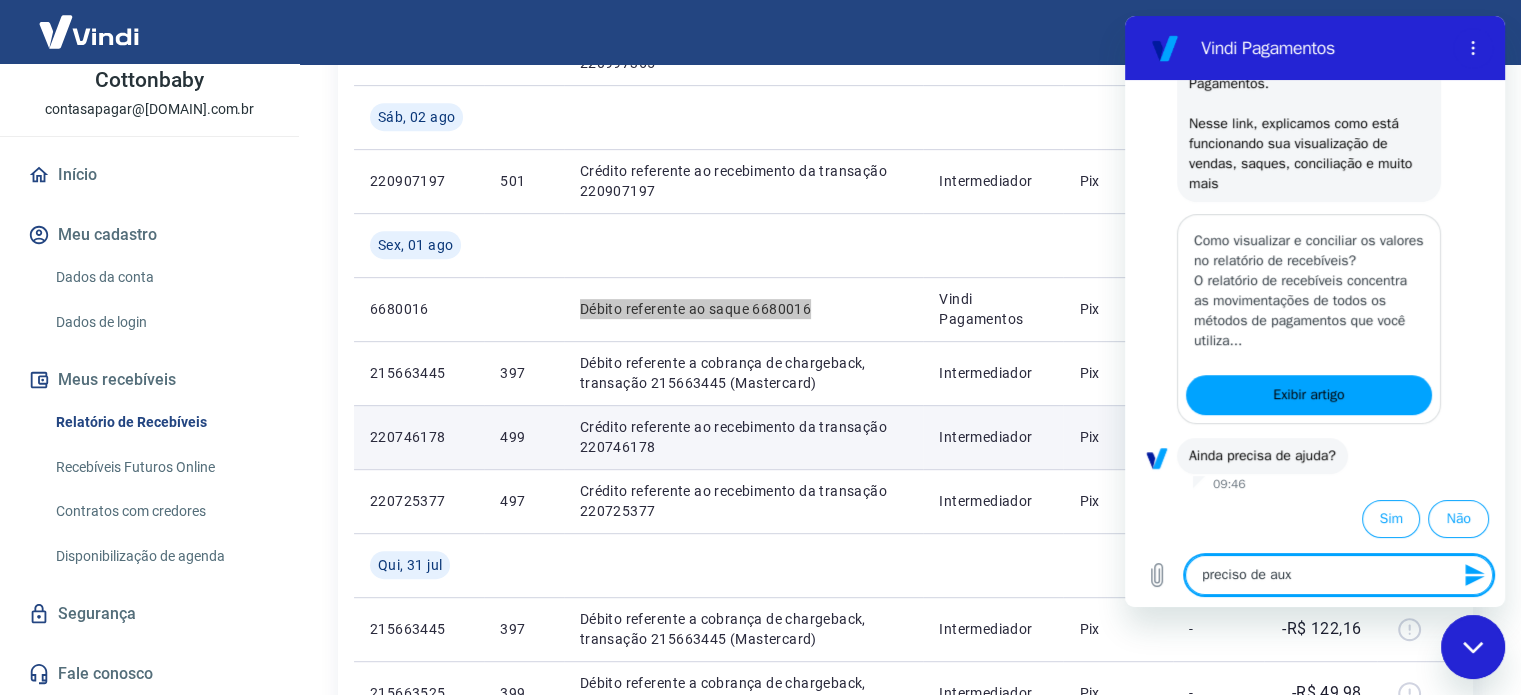type on "x" 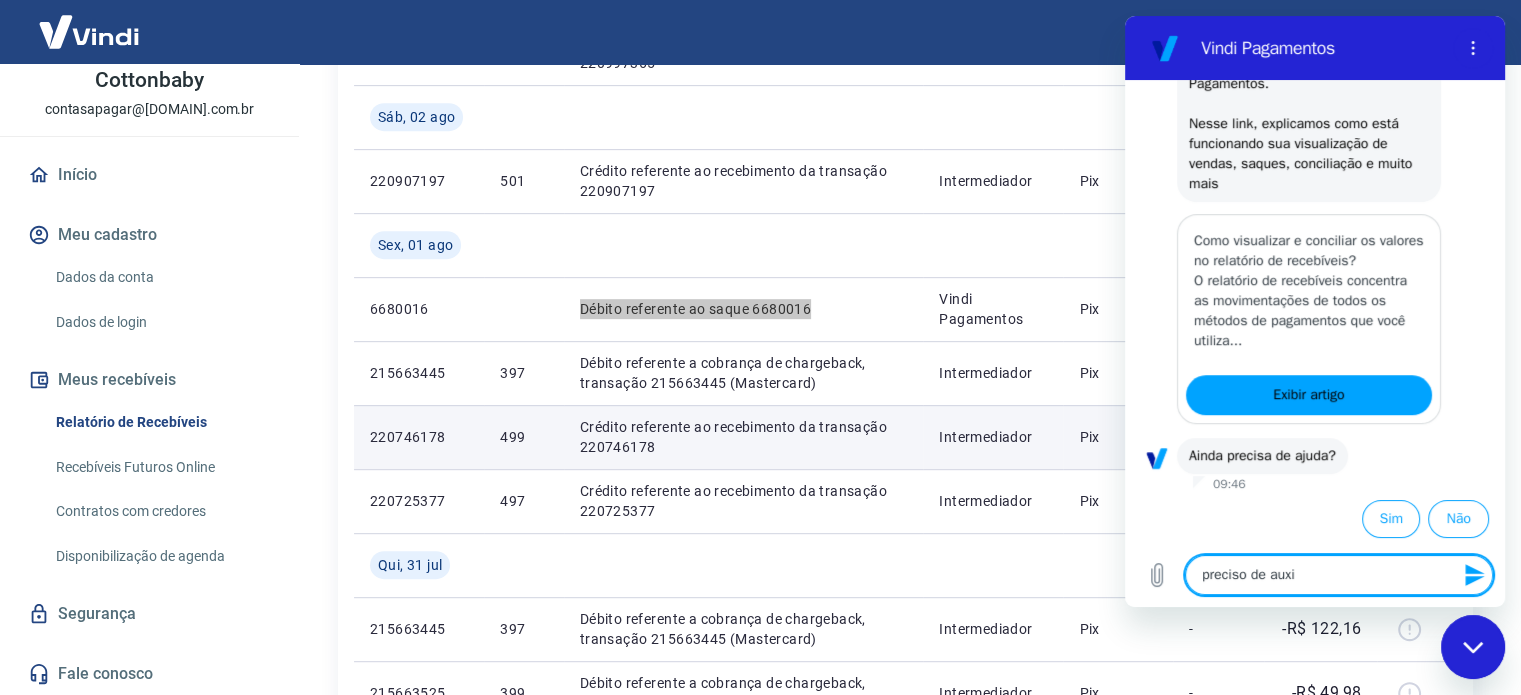 type on "preciso de auxil" 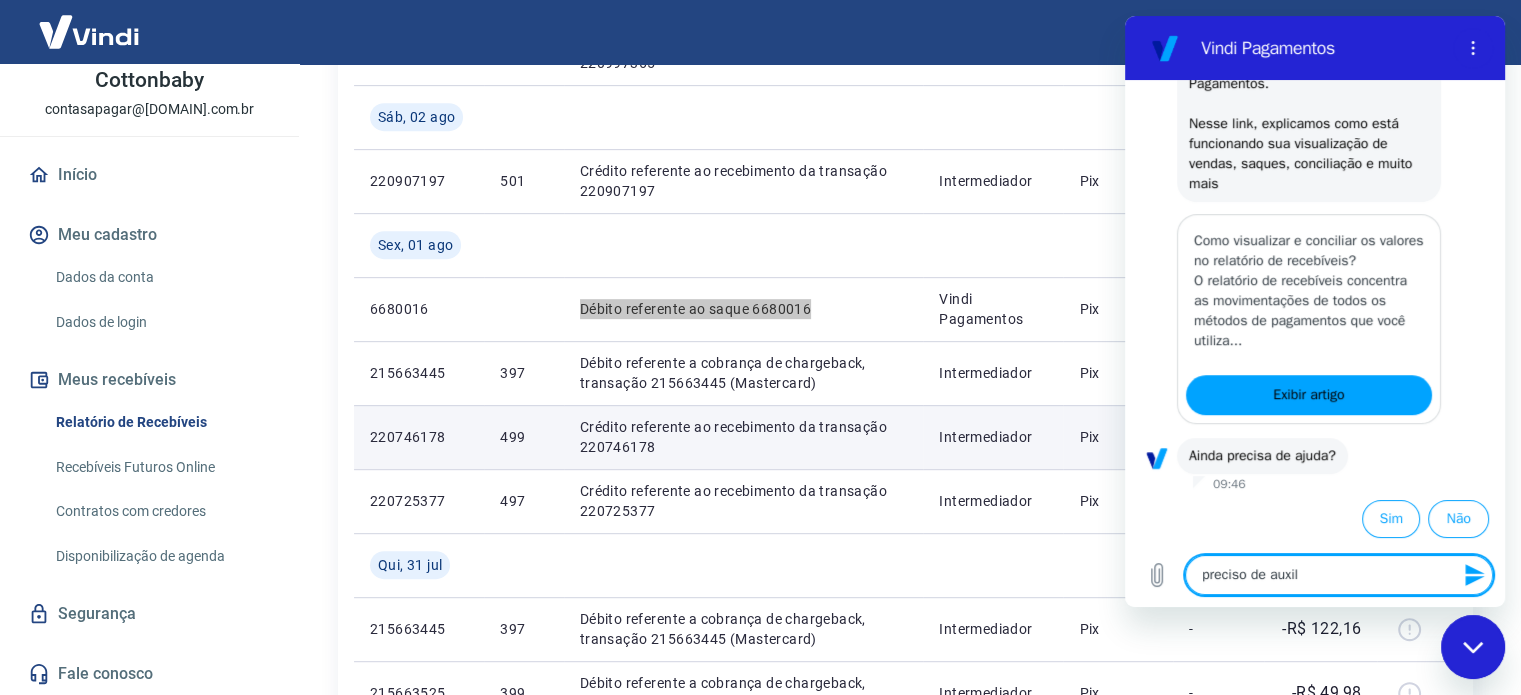 type on "preciso de auxili" 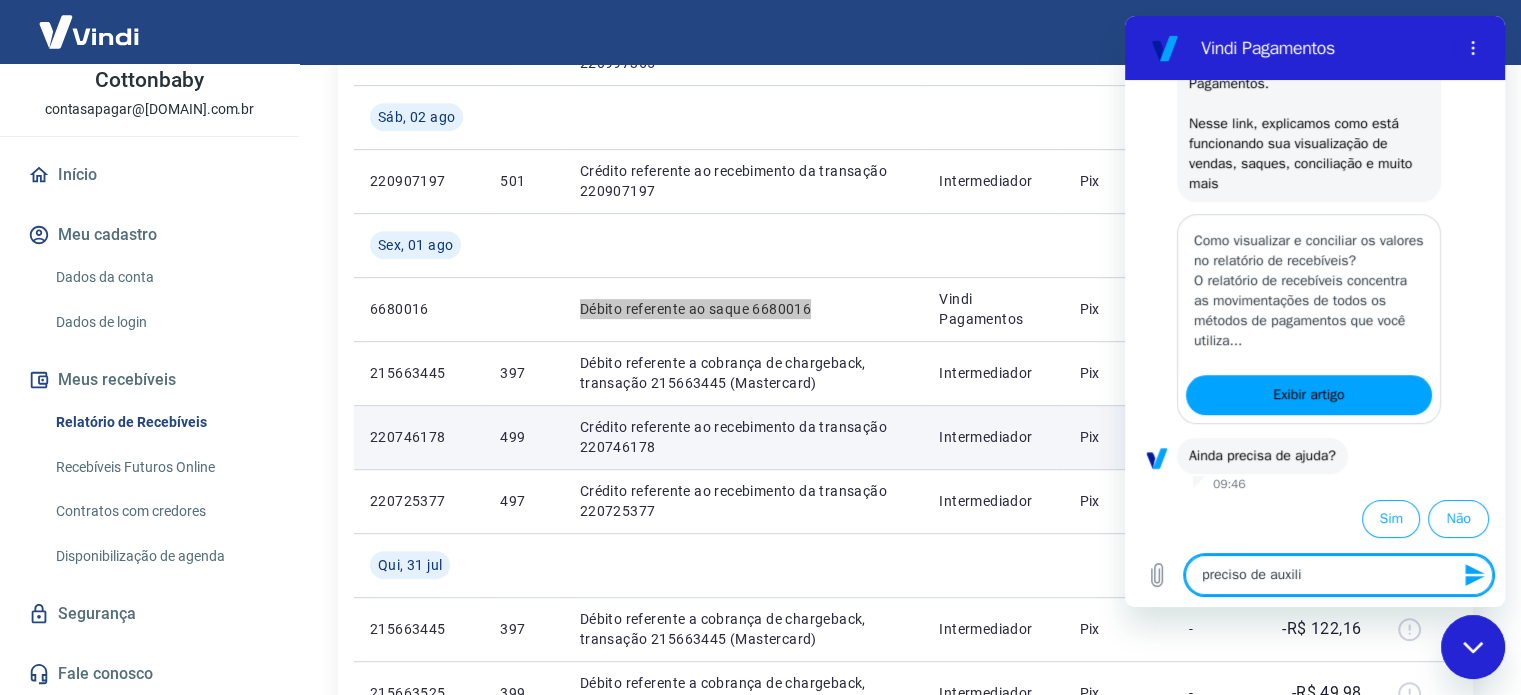 type on "preciso de auxilio" 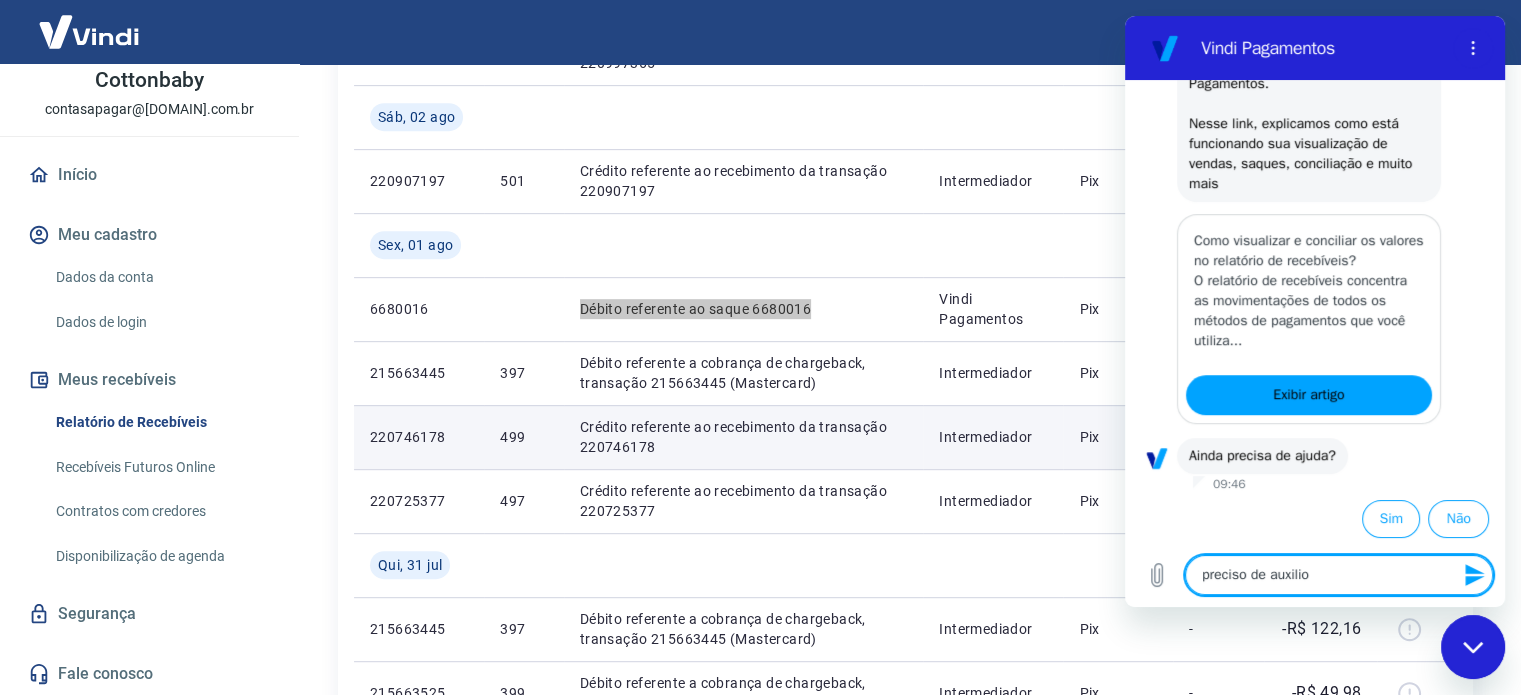 type on "preciso de auxilio" 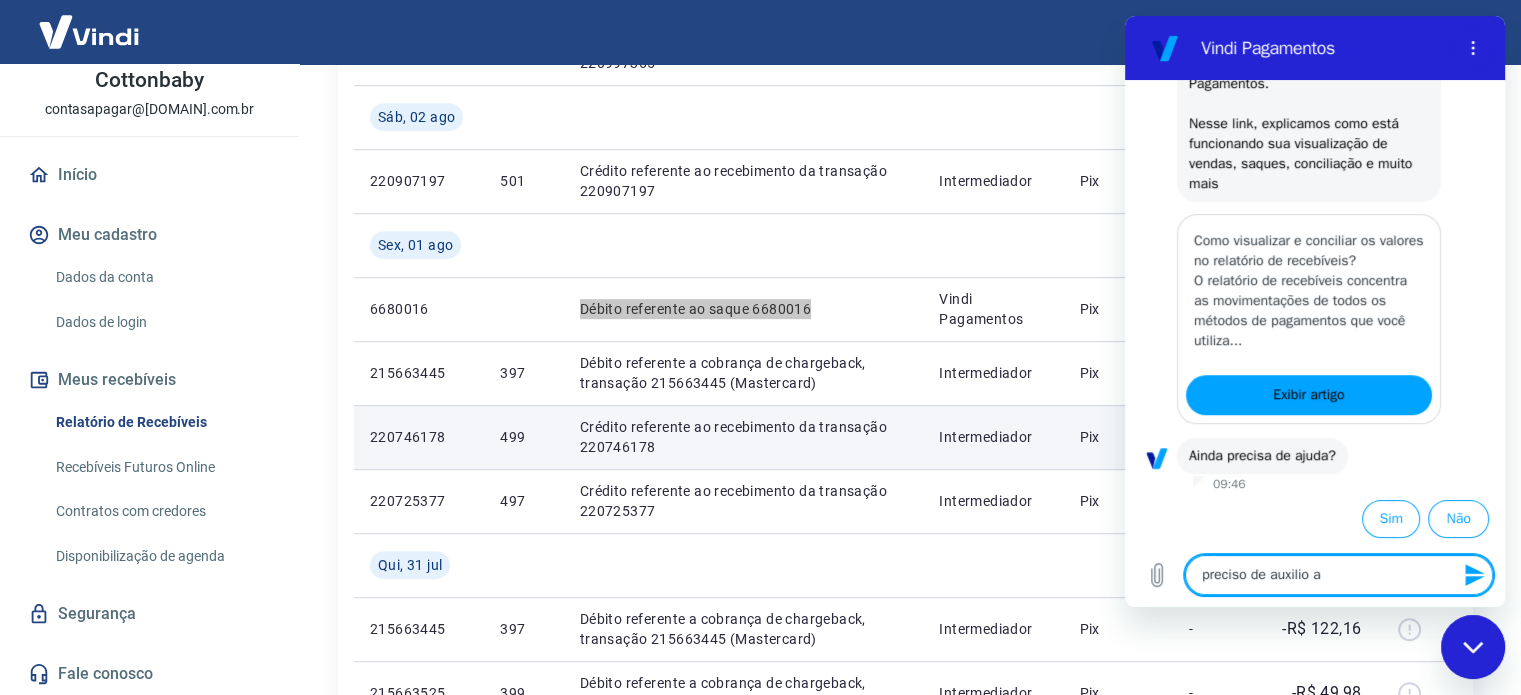 type on "preciso de auxilio ap" 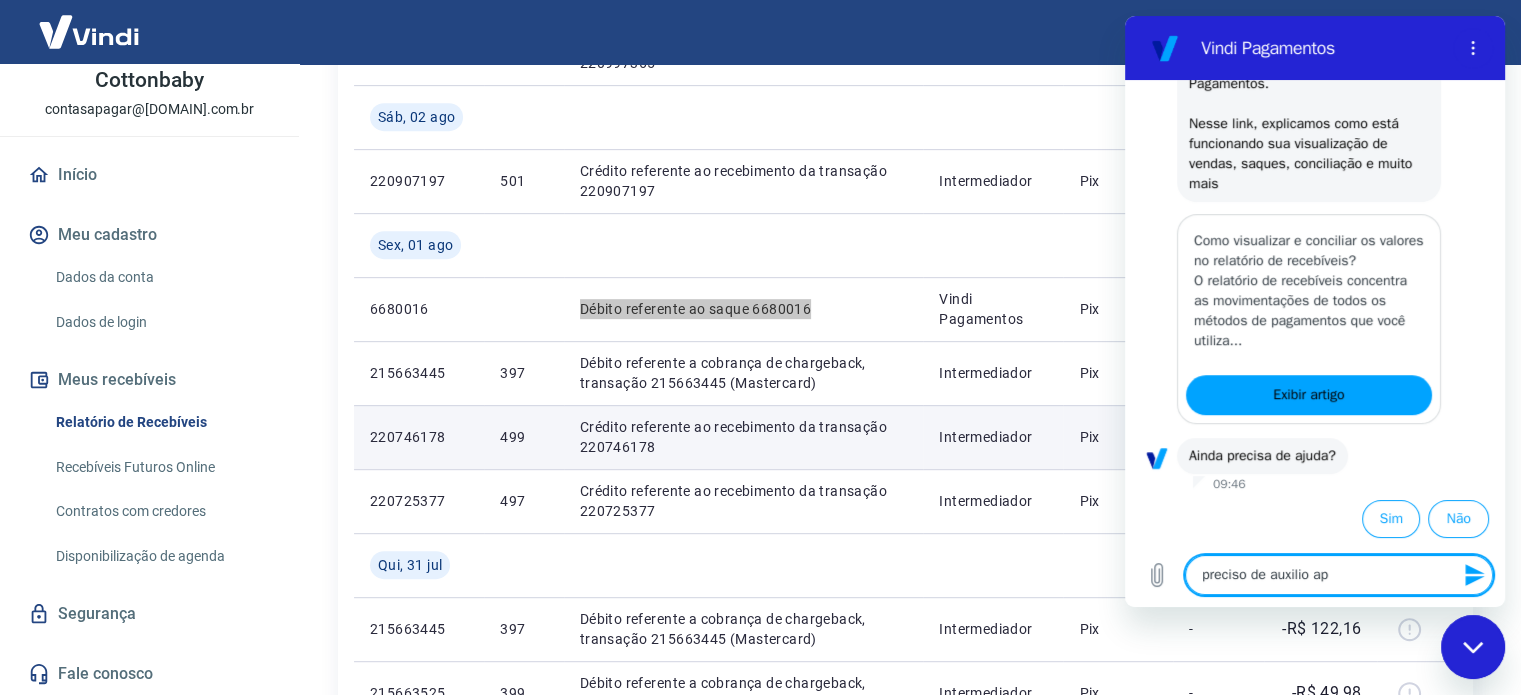 type on "preciso de auxilio a" 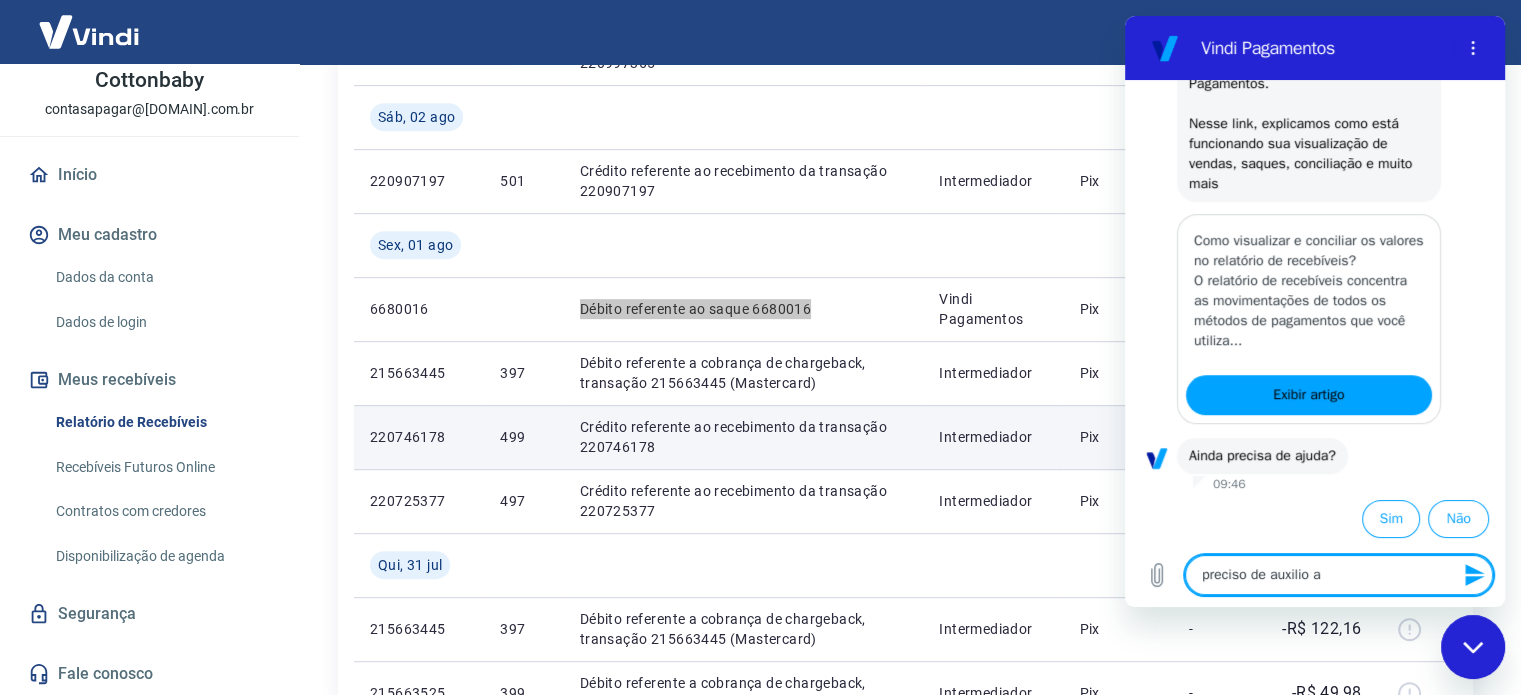 type on "preciso de auxilio" 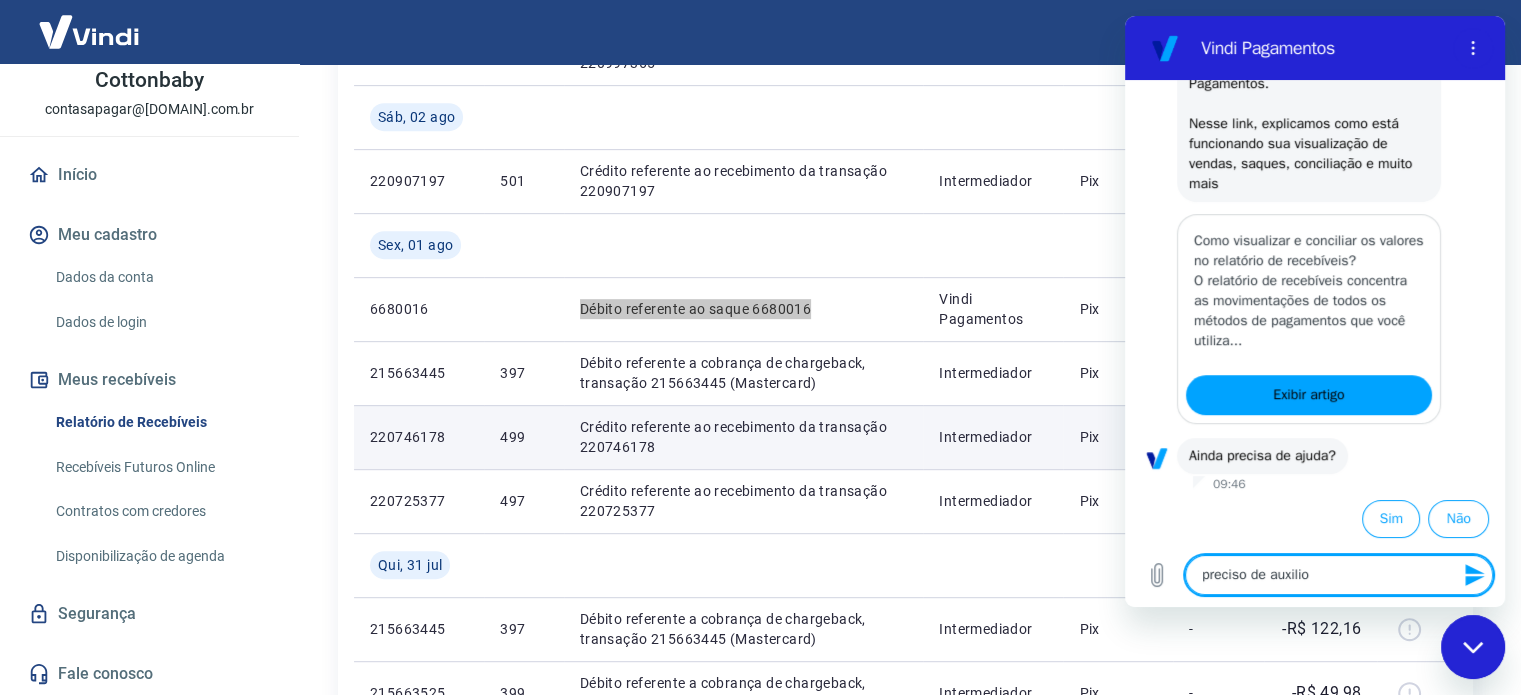 type on "preciso de auxilio p" 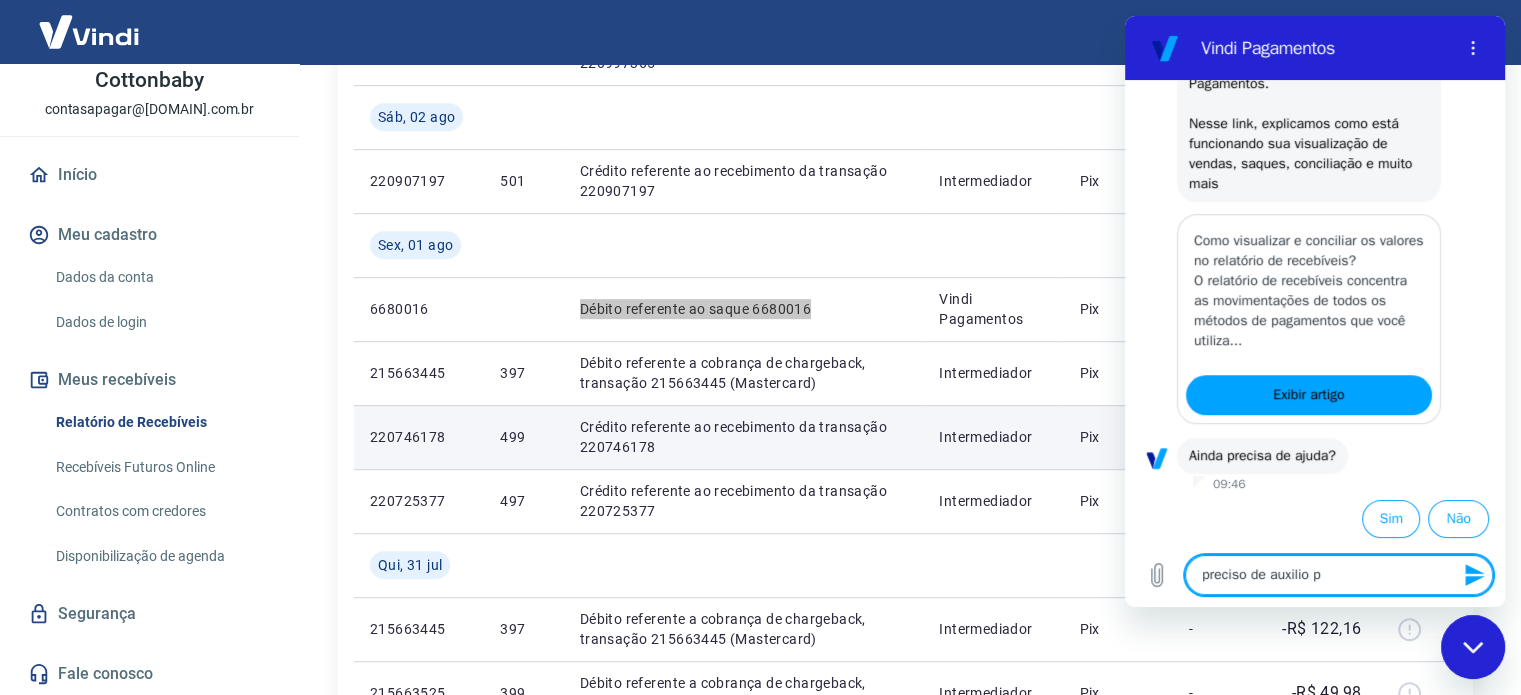 type on "preciso de auxilio pa" 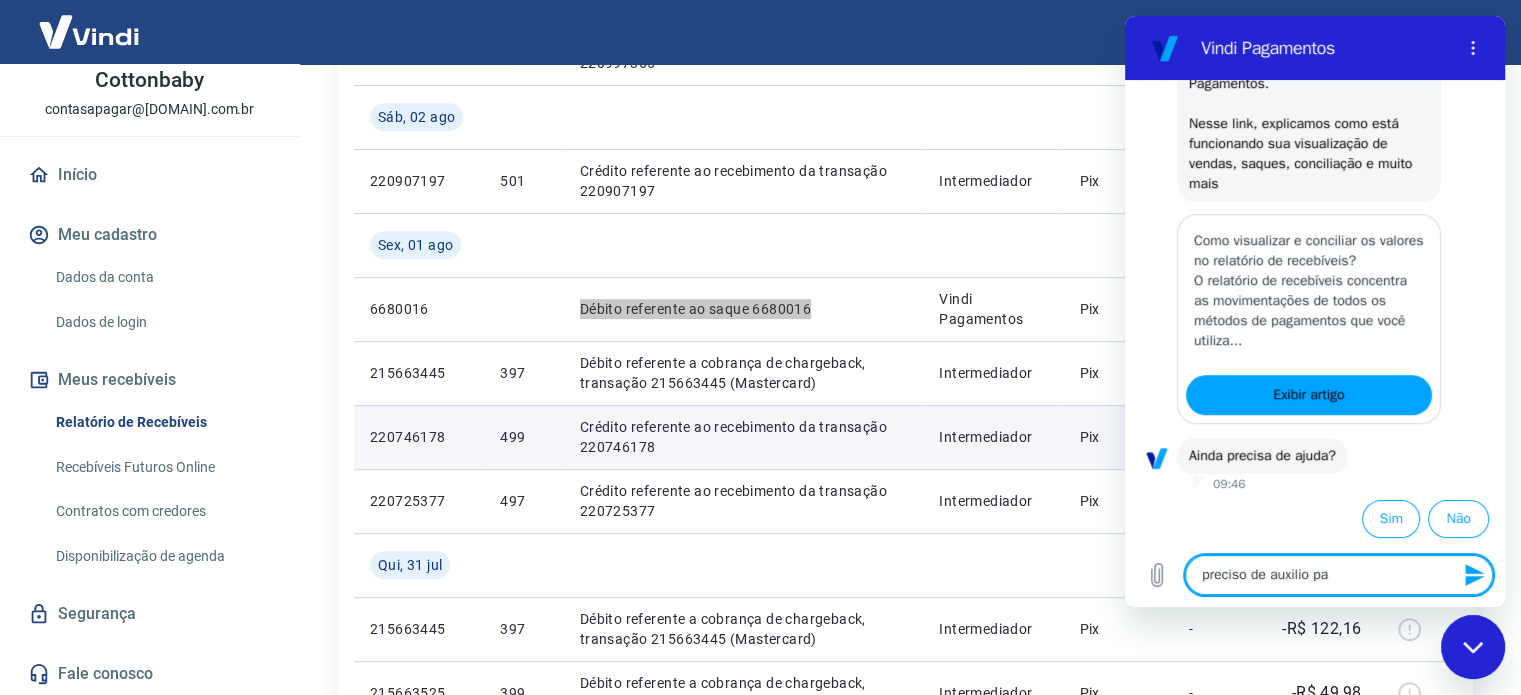 type on "preciso de auxilio par" 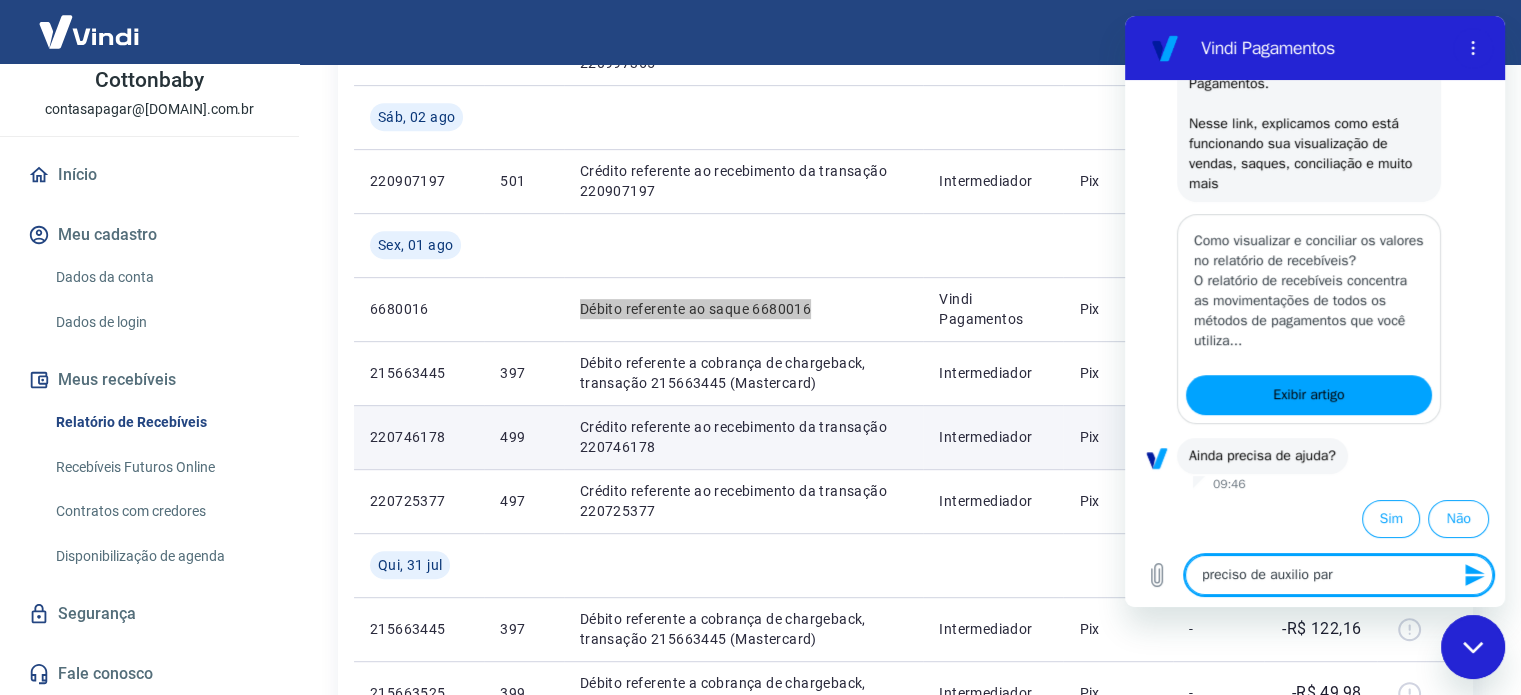 type on "preciso de auxilio pa" 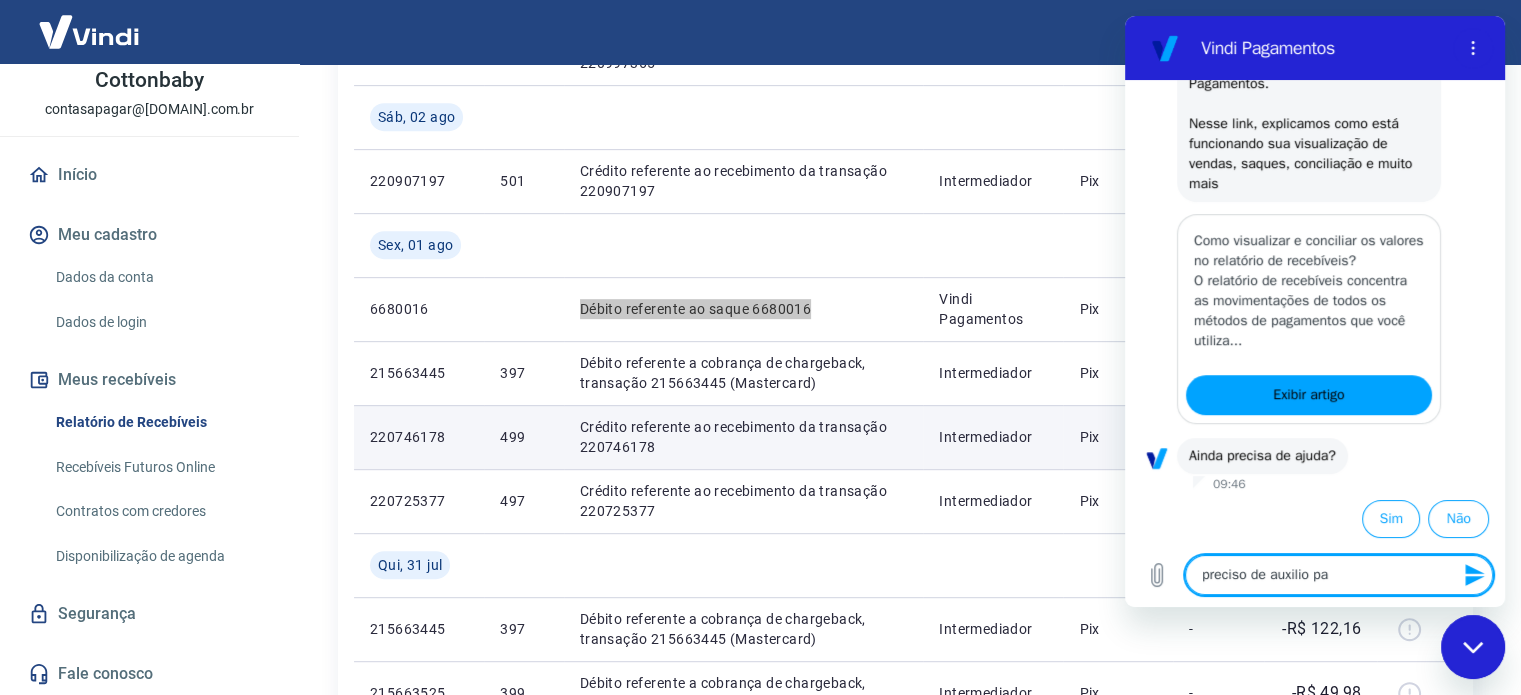 type on "preciso de auxilio p" 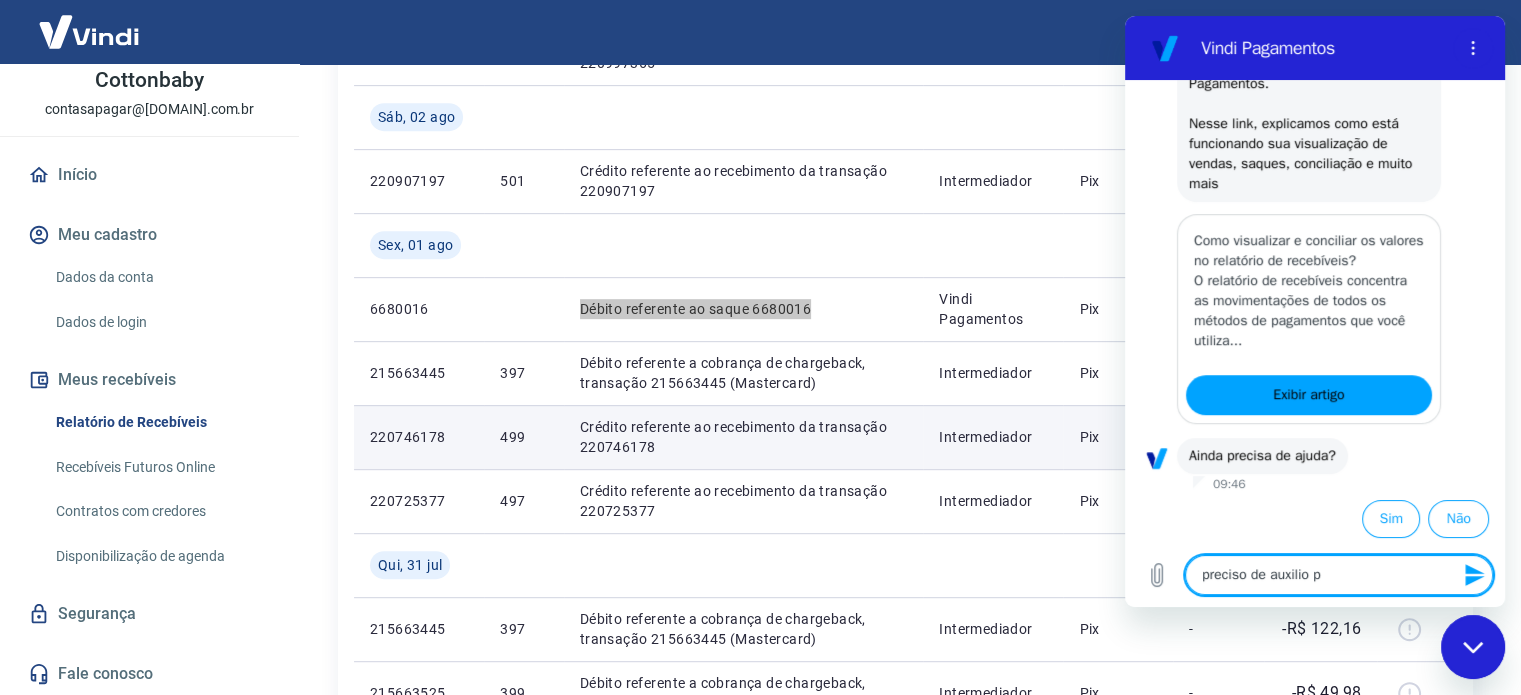 type on "preciso de auxilio" 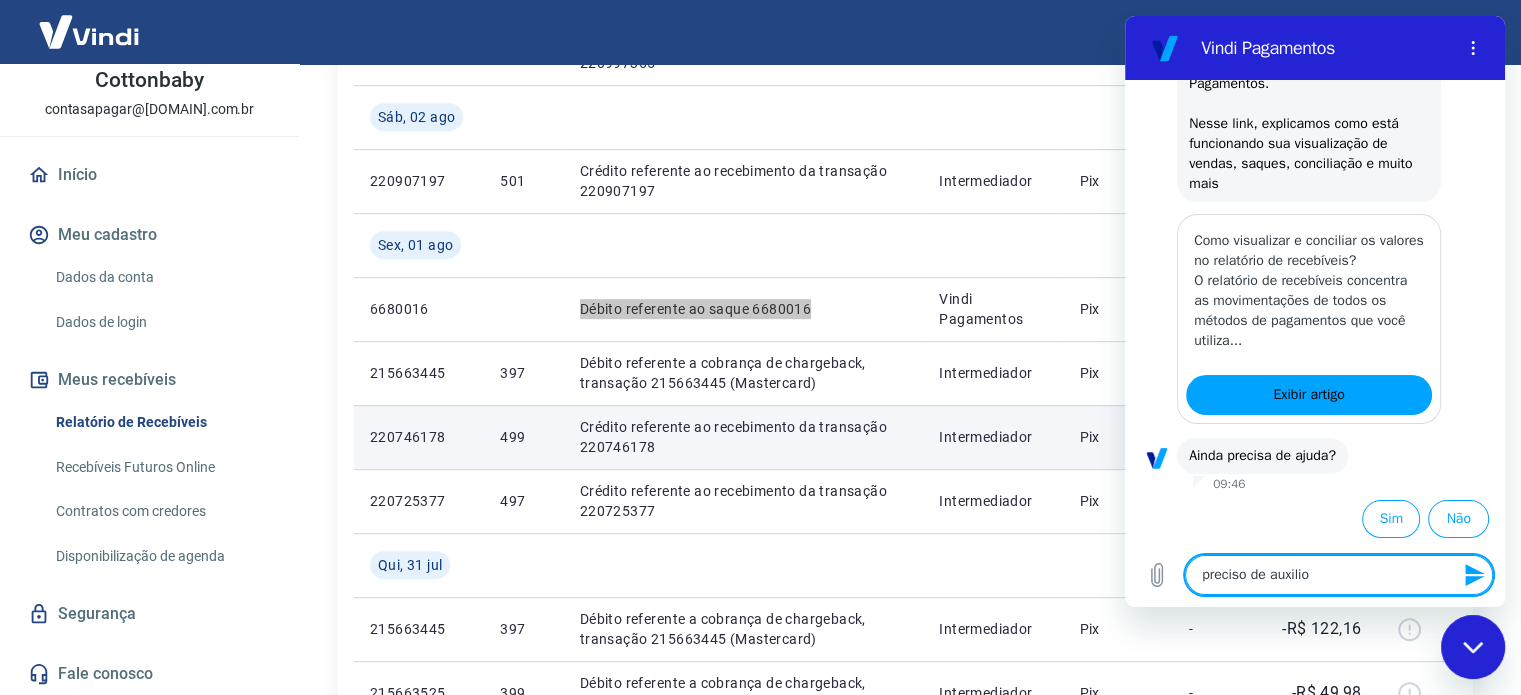 type 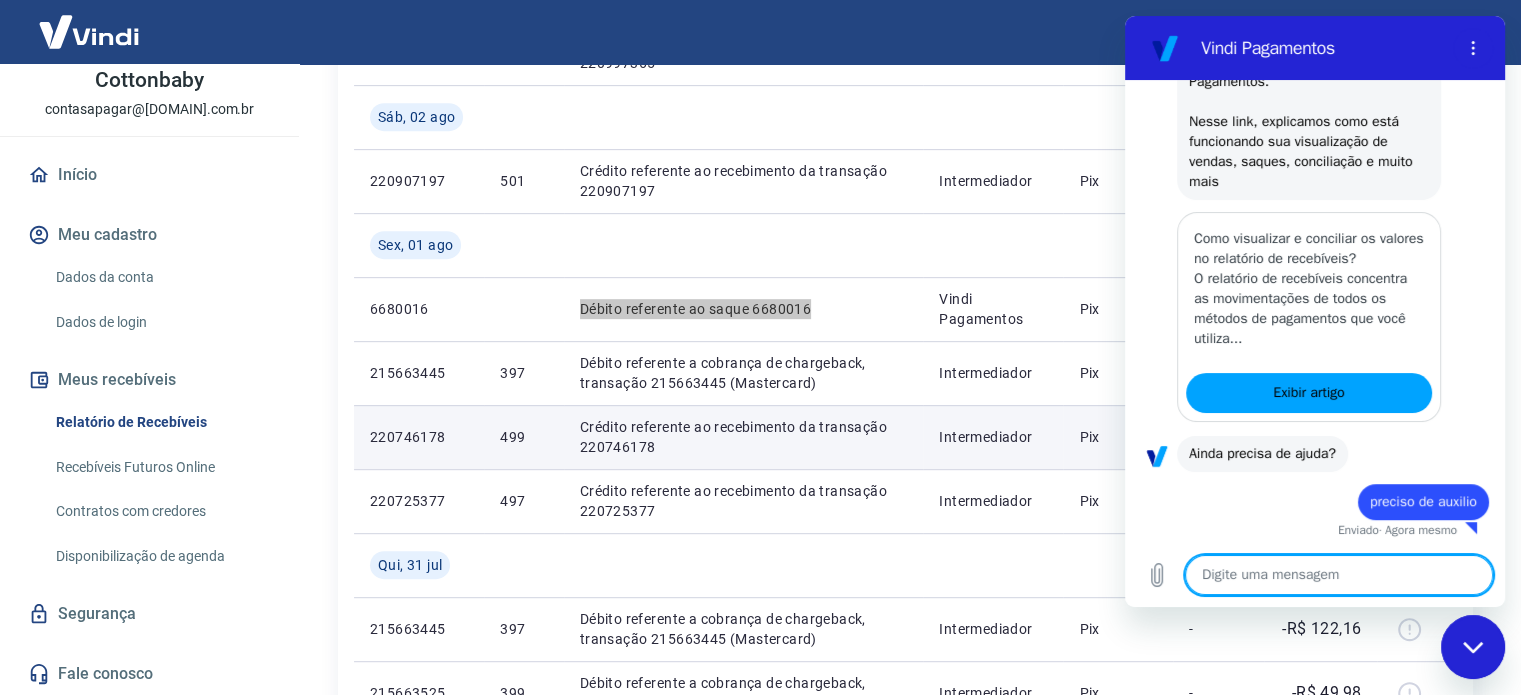 type on "x" 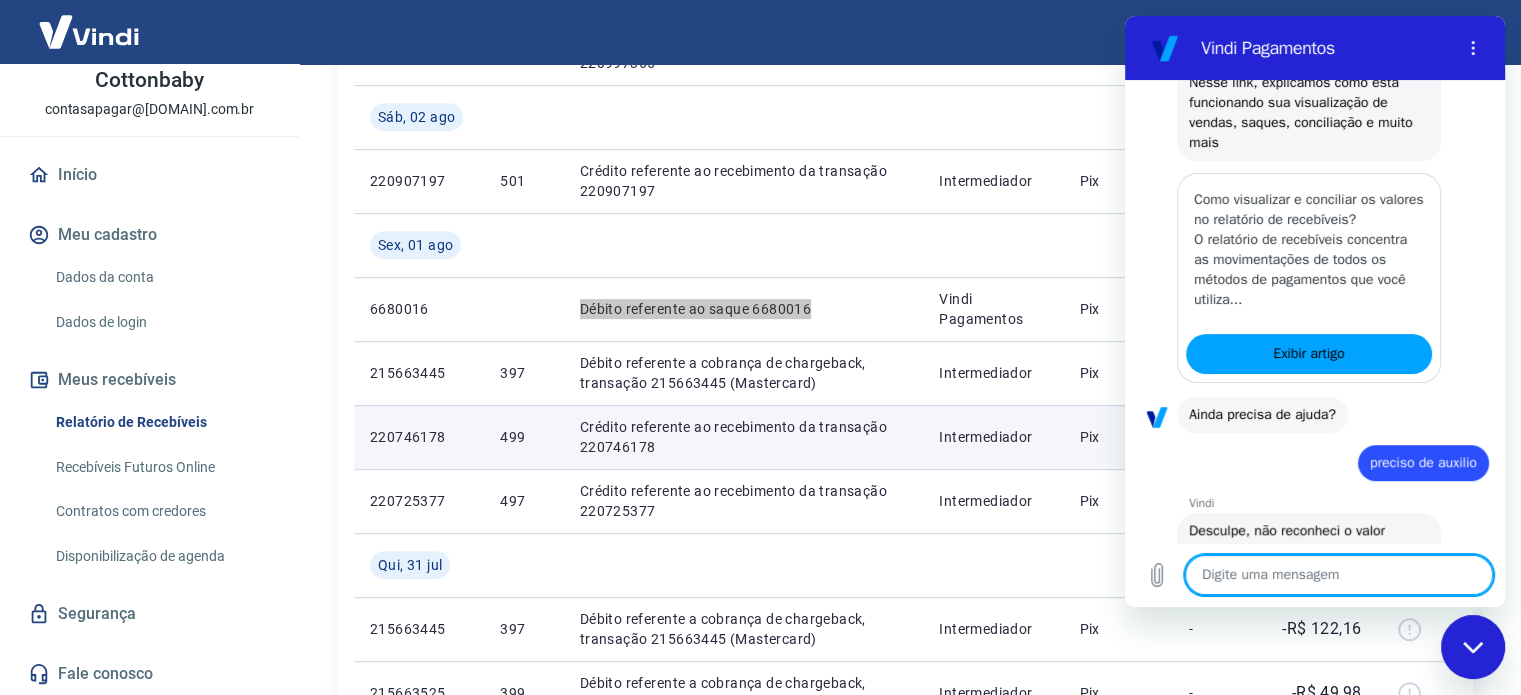 paste on "Débito referente ao saque 6680016" 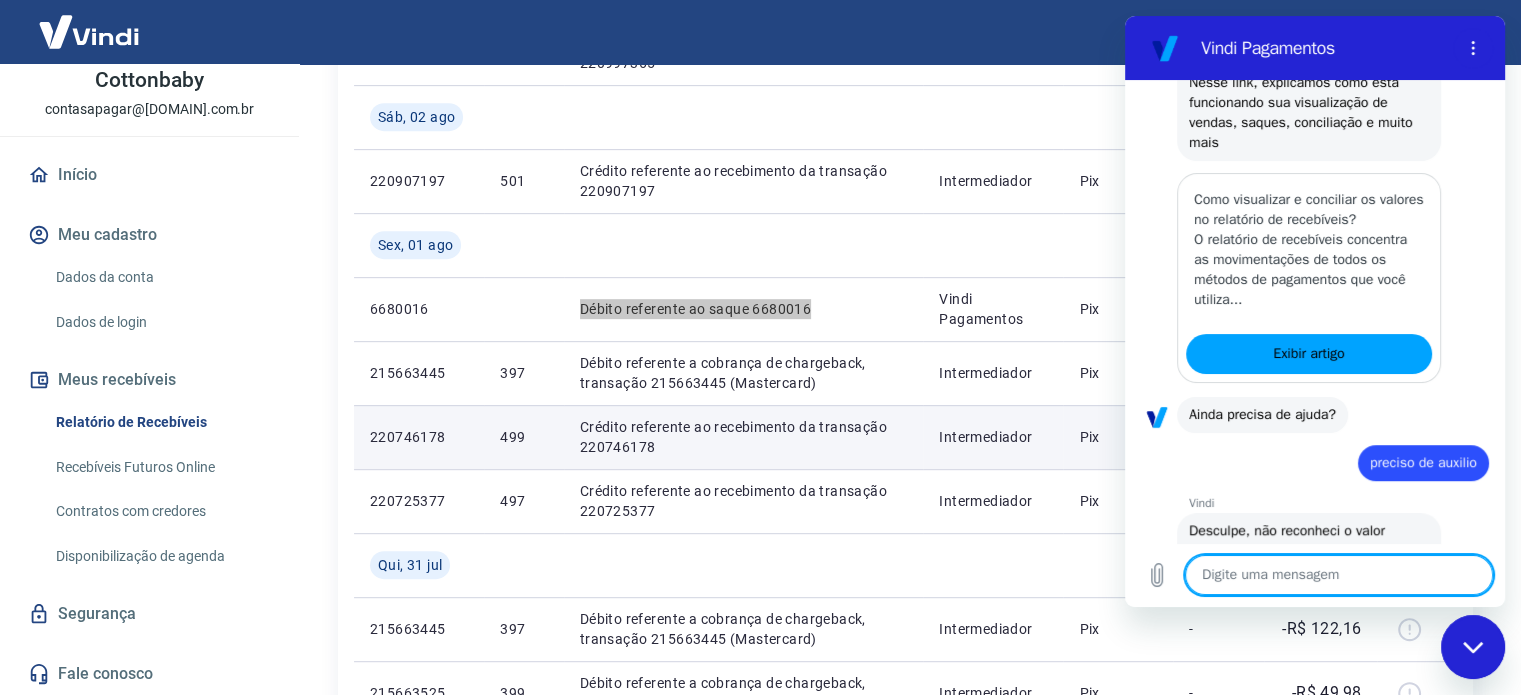 type on "Débito referente ao saque 6680016" 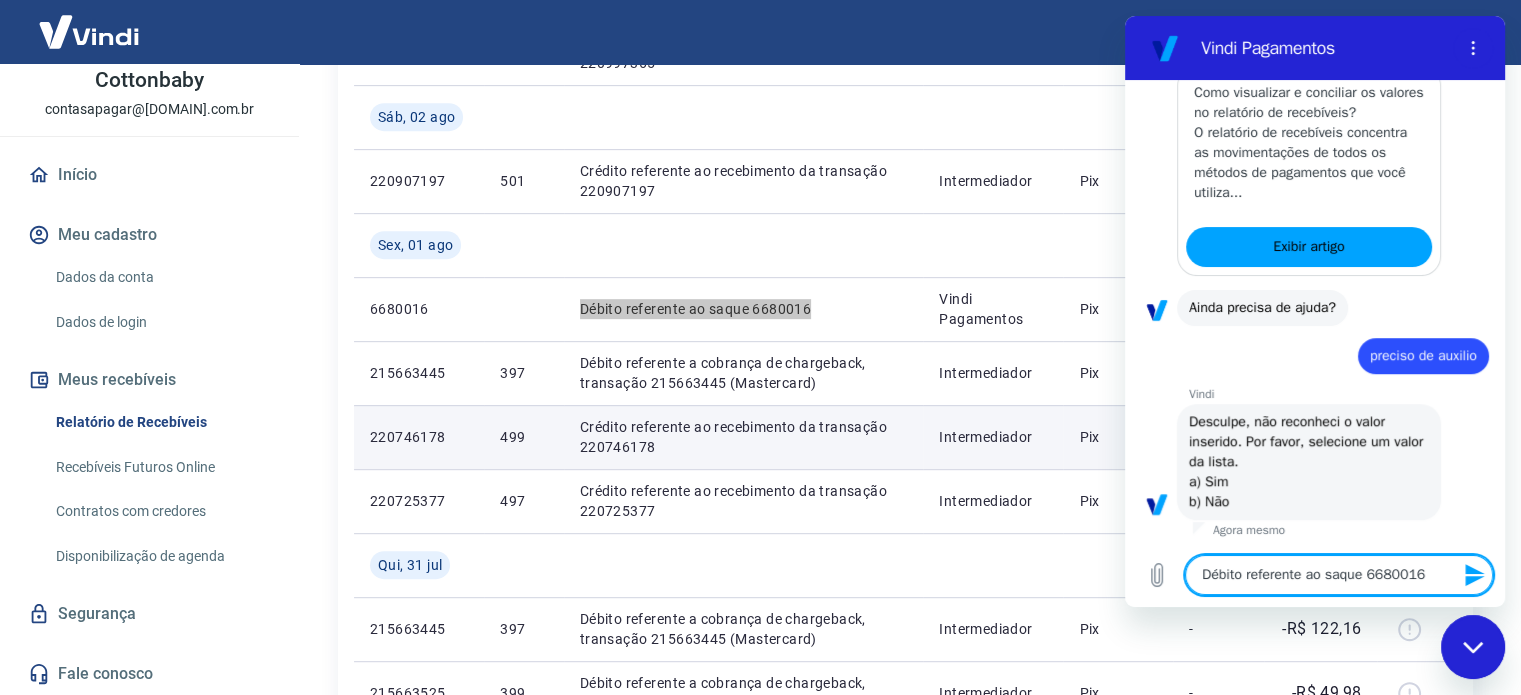 scroll, scrollTop: 1180, scrollLeft: 0, axis: vertical 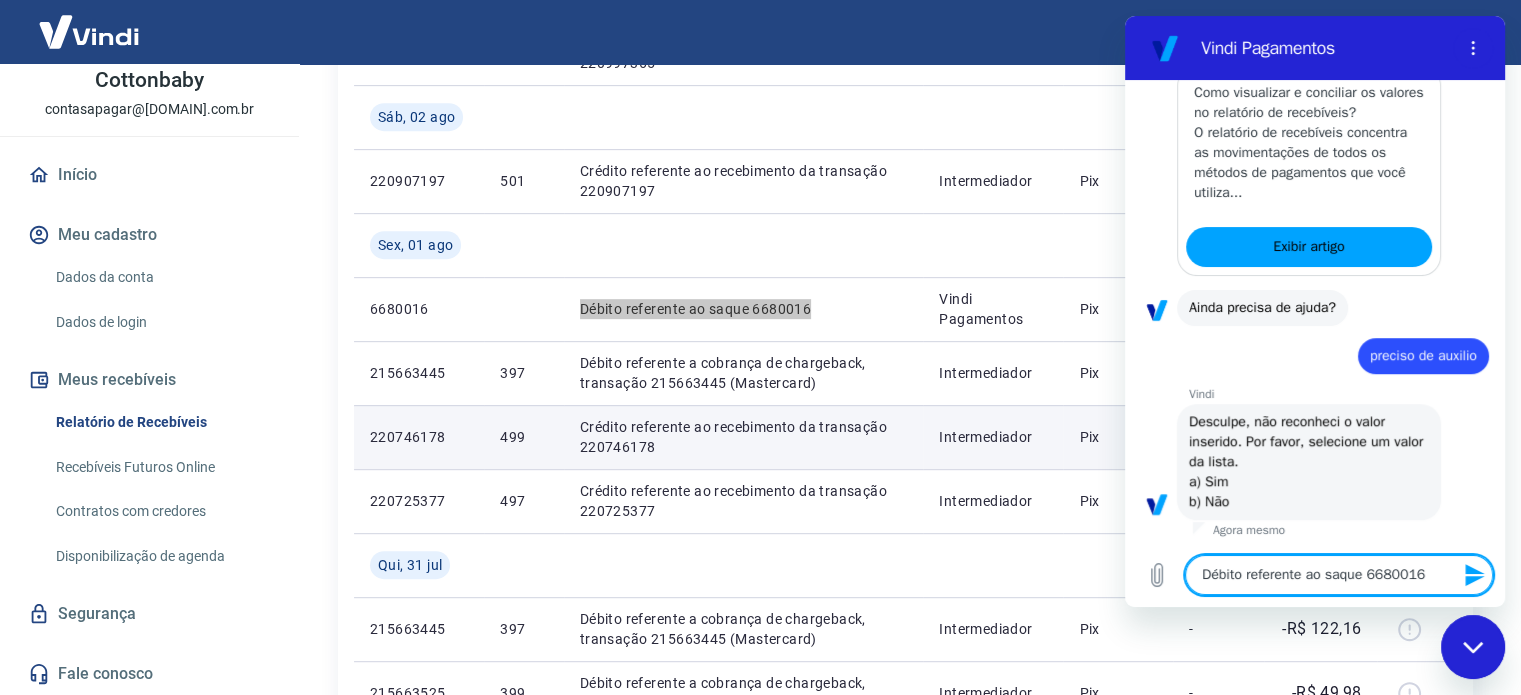 drag, startPoint x: 1434, startPoint y: 571, endPoint x: 1033, endPoint y: 563, distance: 401.0798 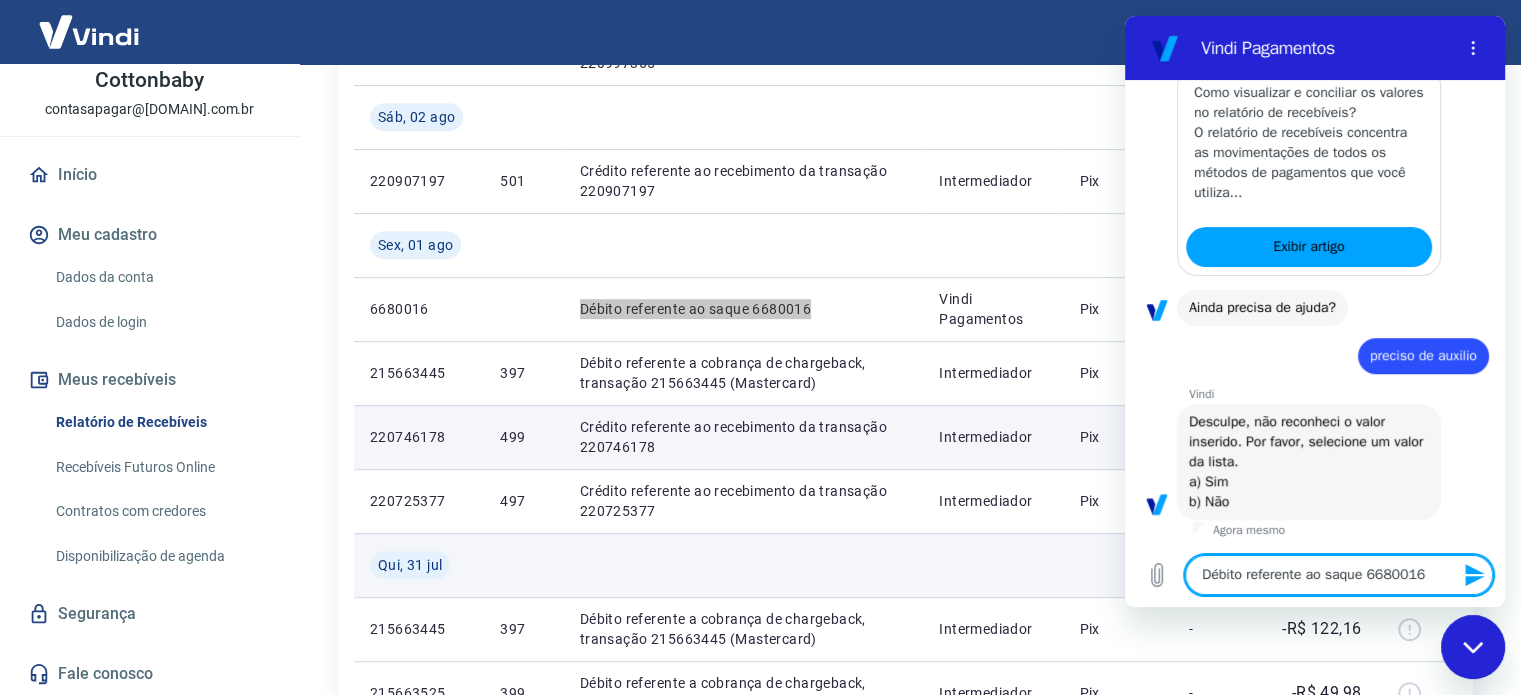 type on "s" 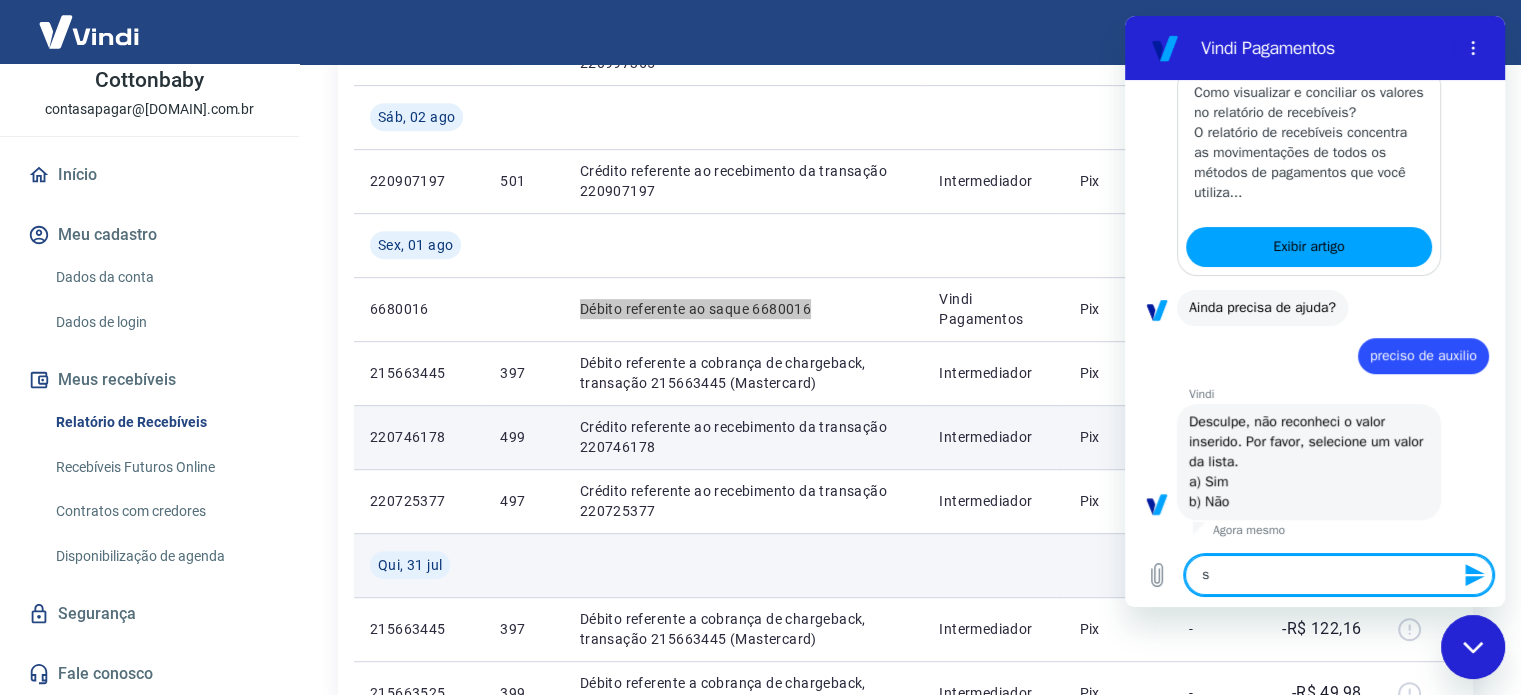 type on "si" 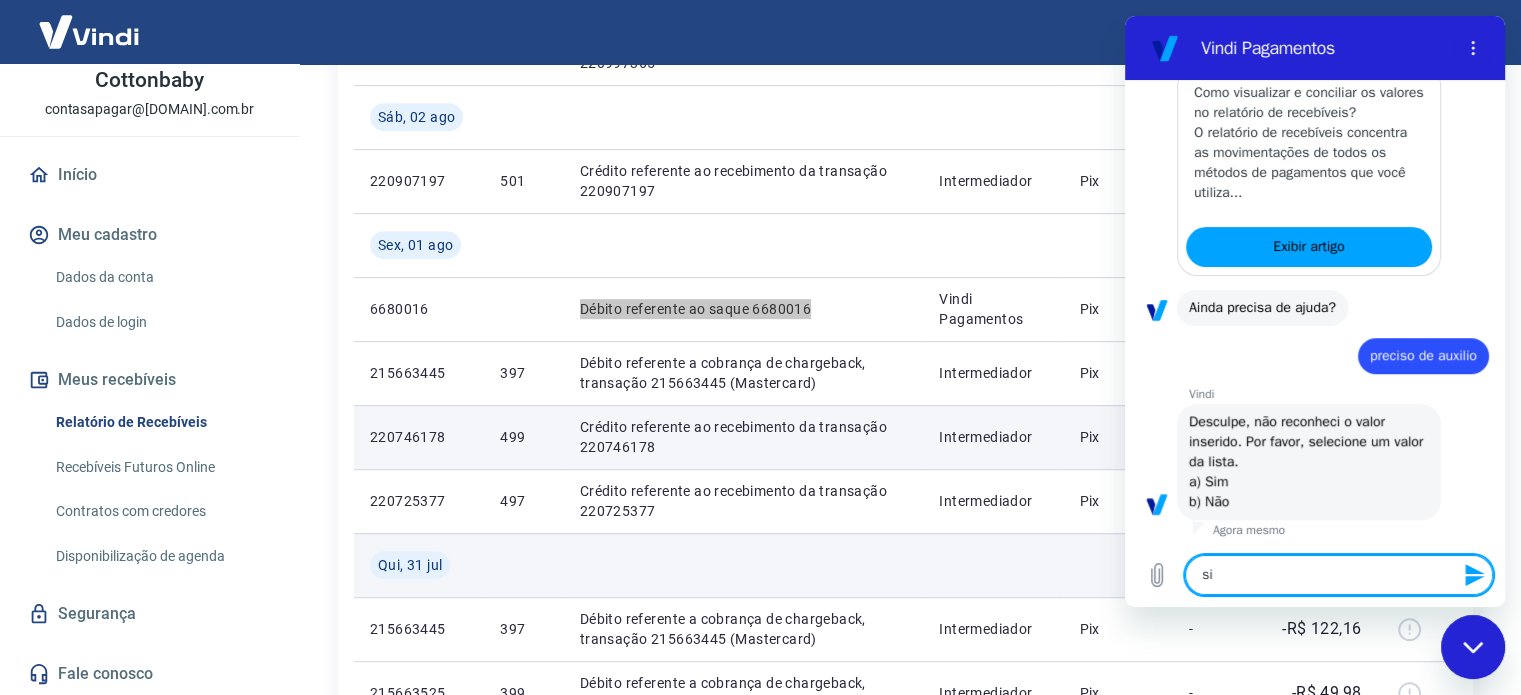 type on "sim" 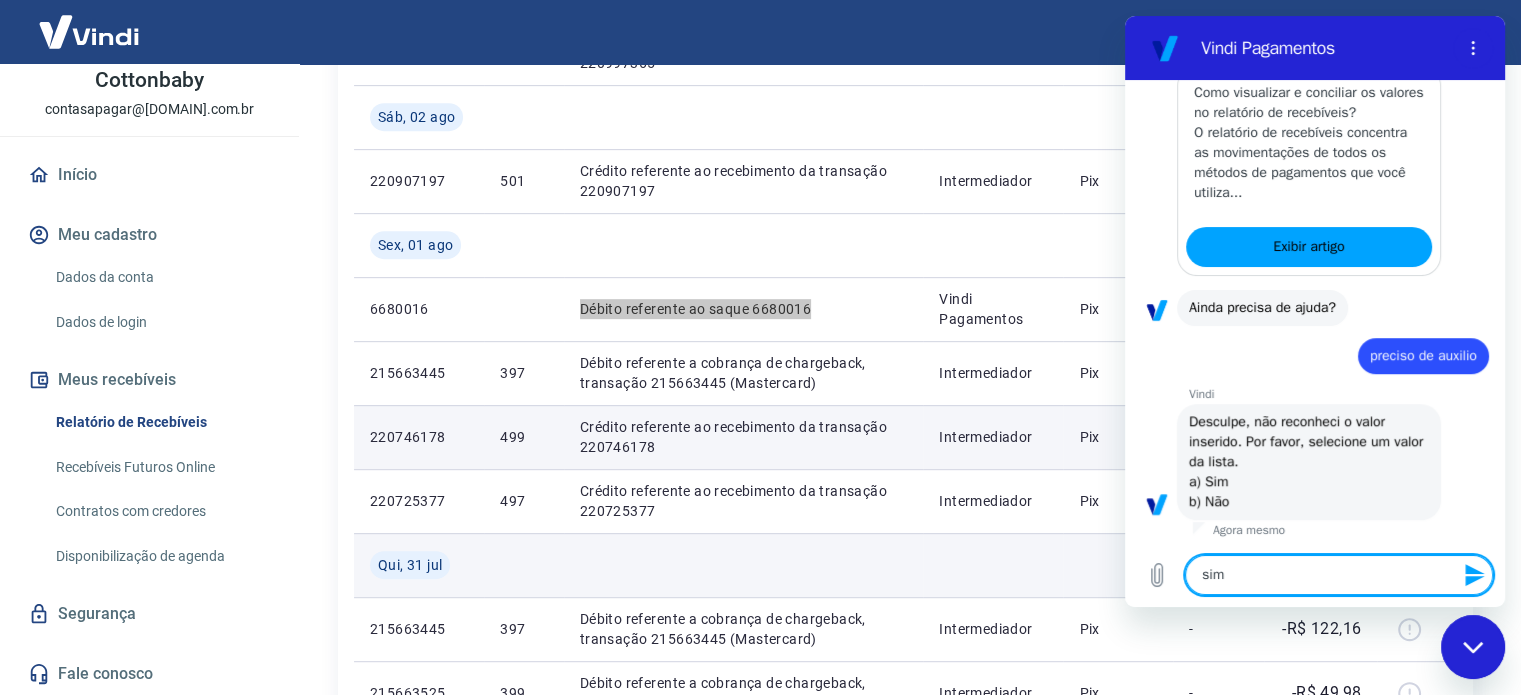 type 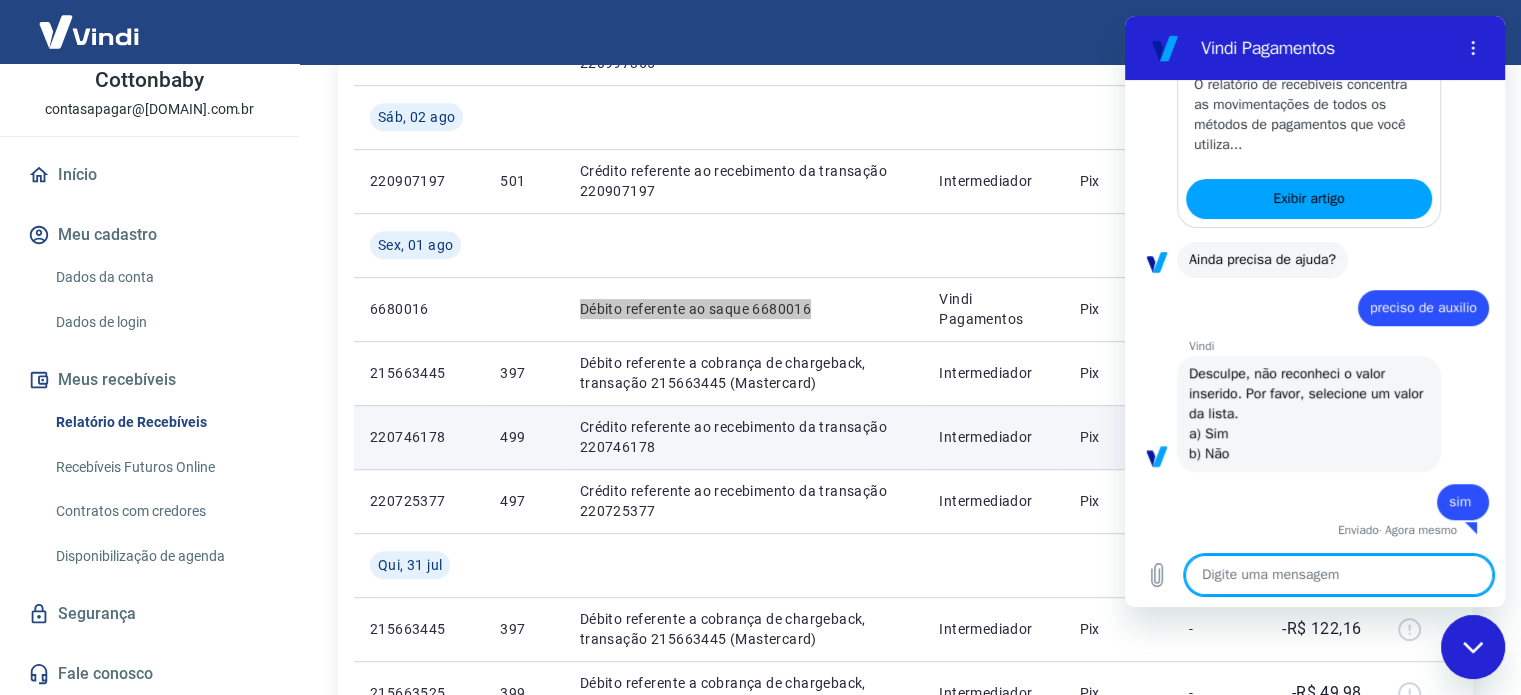 type on "x" 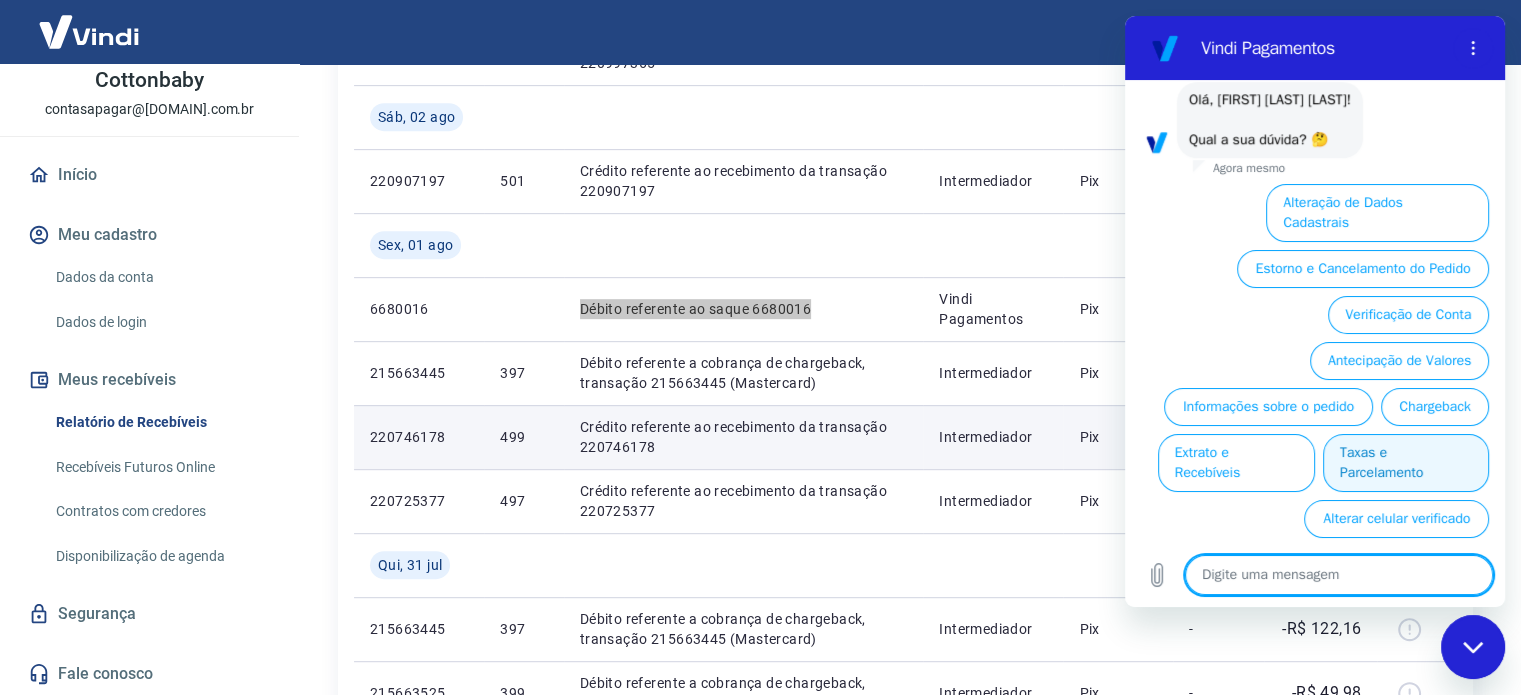 scroll, scrollTop: 1600, scrollLeft: 0, axis: vertical 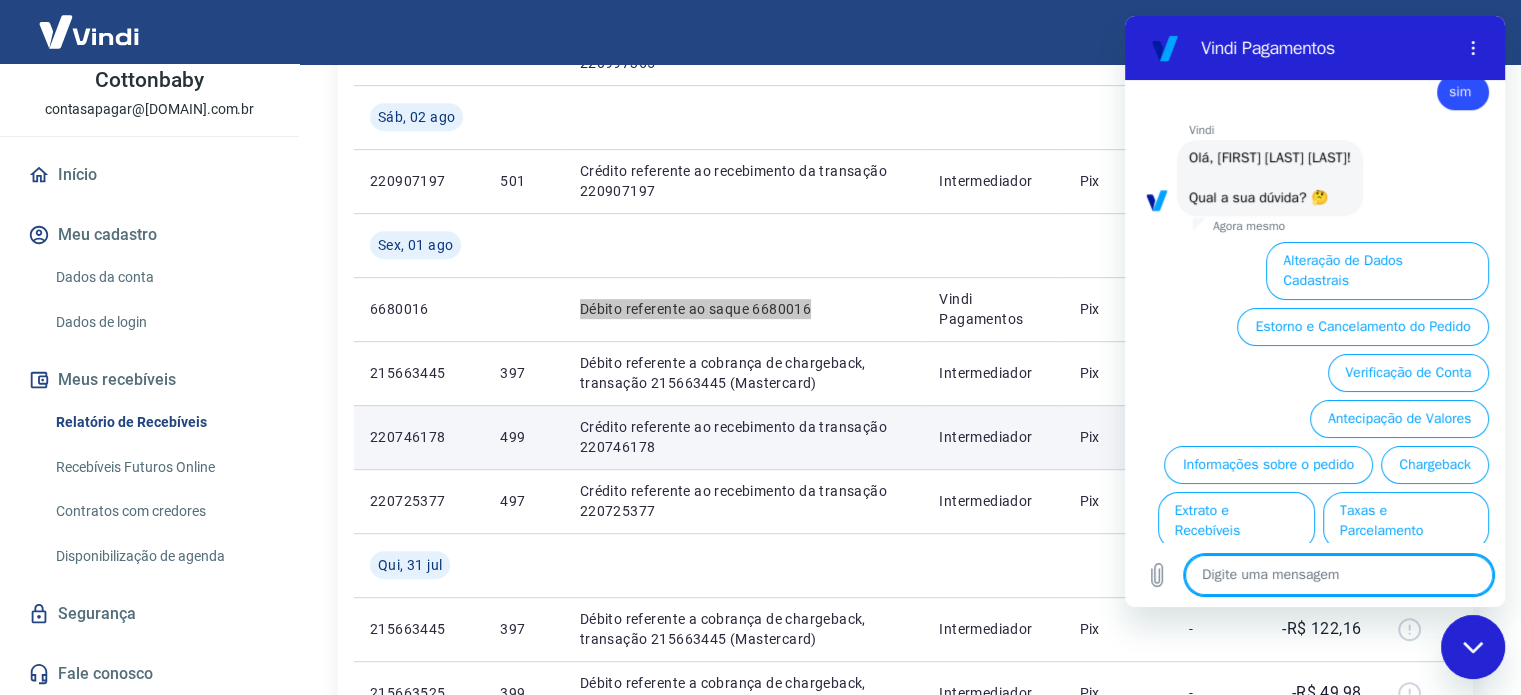 click at bounding box center (1339, 575) 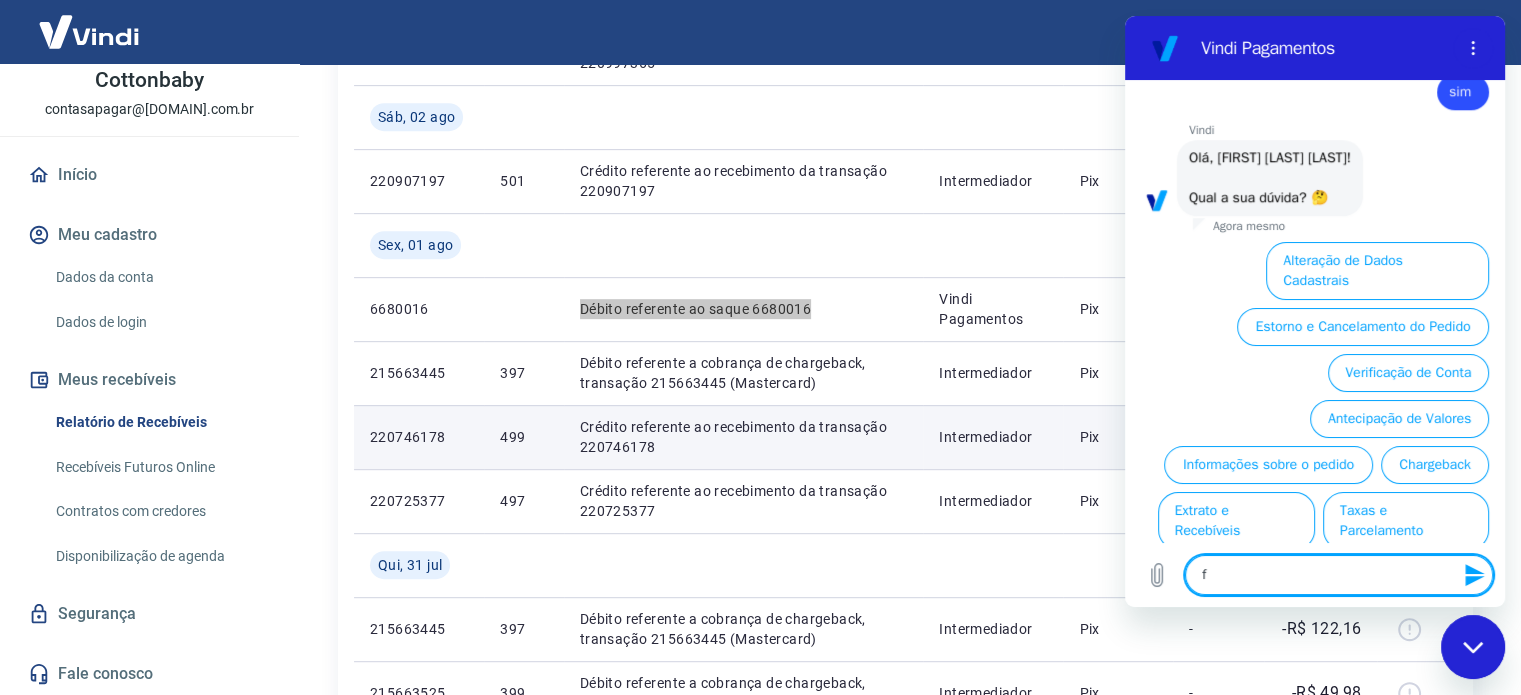 type on "fa" 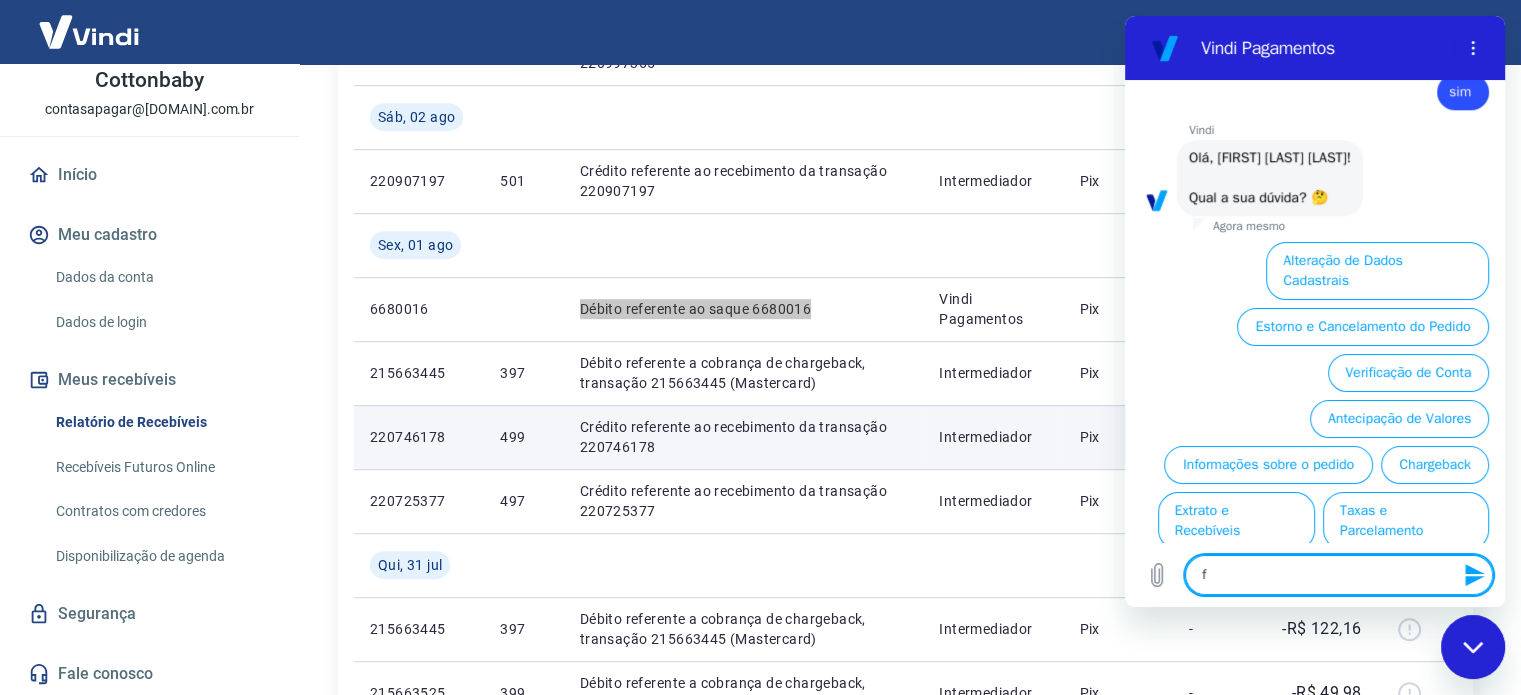 type on "x" 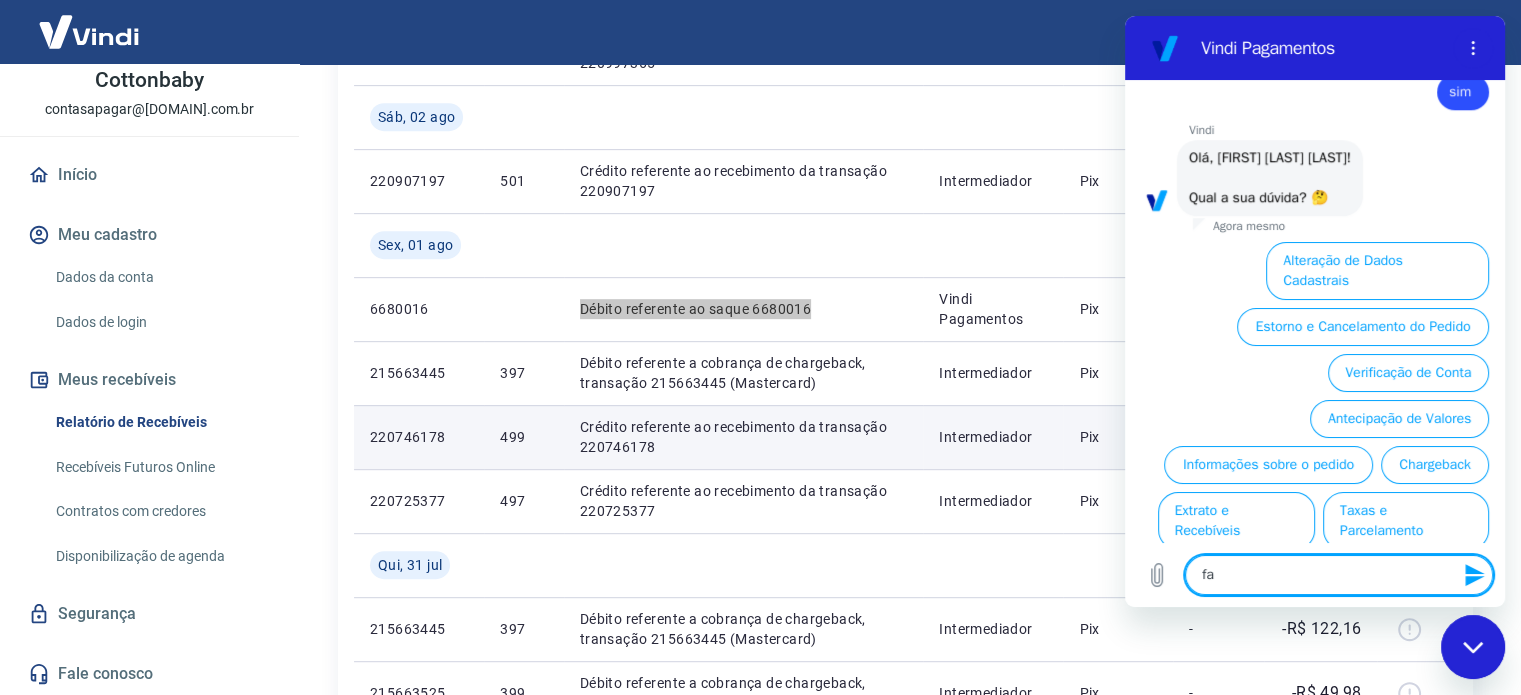 type on "fal" 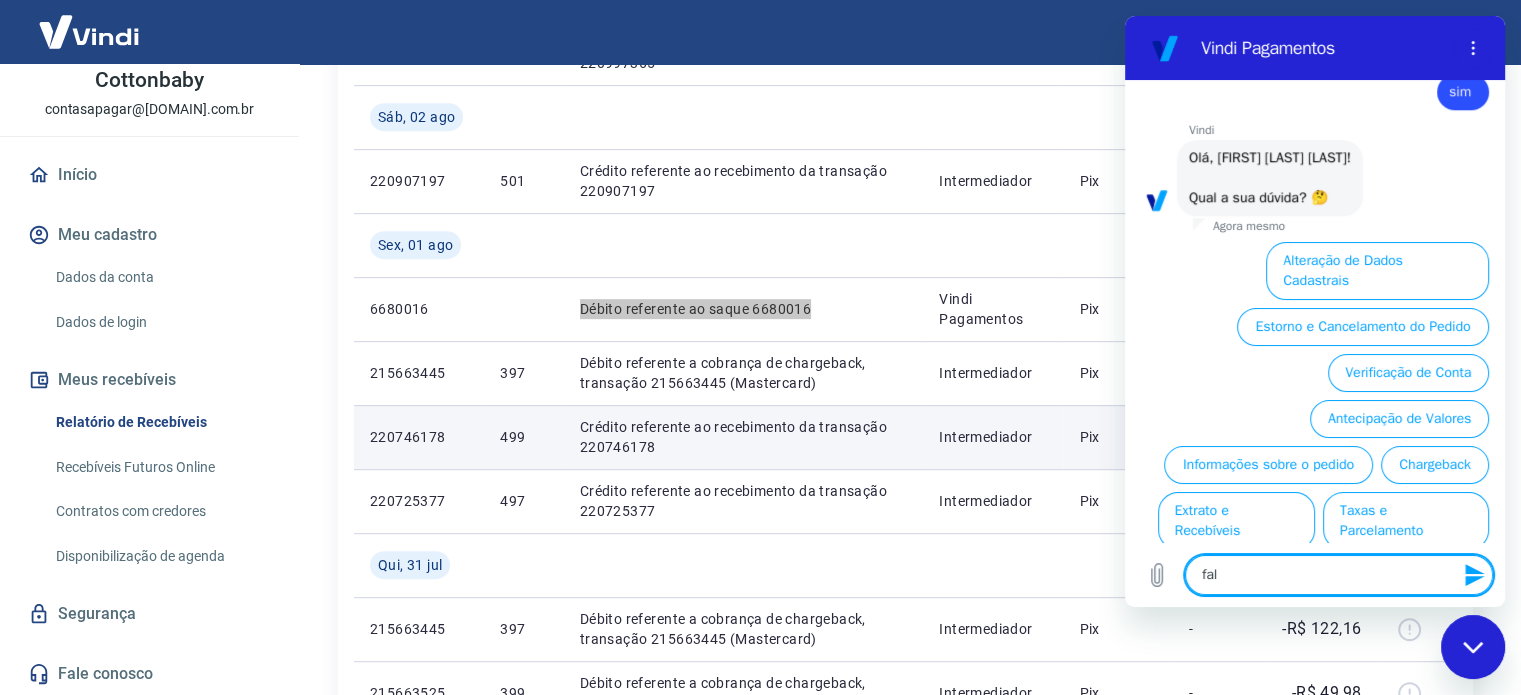 type on "fala" 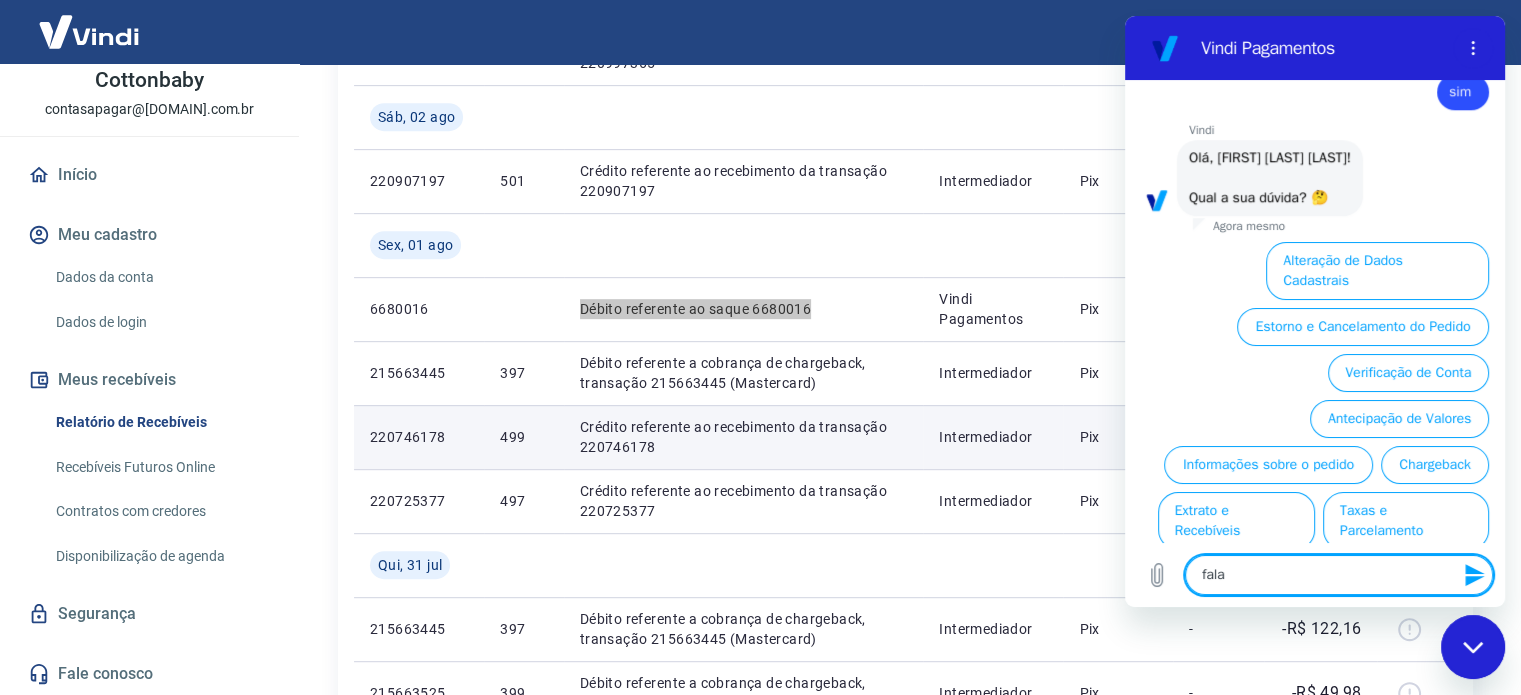 type on "falar" 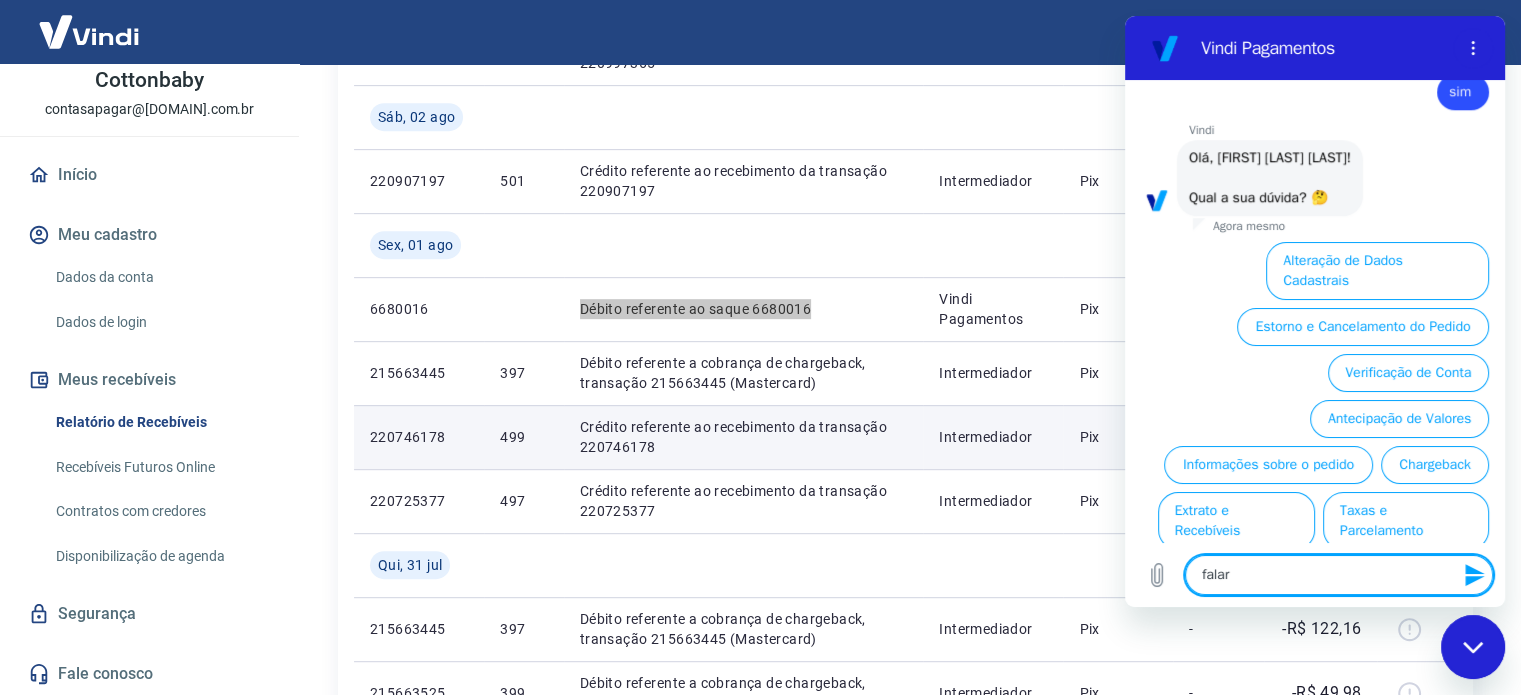 type on "falar" 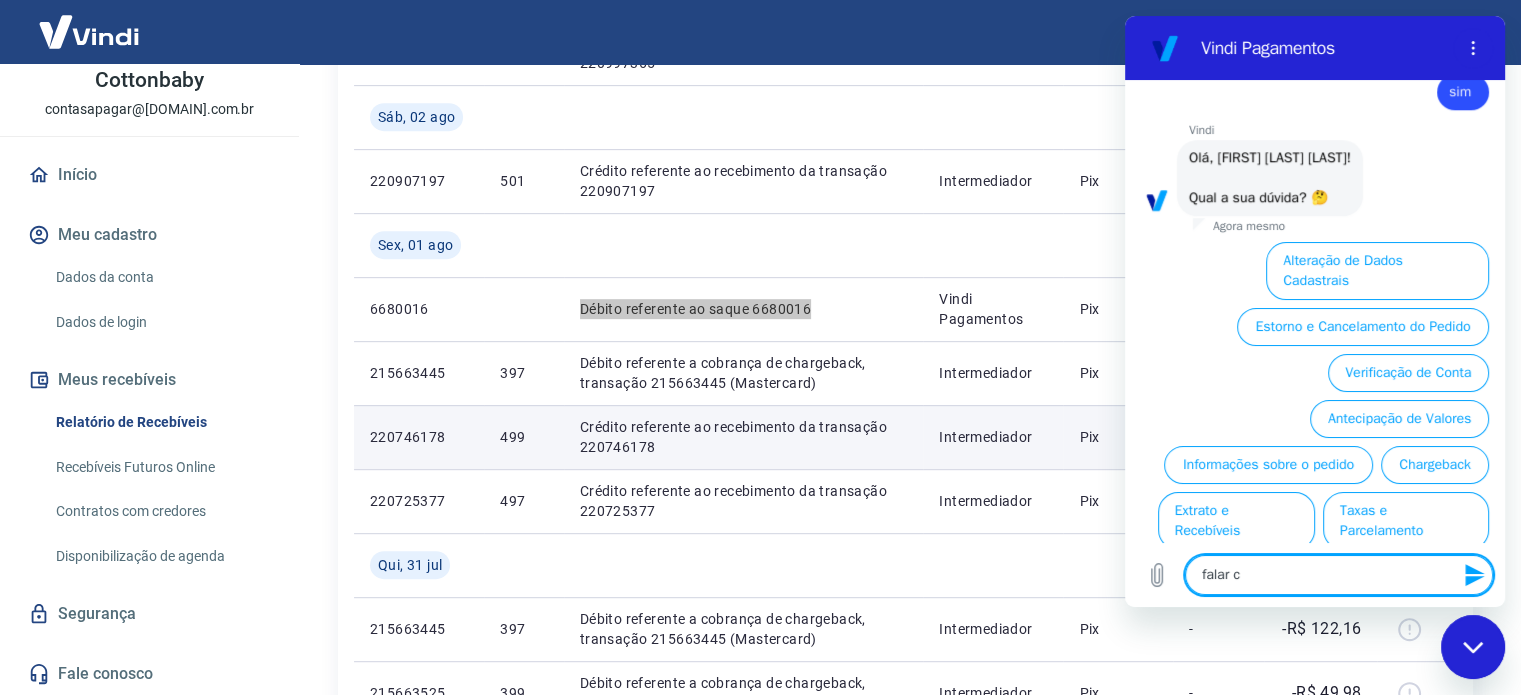 type on "falar co" 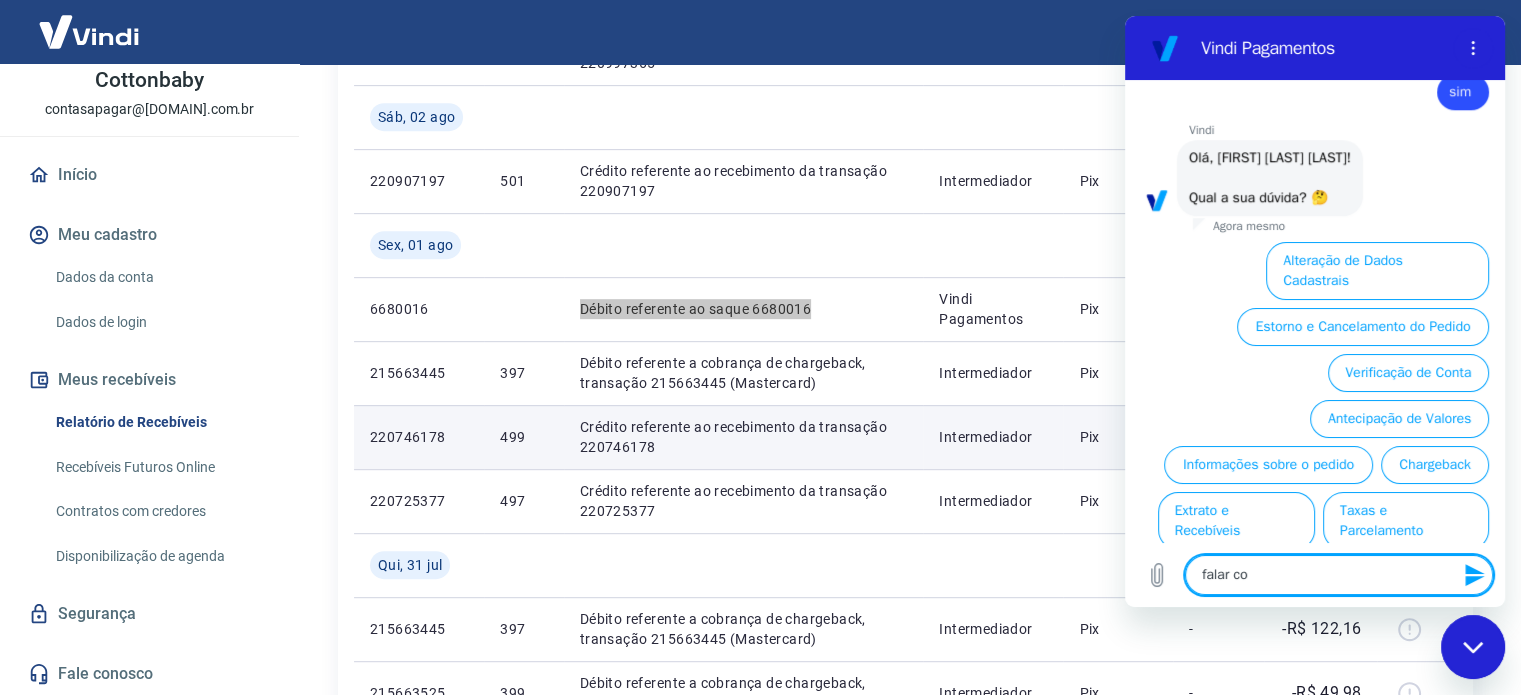 type on "falar com" 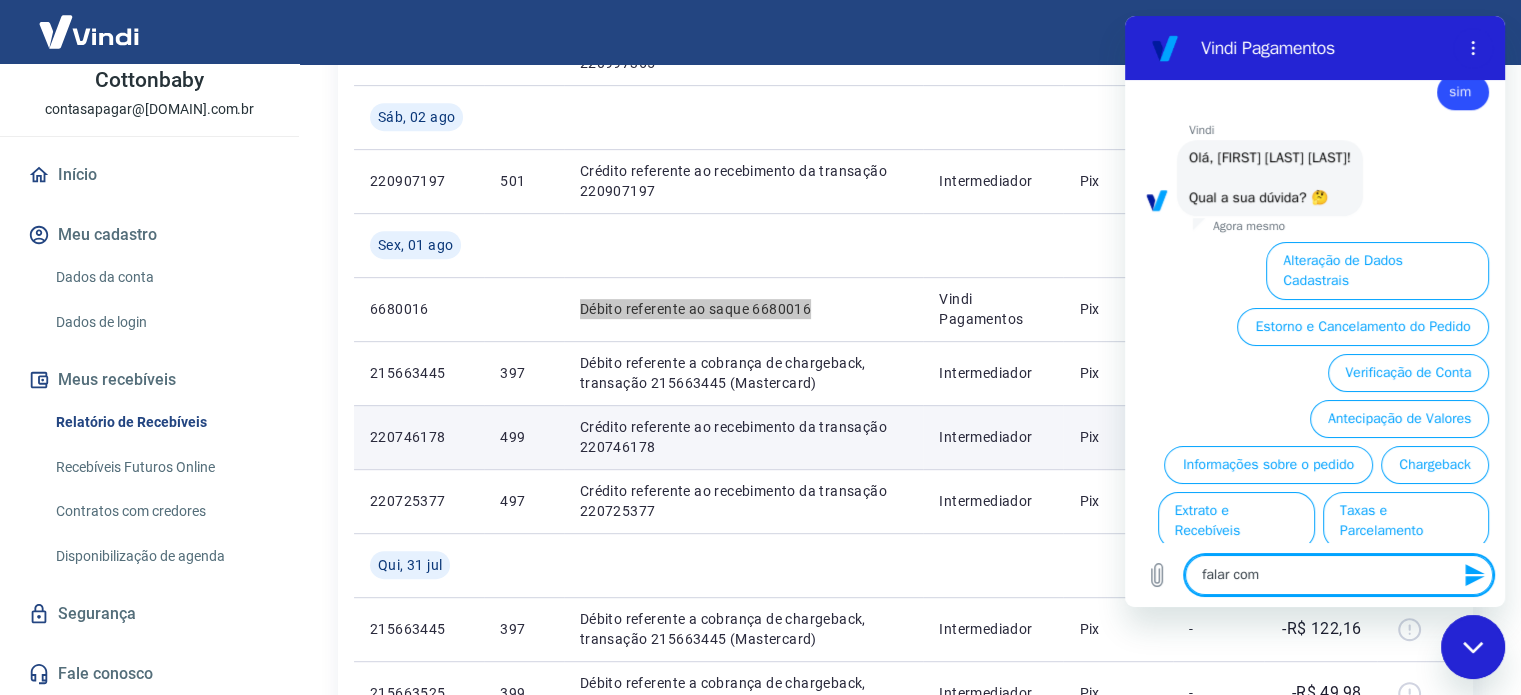 type on "falar com" 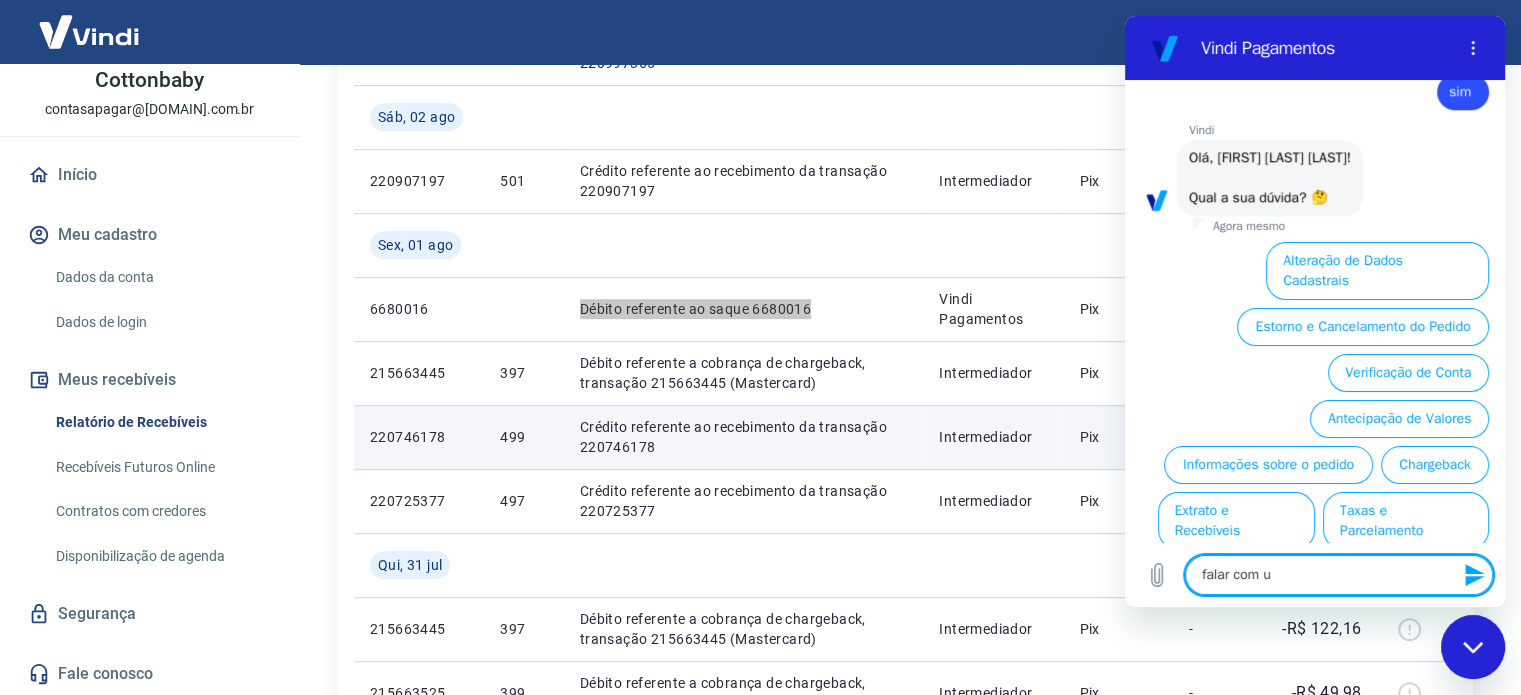 type on "falar com um" 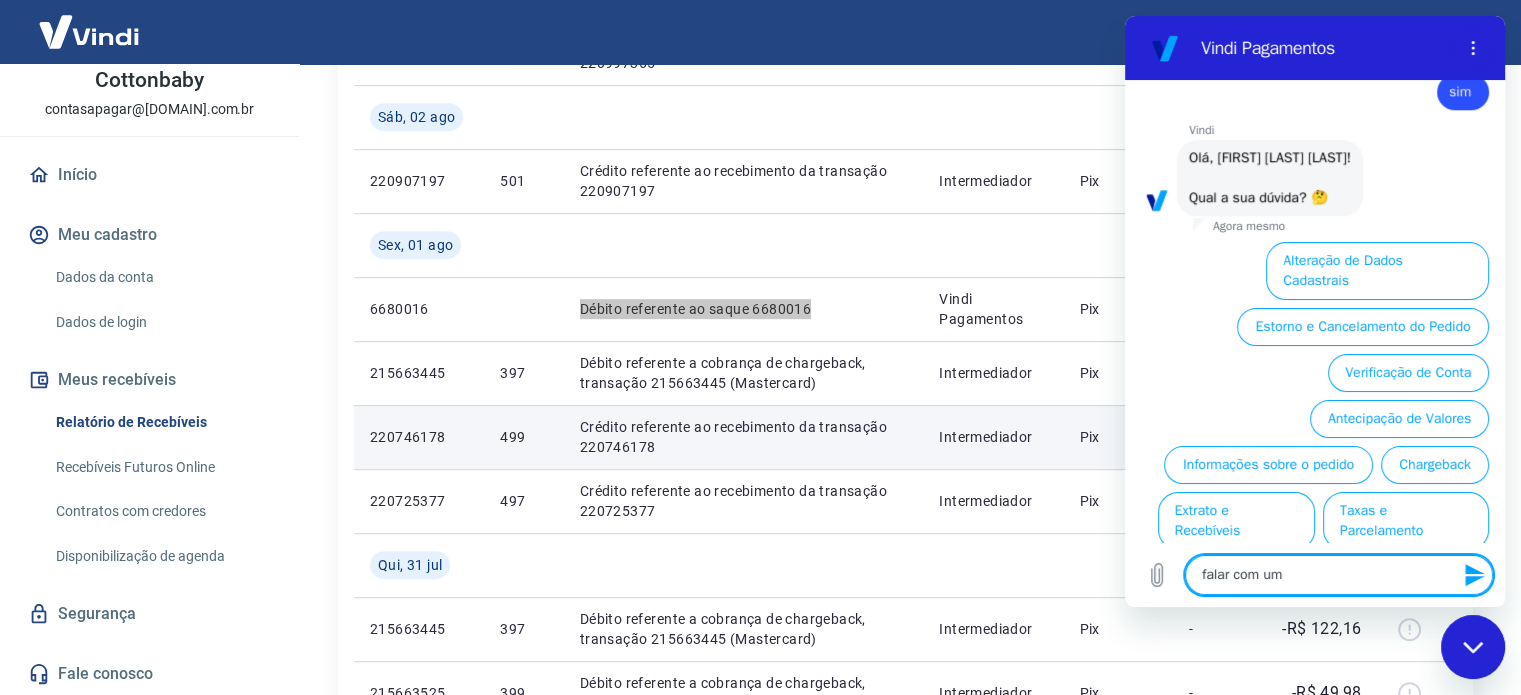 type on "falar com um" 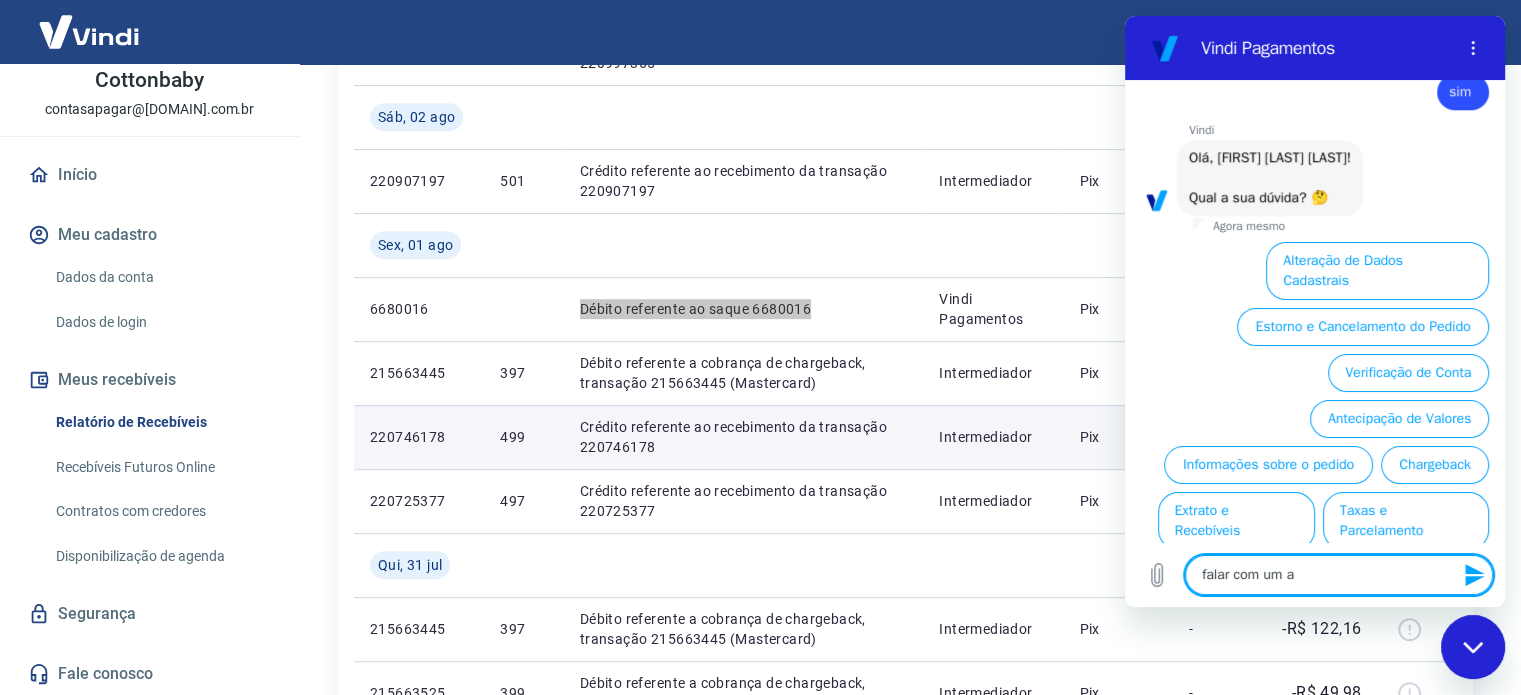 type on "falar com um at" 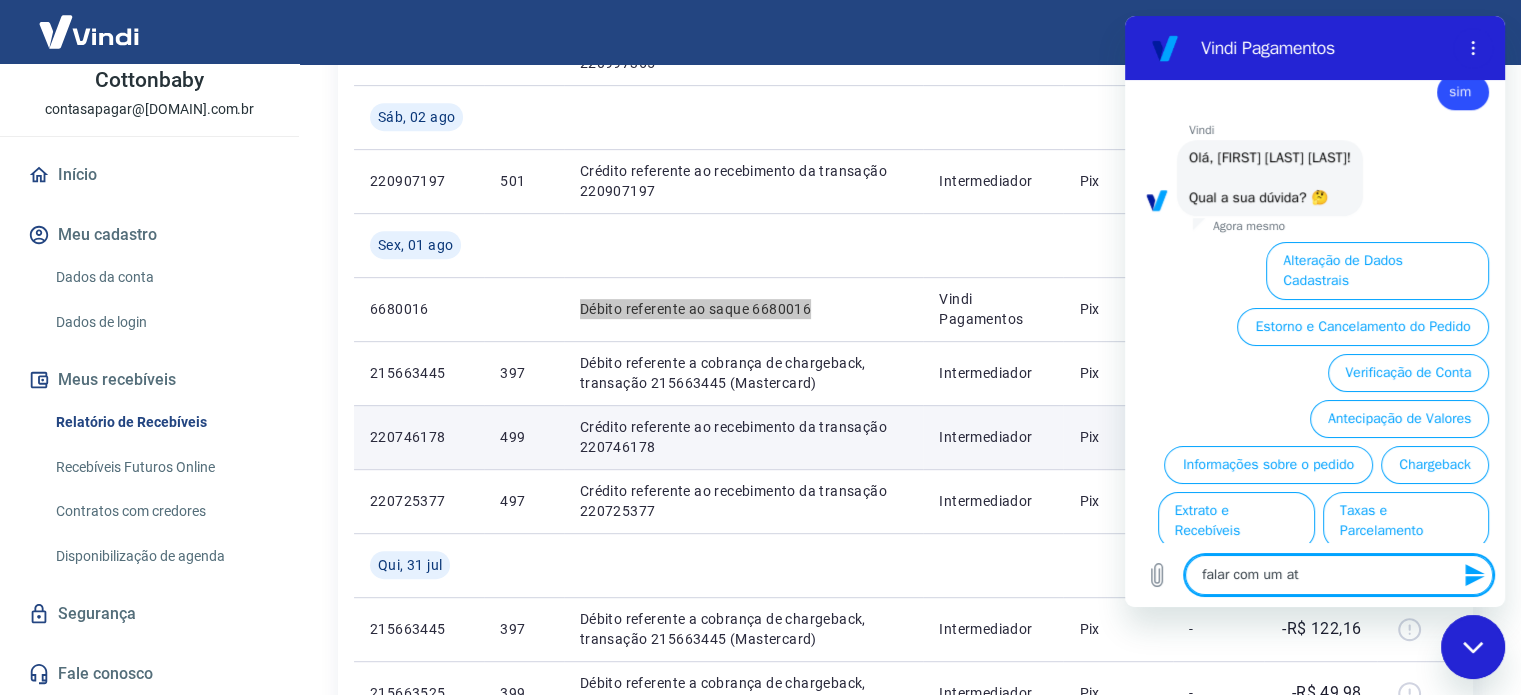 type on "falar com um ate" 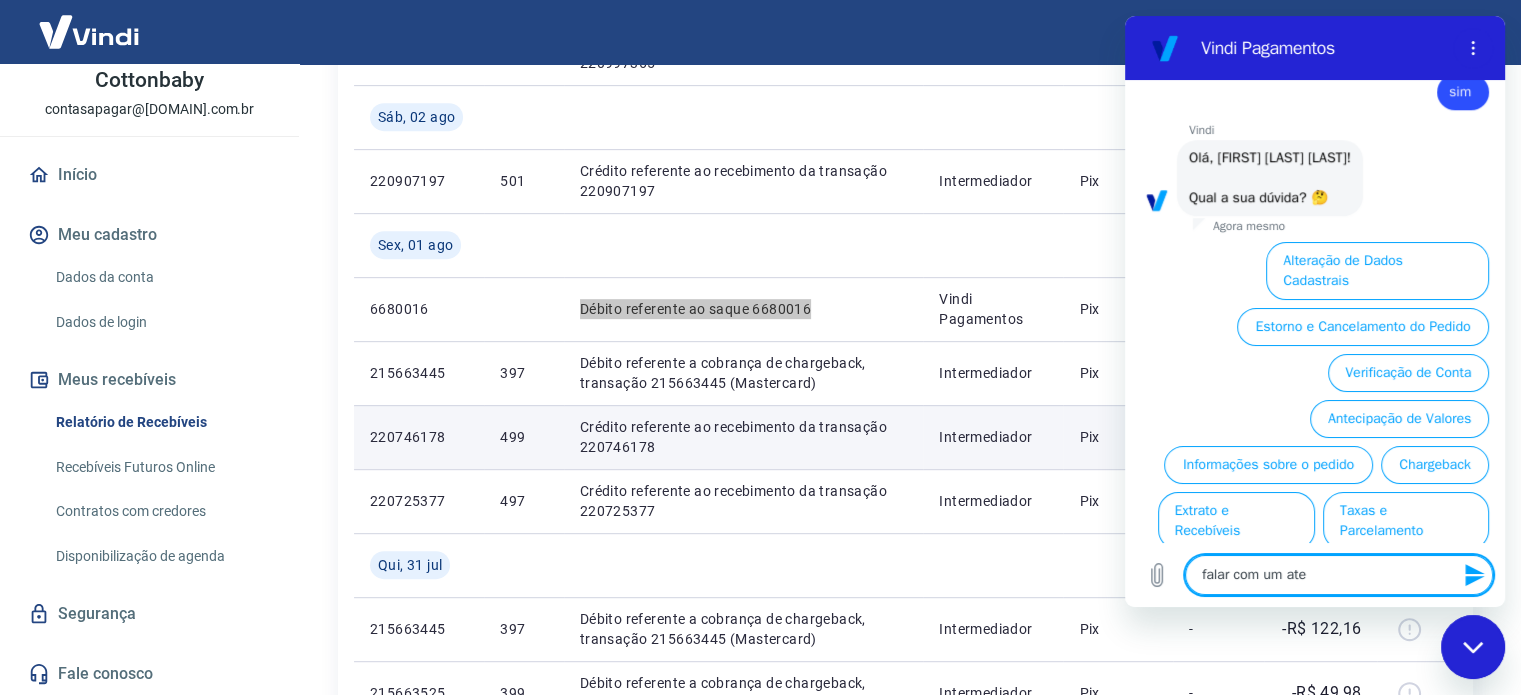 type on "x" 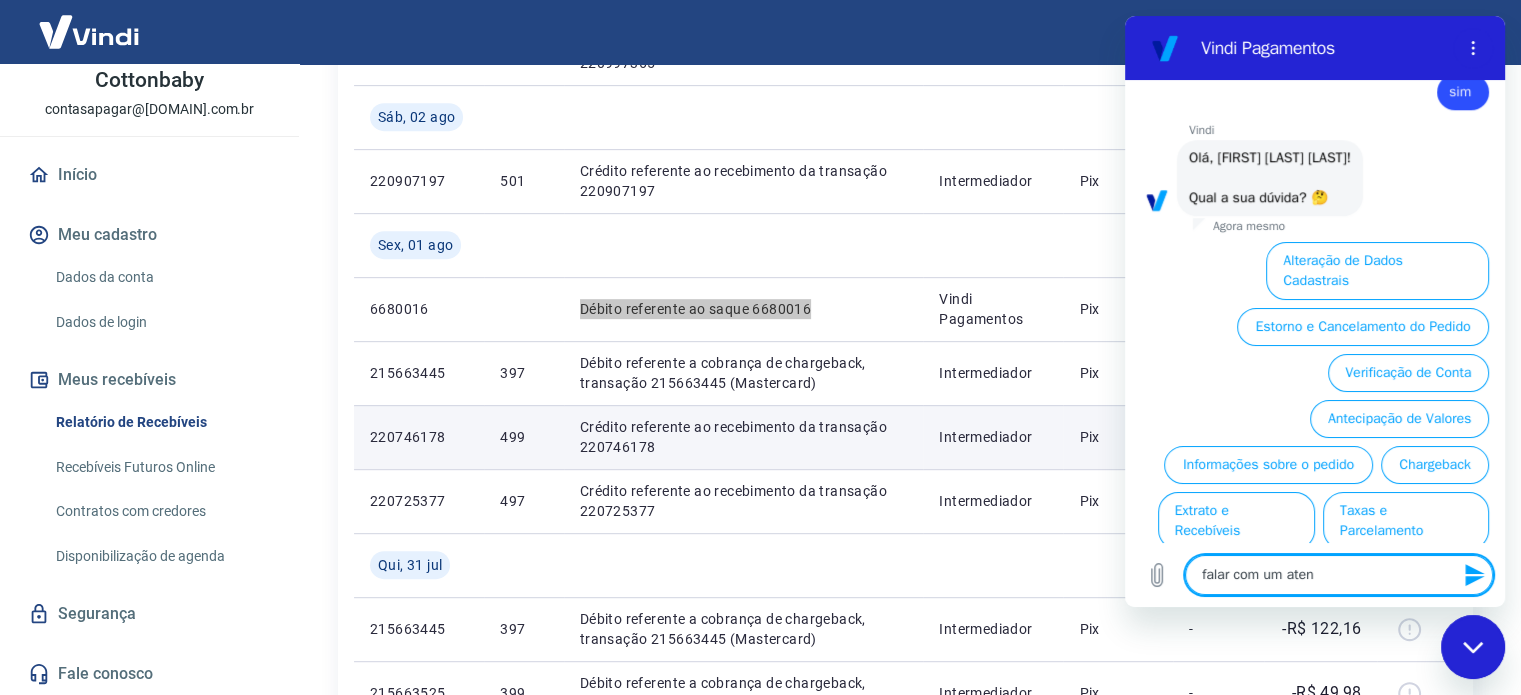 type on "falar com um atend" 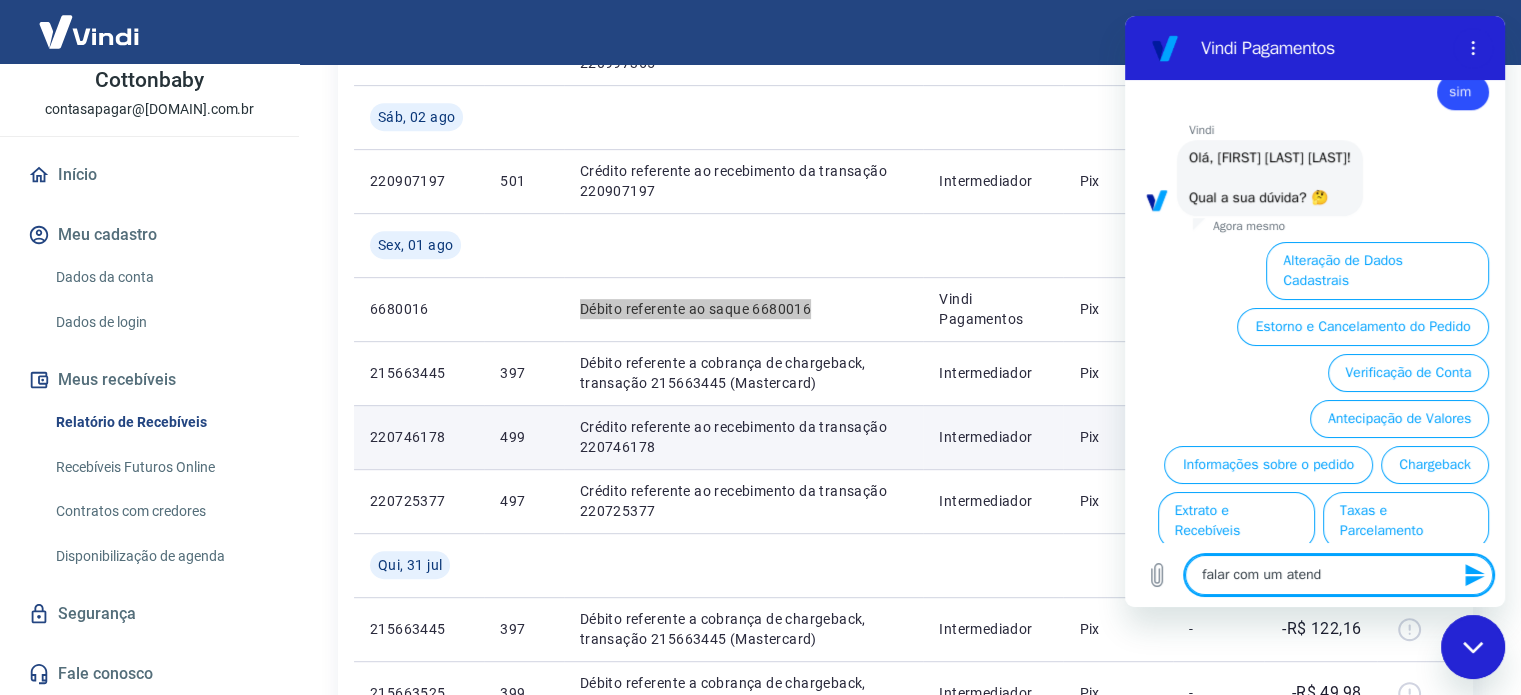 type on "falar com um atende" 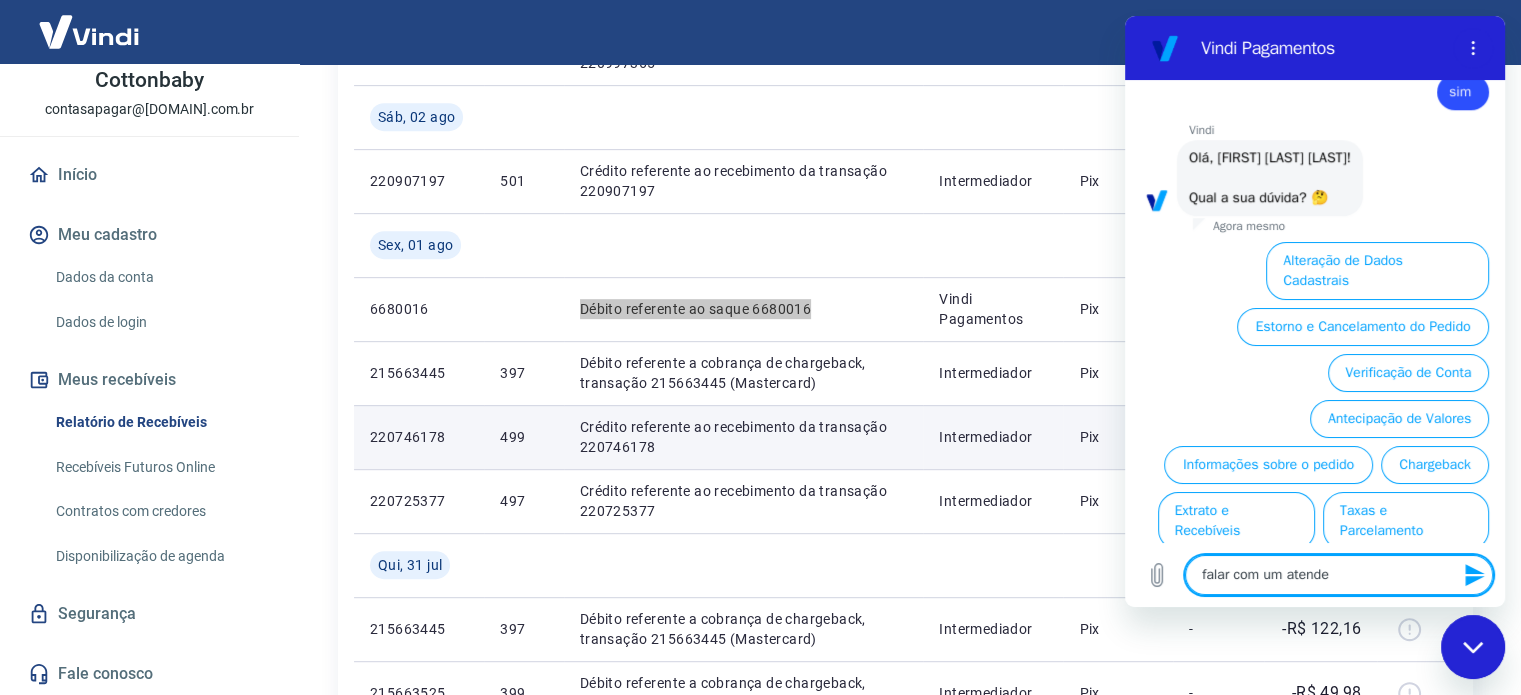 type on "falar com um atenden" 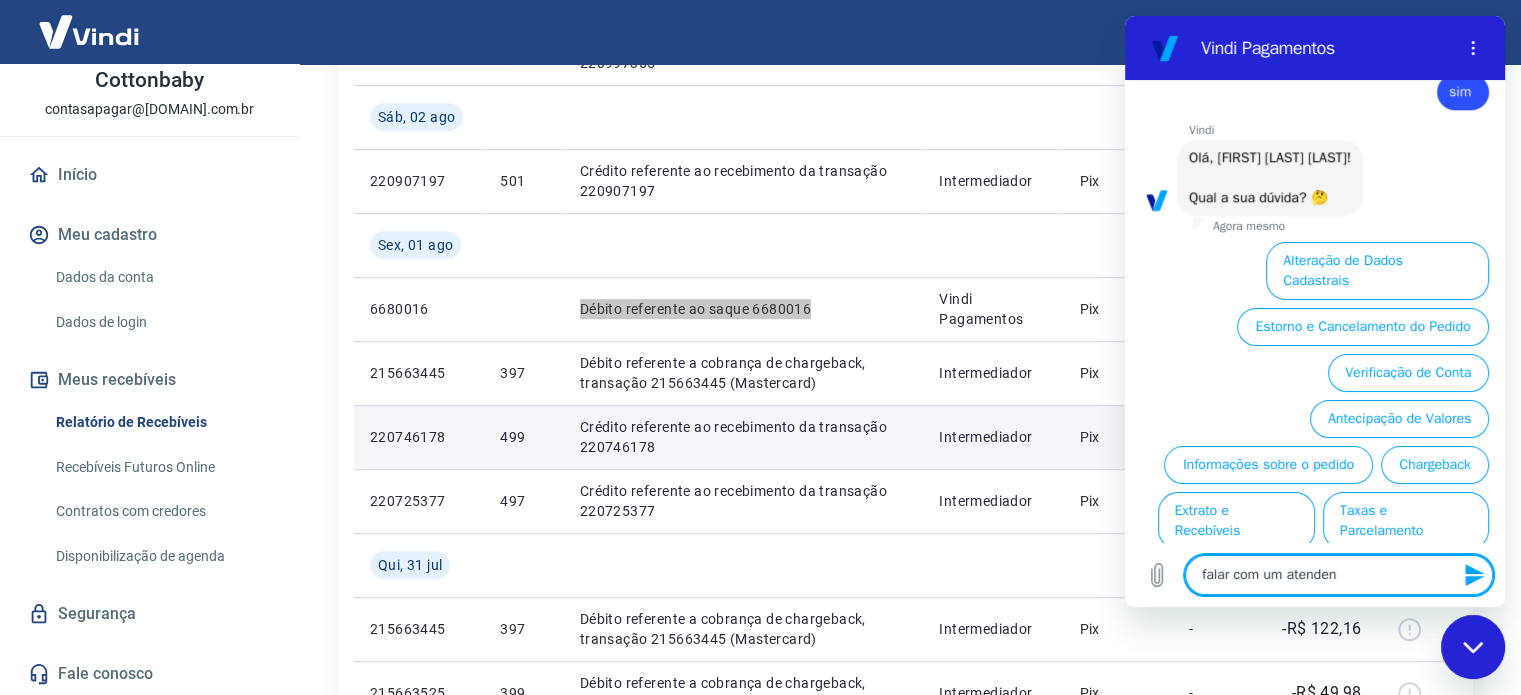 type on "falar com um atendent" 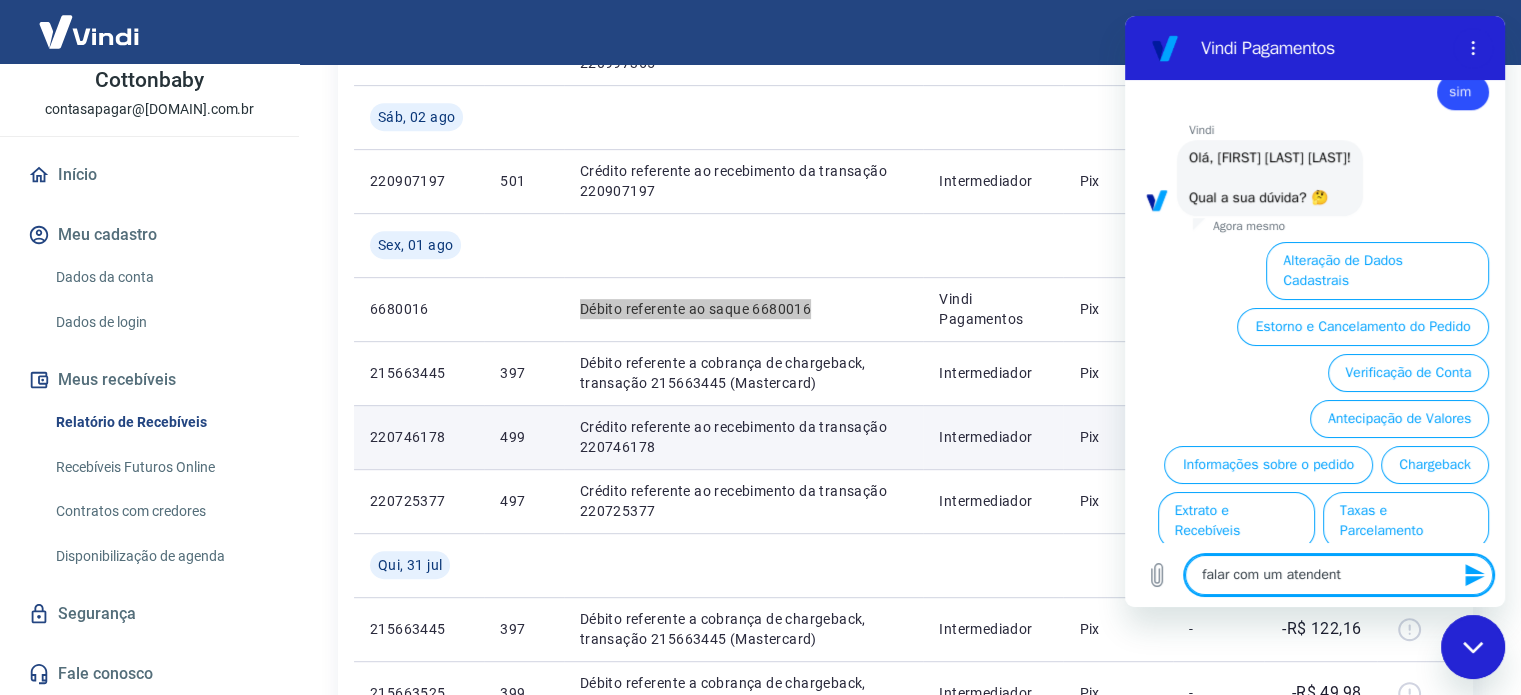 type on "falar com um atendente" 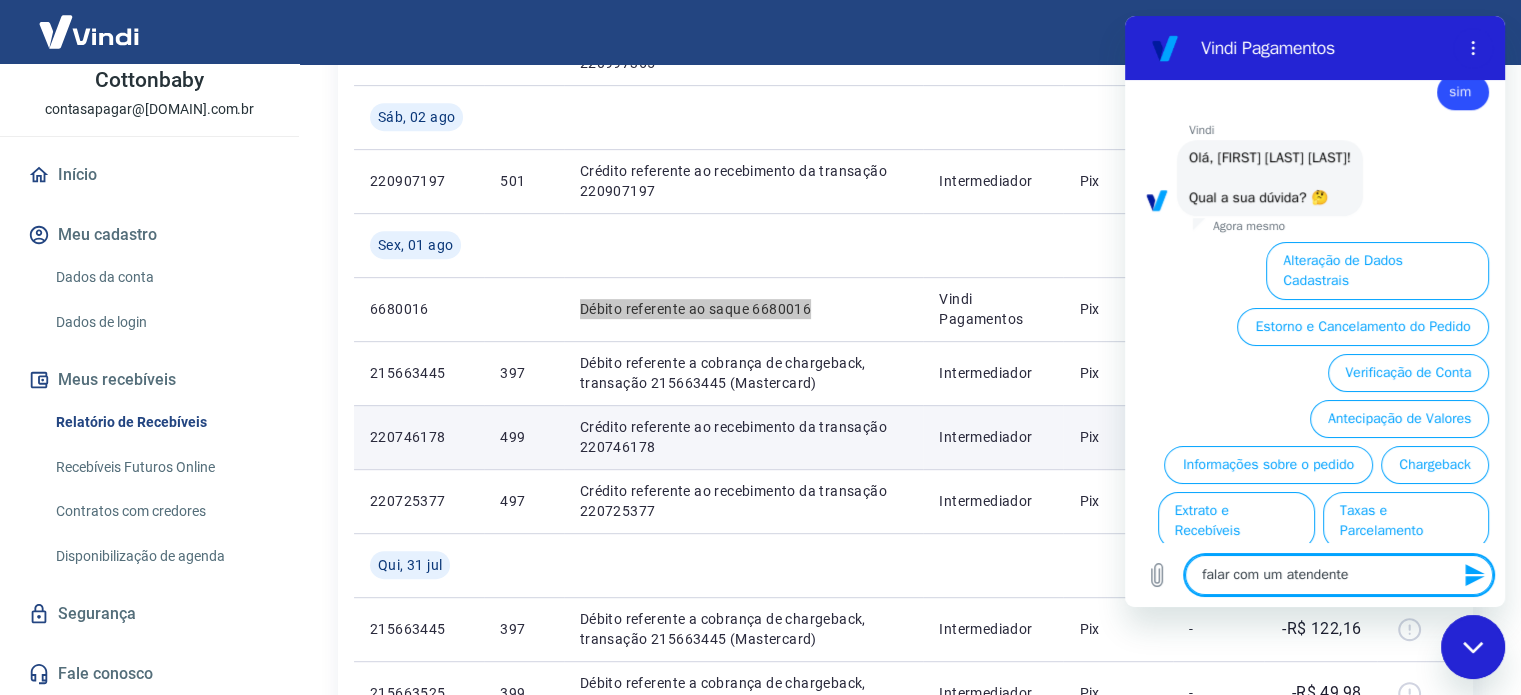 type 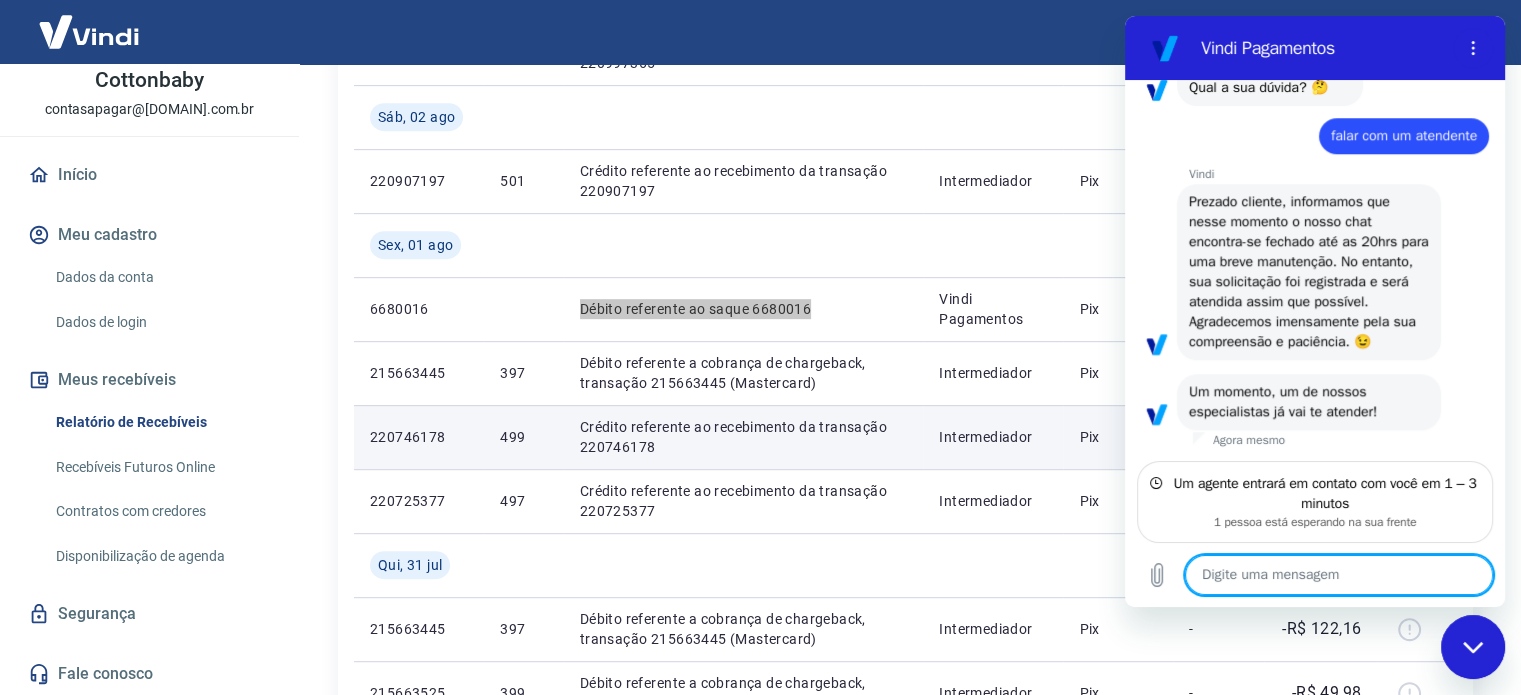 scroll, scrollTop: 1748, scrollLeft: 0, axis: vertical 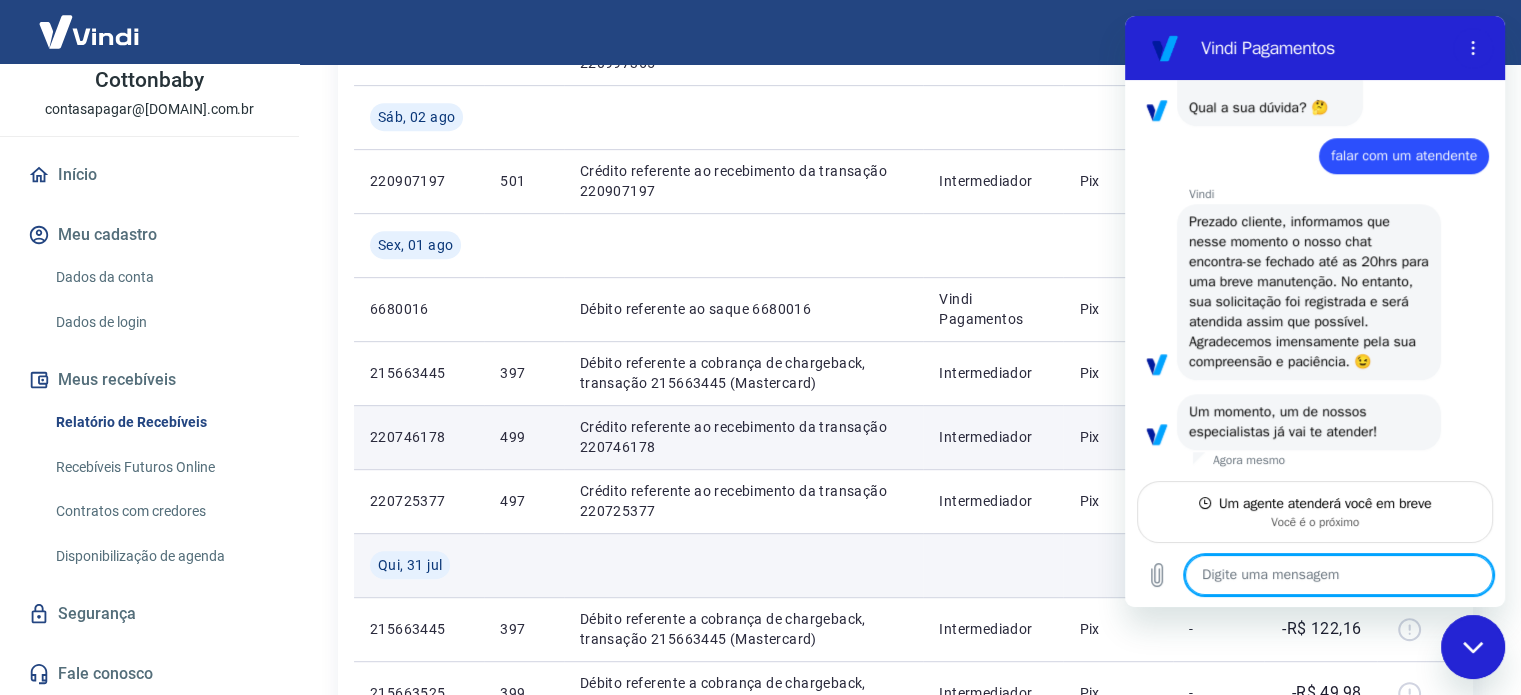 click at bounding box center [993, 565] 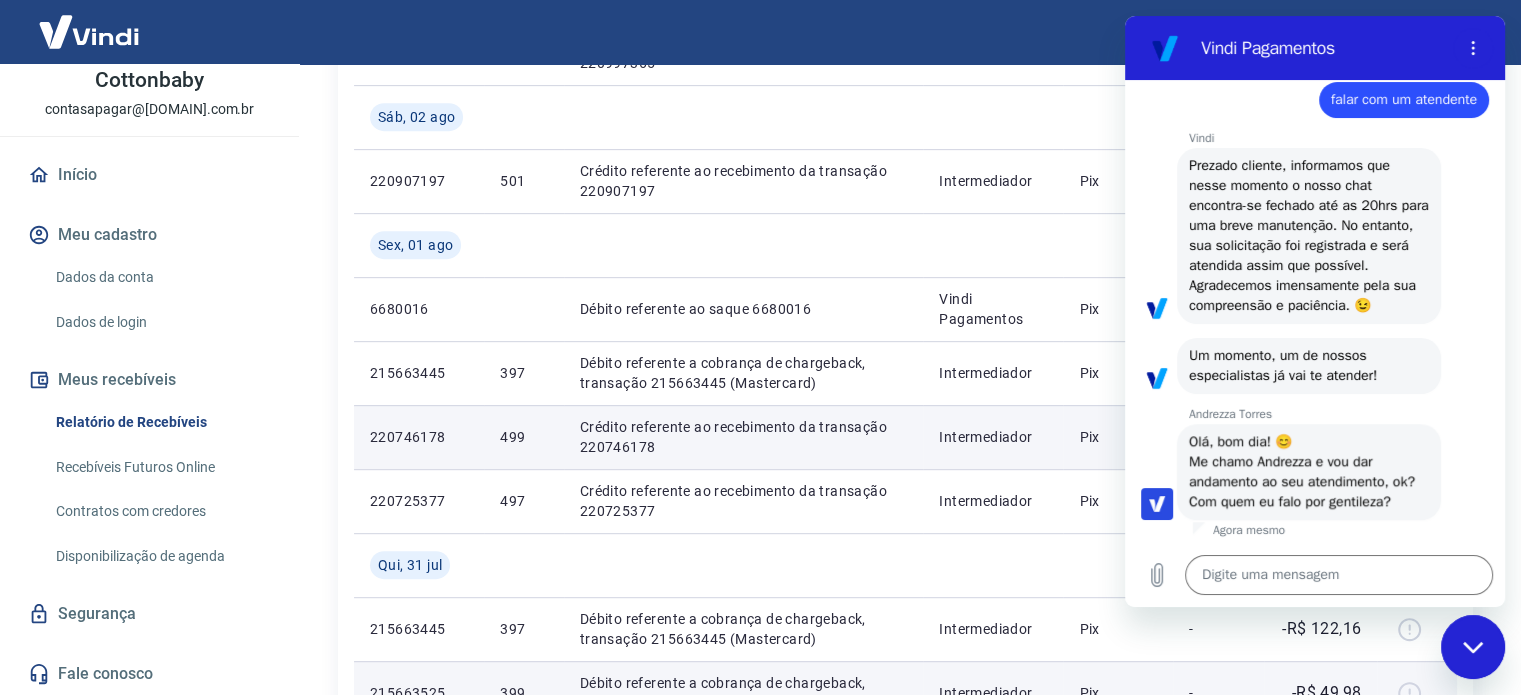 scroll, scrollTop: 1824, scrollLeft: 0, axis: vertical 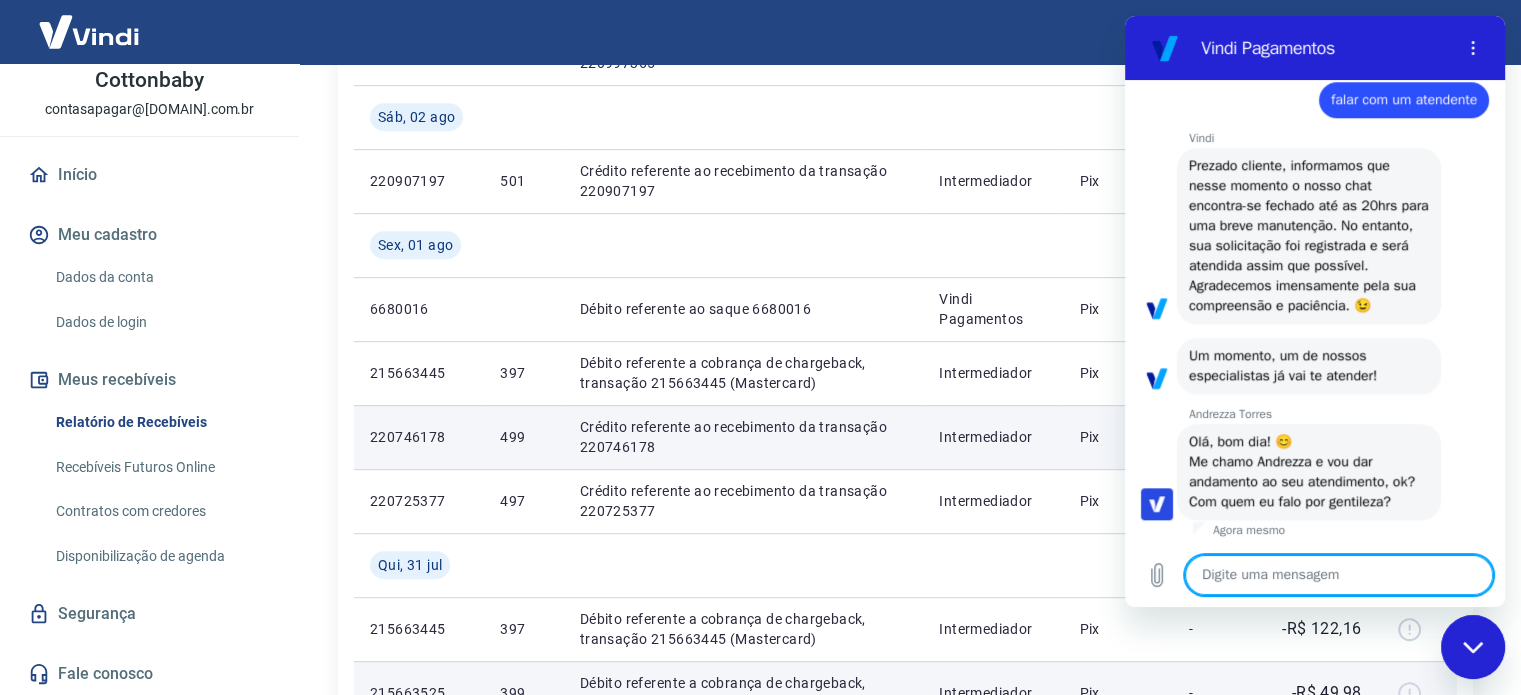 type on "x" 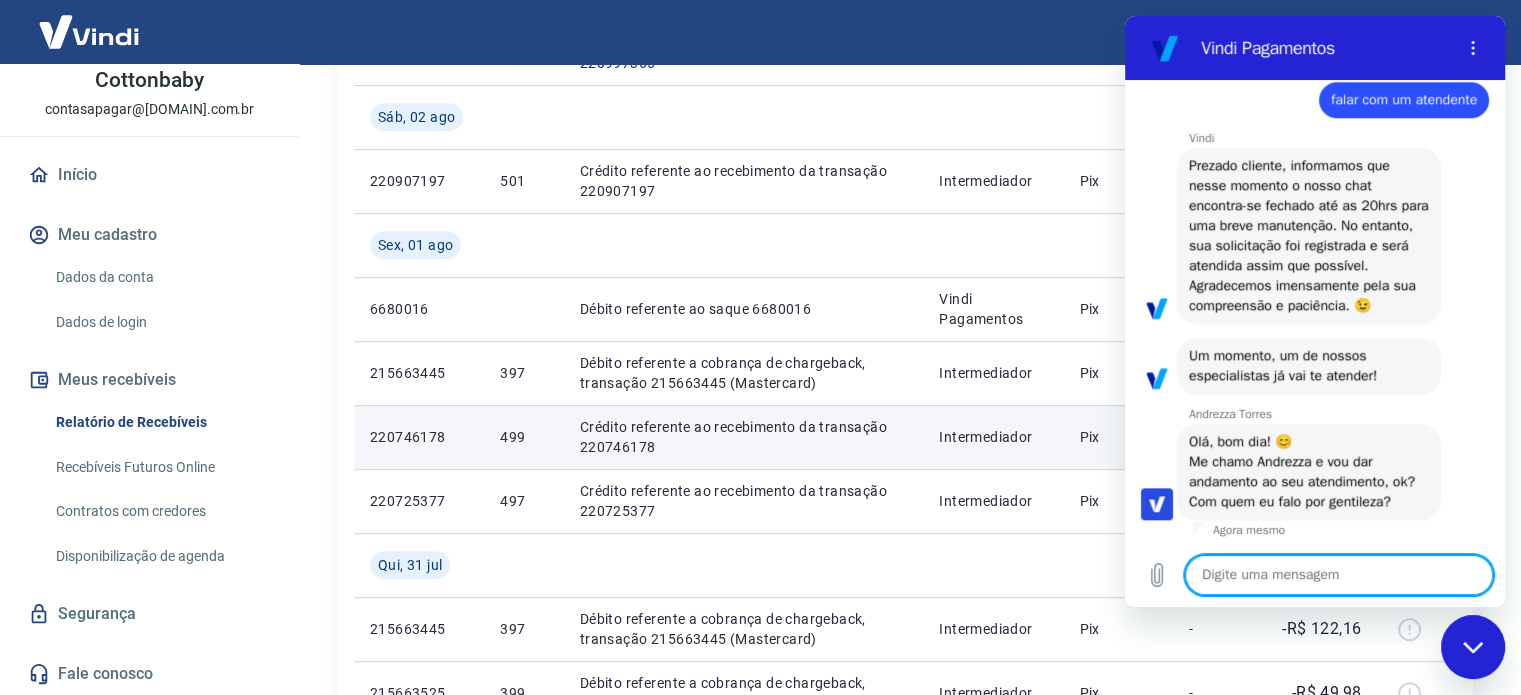 click at bounding box center (1339, 575) 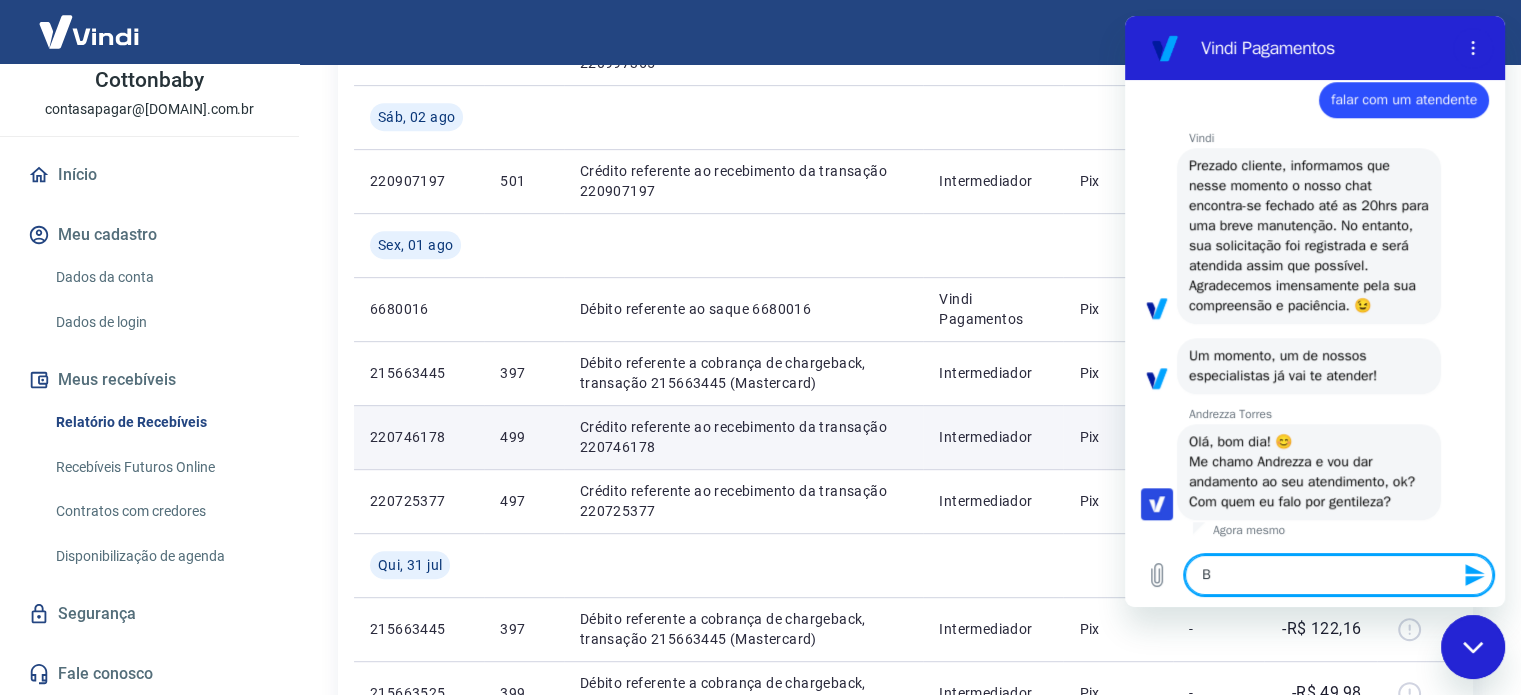 type on "Bo" 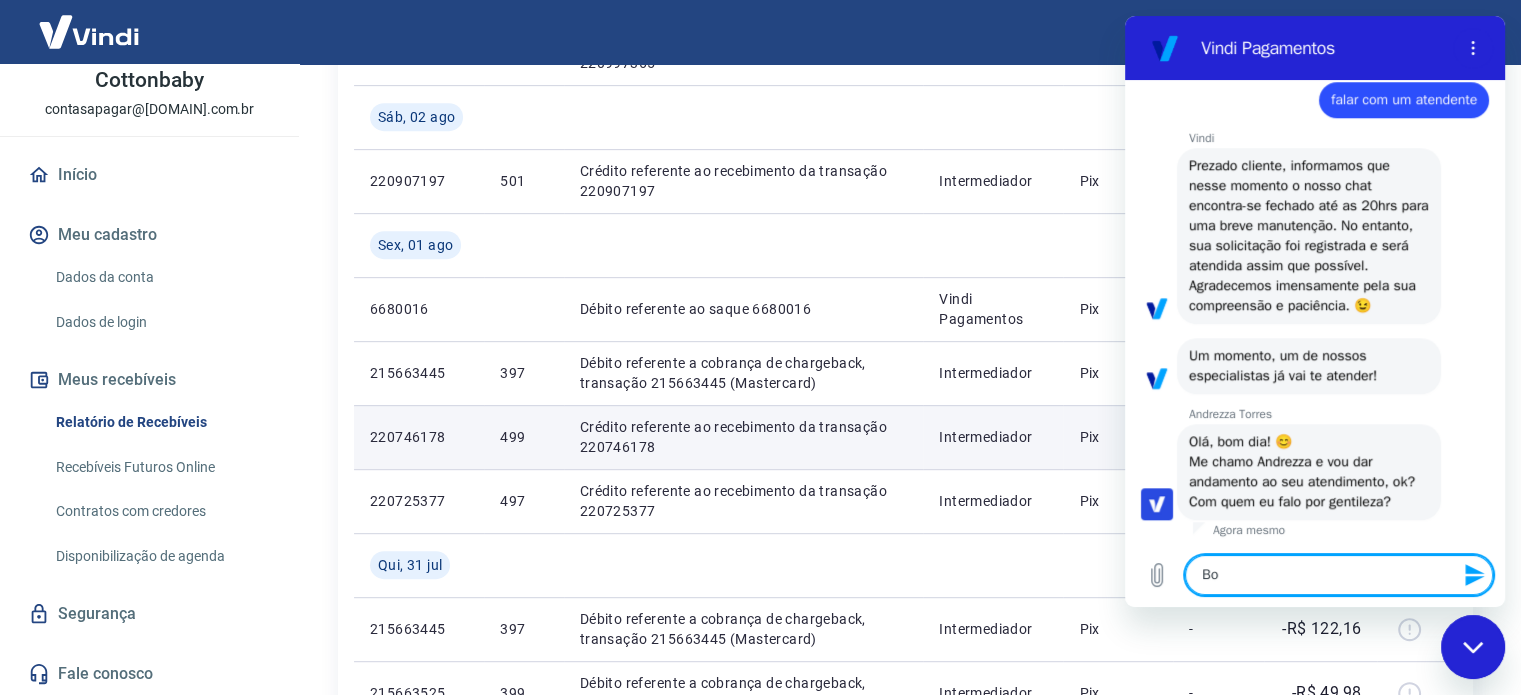 type on "Bom" 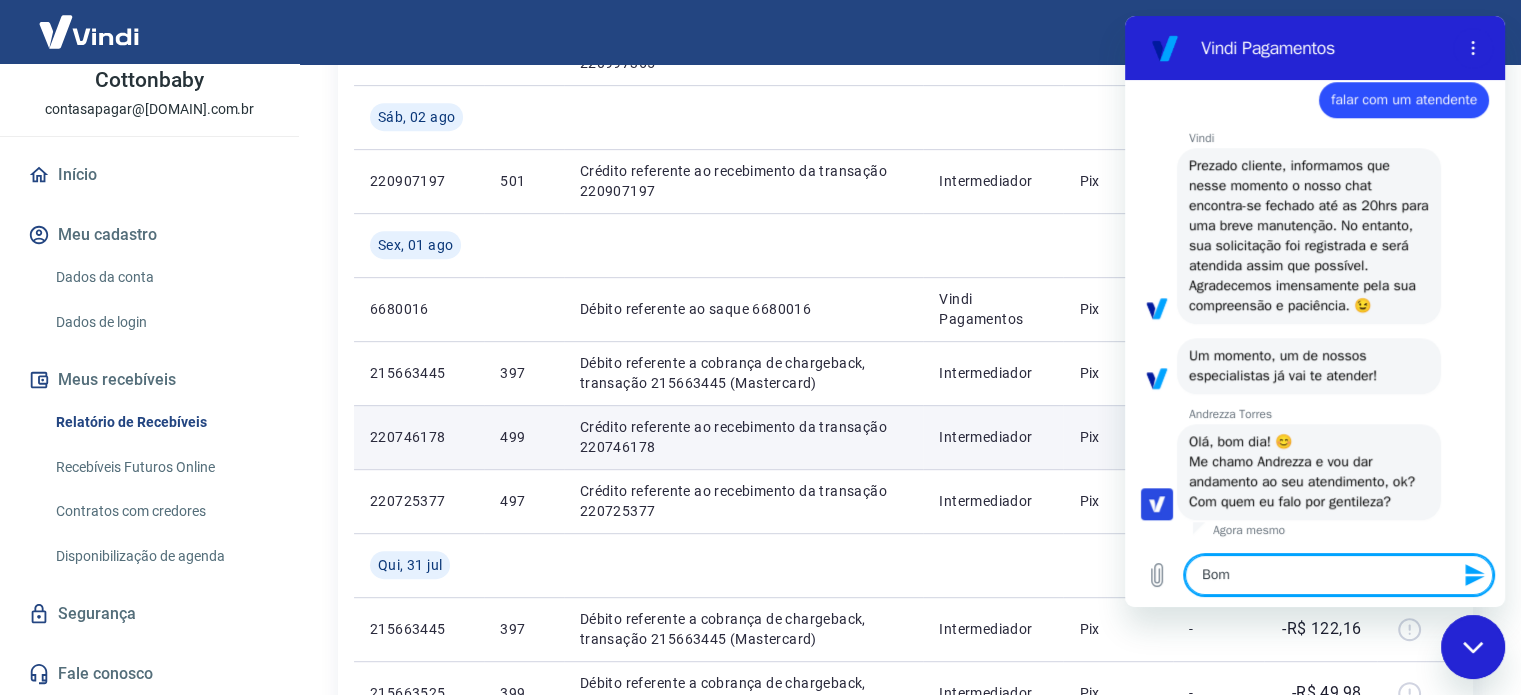 type on "Bom" 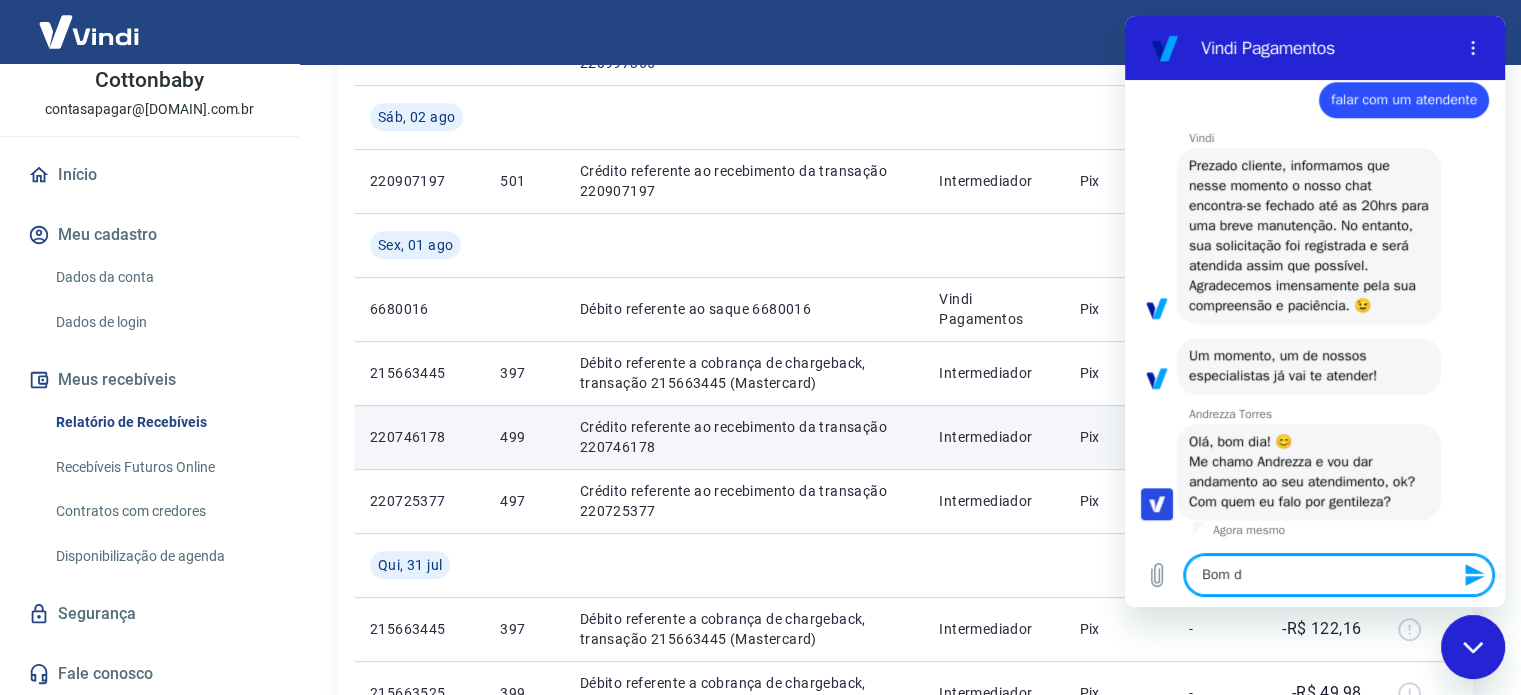 type on "Bom di" 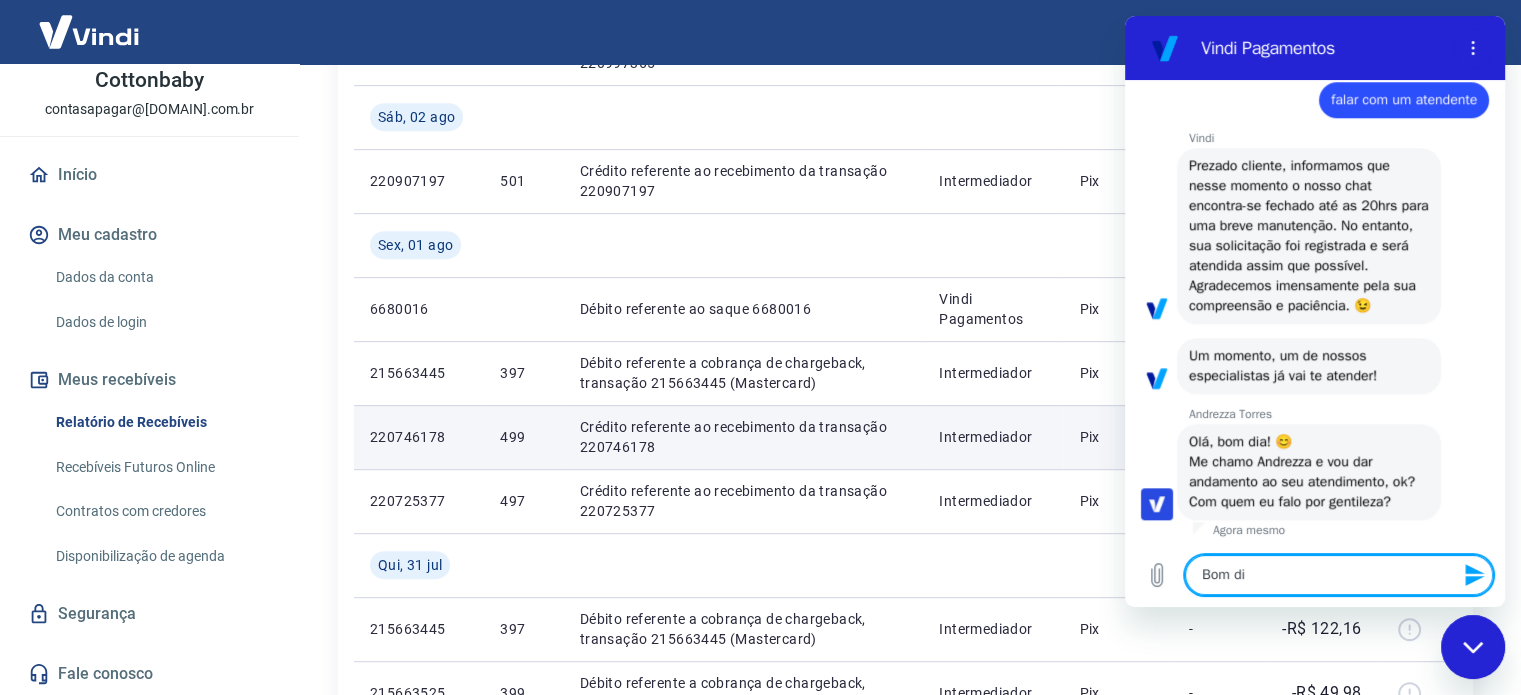 type on "Bom dia" 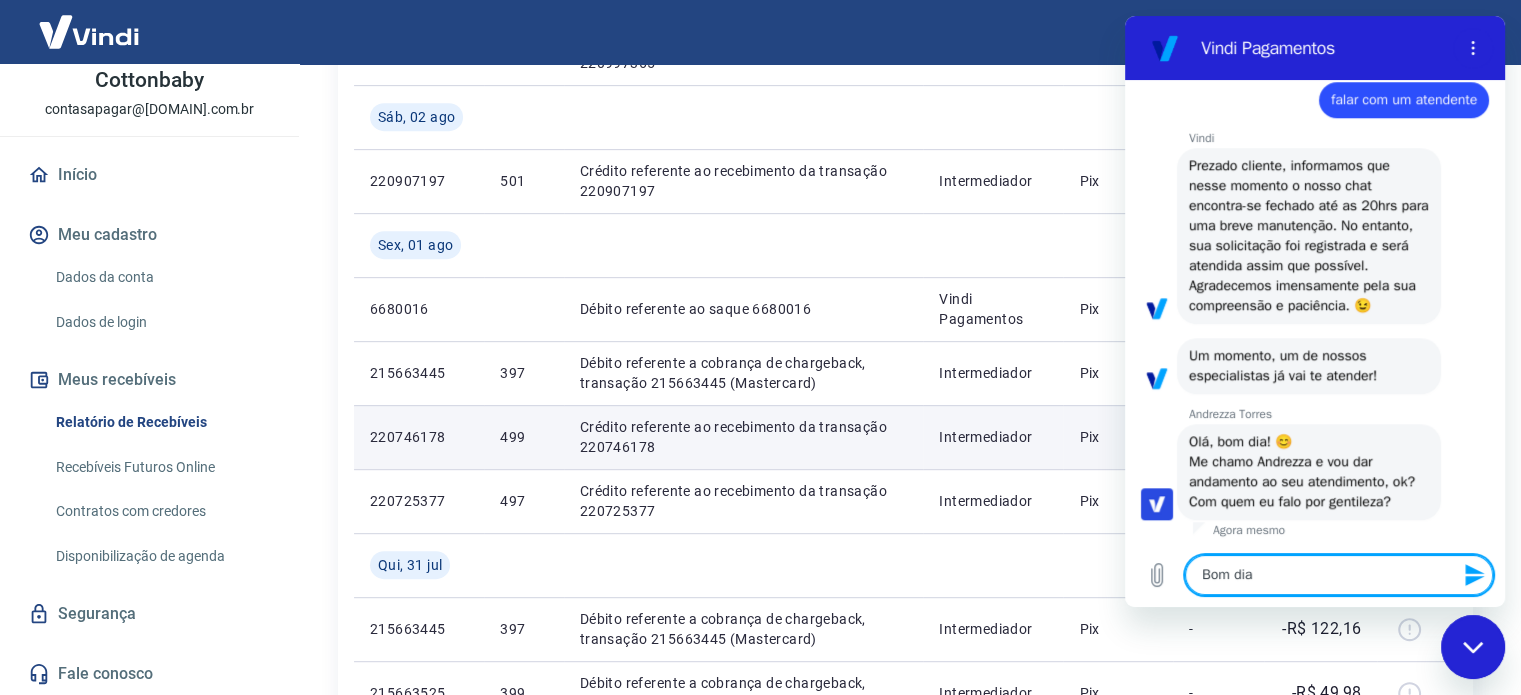 type on "Bom dia" 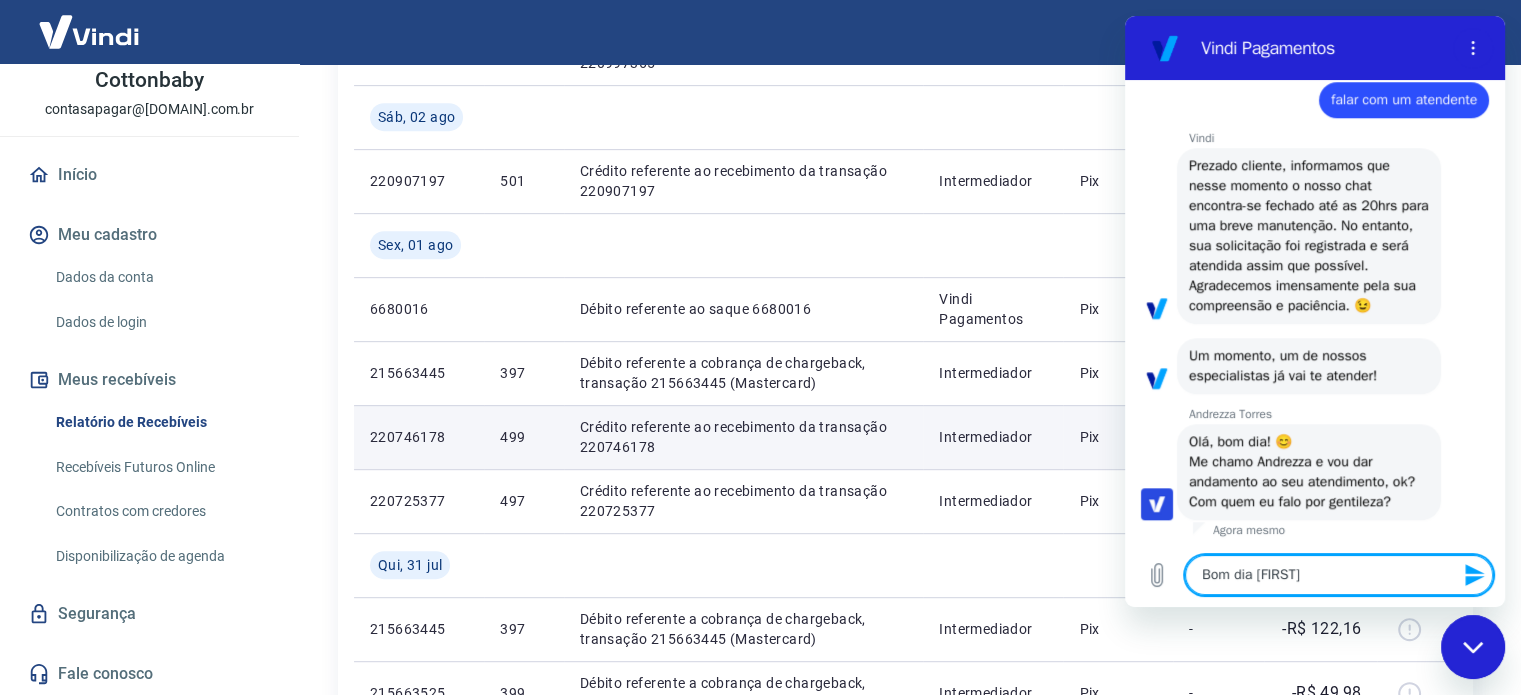 type on "Bom dia [FIRST]" 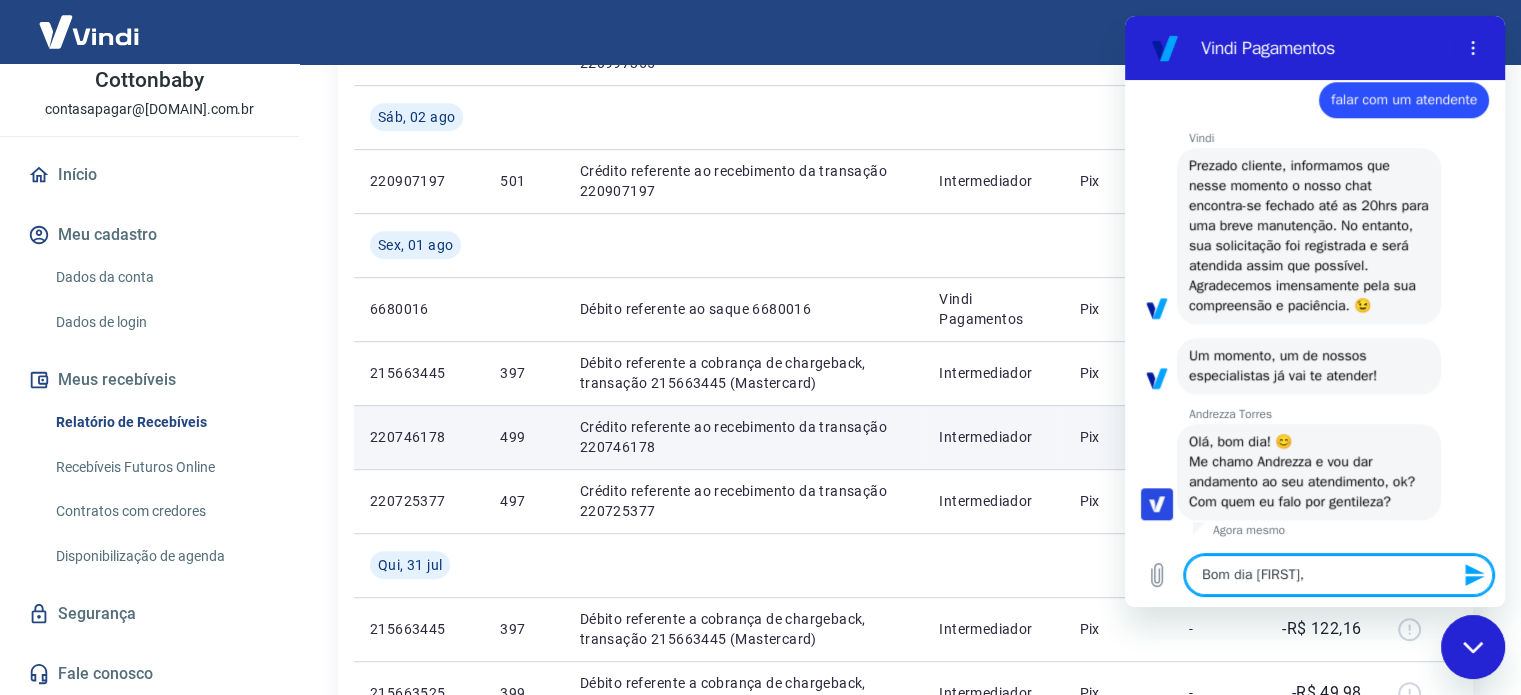 type on "Bom dia [FIRST]," 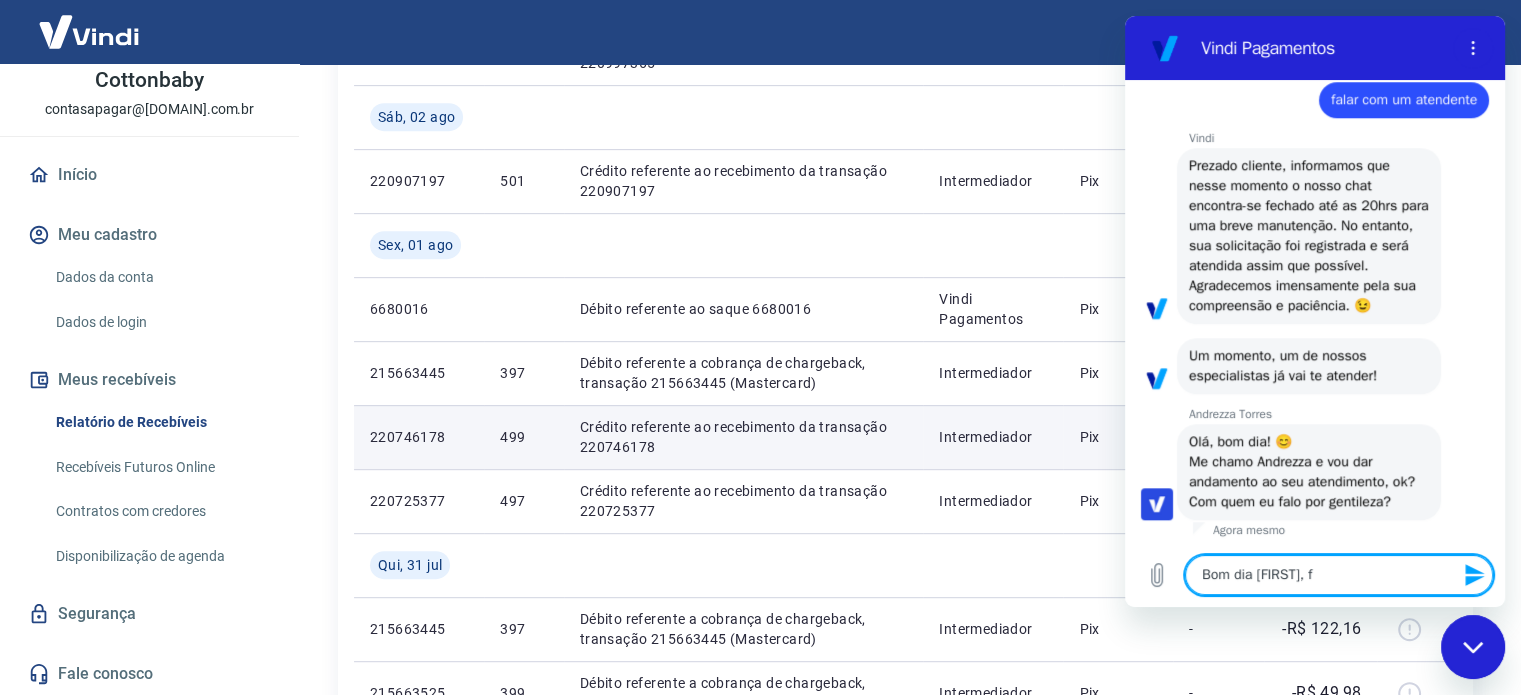type on "Bom dia [FIRST], fa" 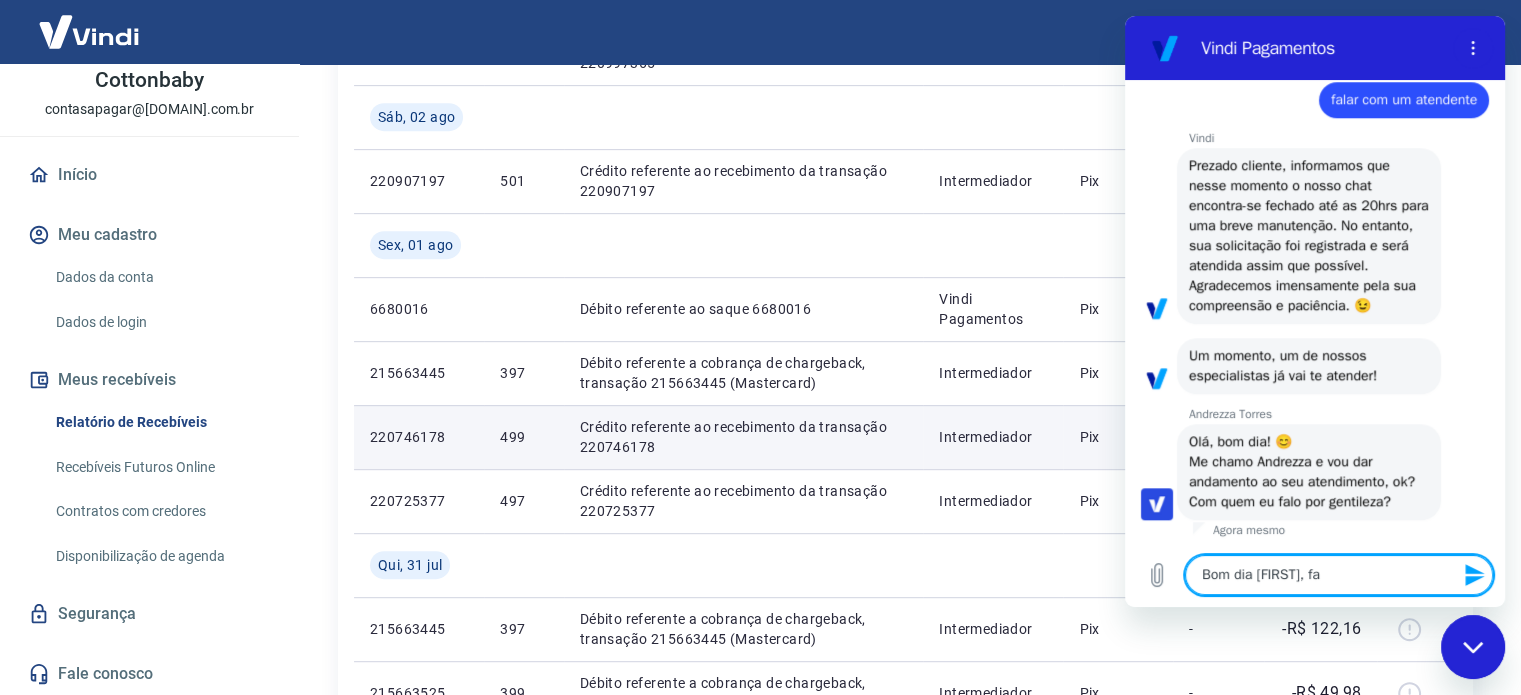 type on "Bom dia [FIRST], fal" 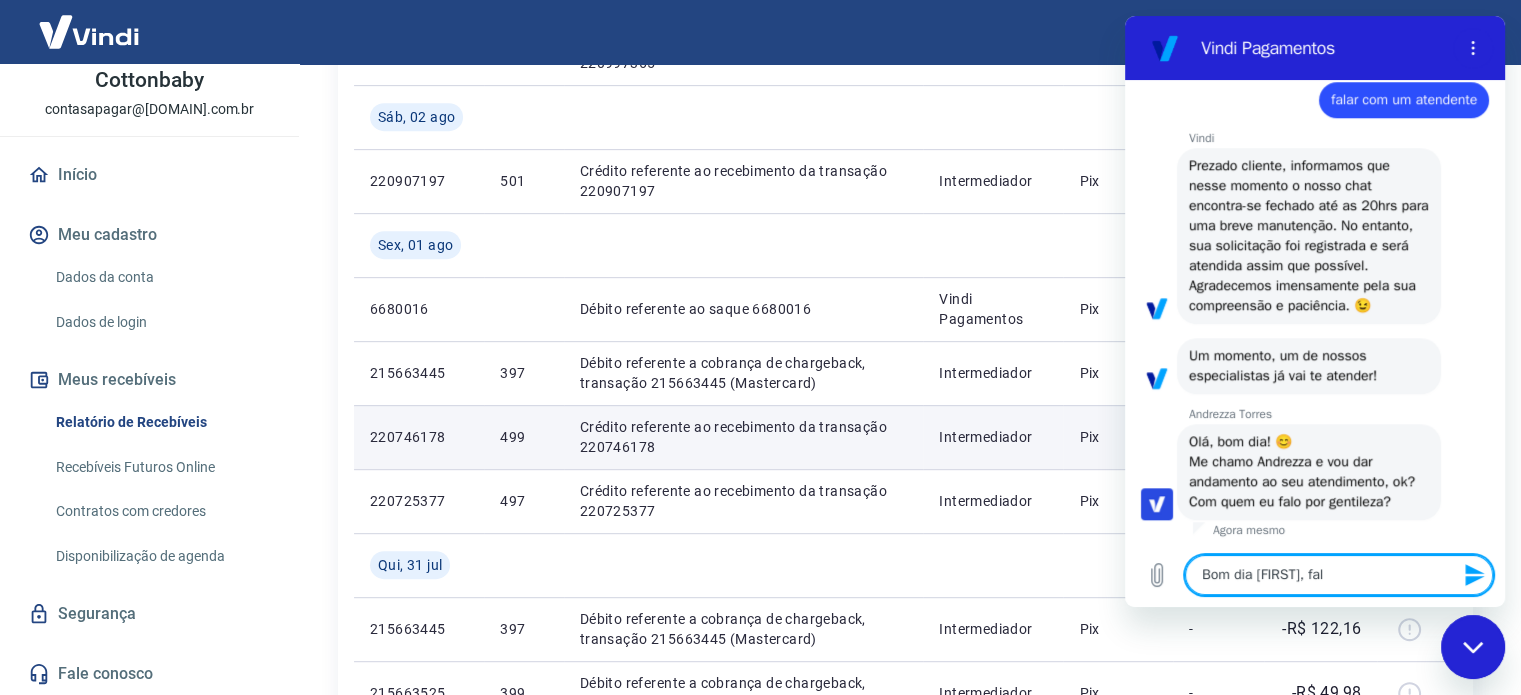 type on "Bom dia [FIRST], fala" 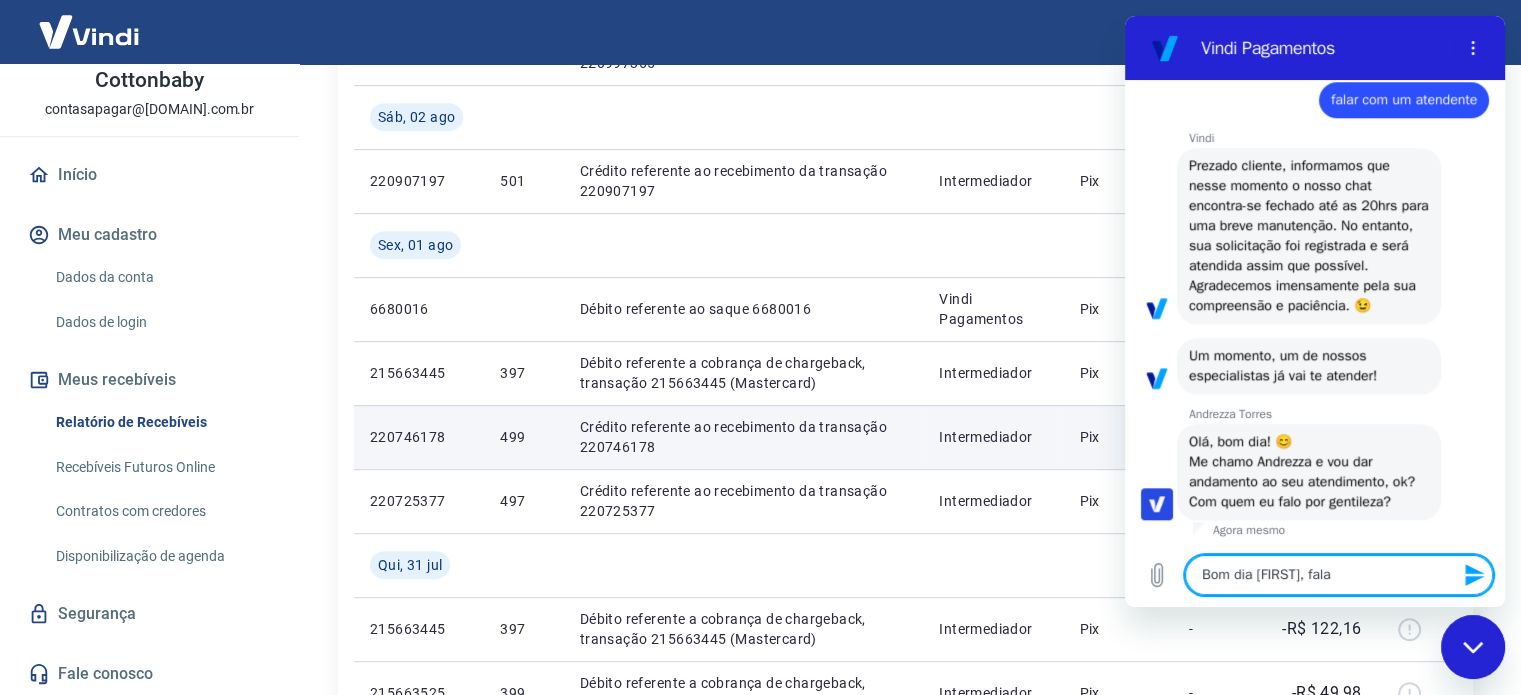 type on "Bom dia [FIRST], fala" 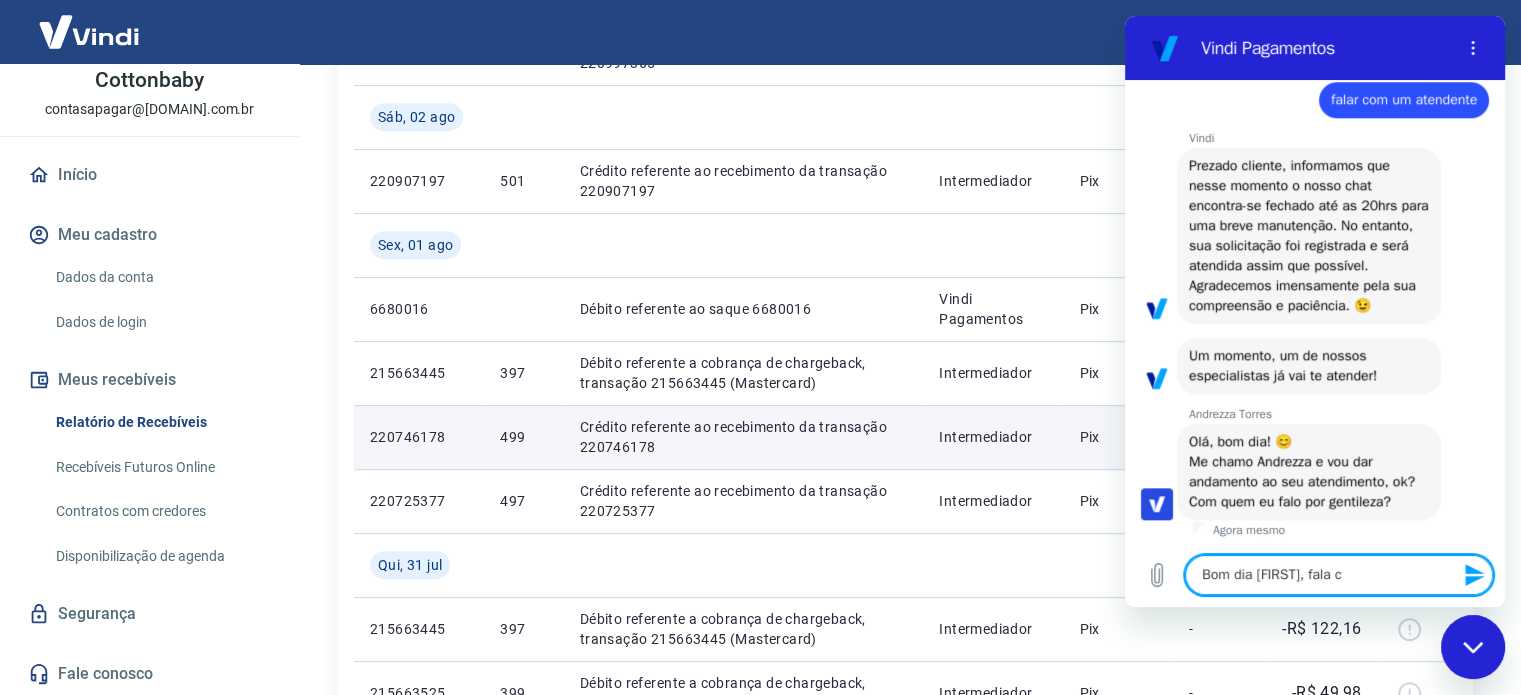type on "Bom dia [FIRST], fala co" 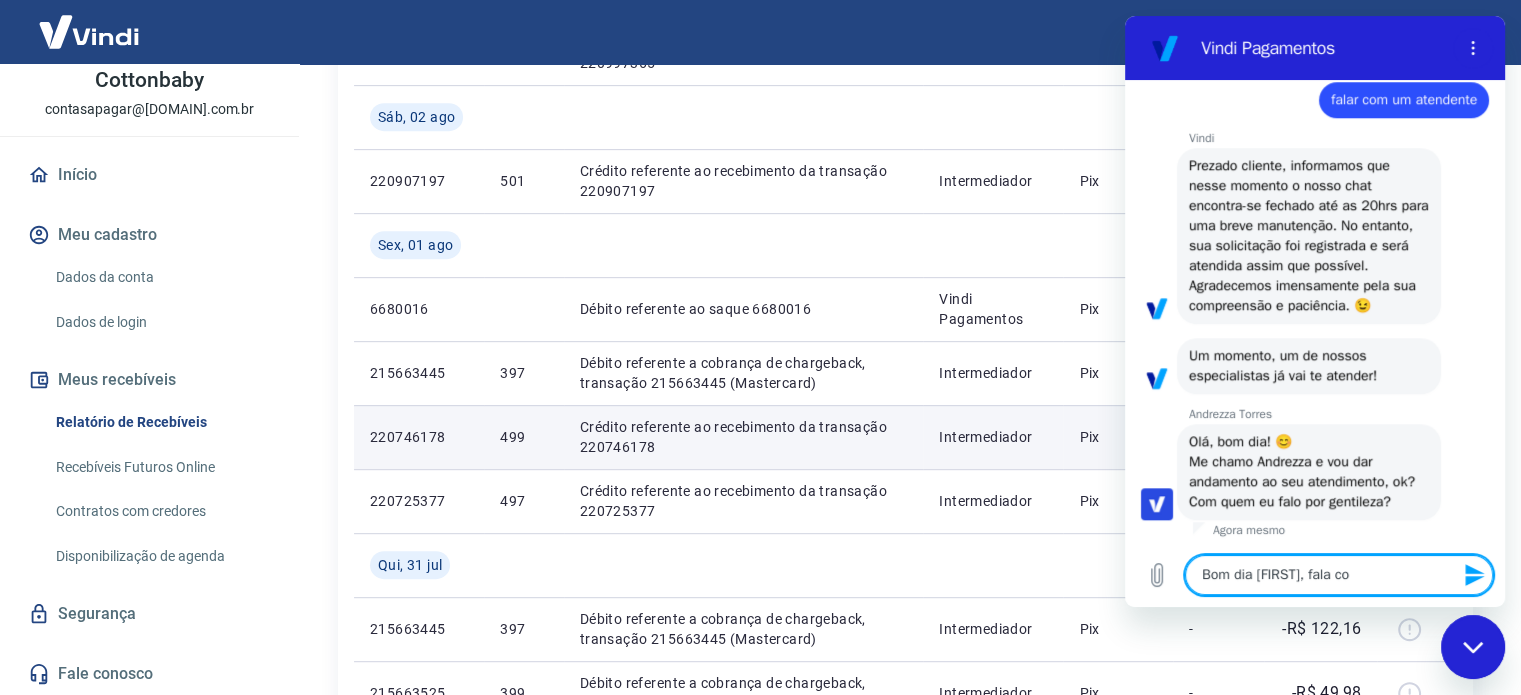 type on "Bom dia [FIRST], fala com" 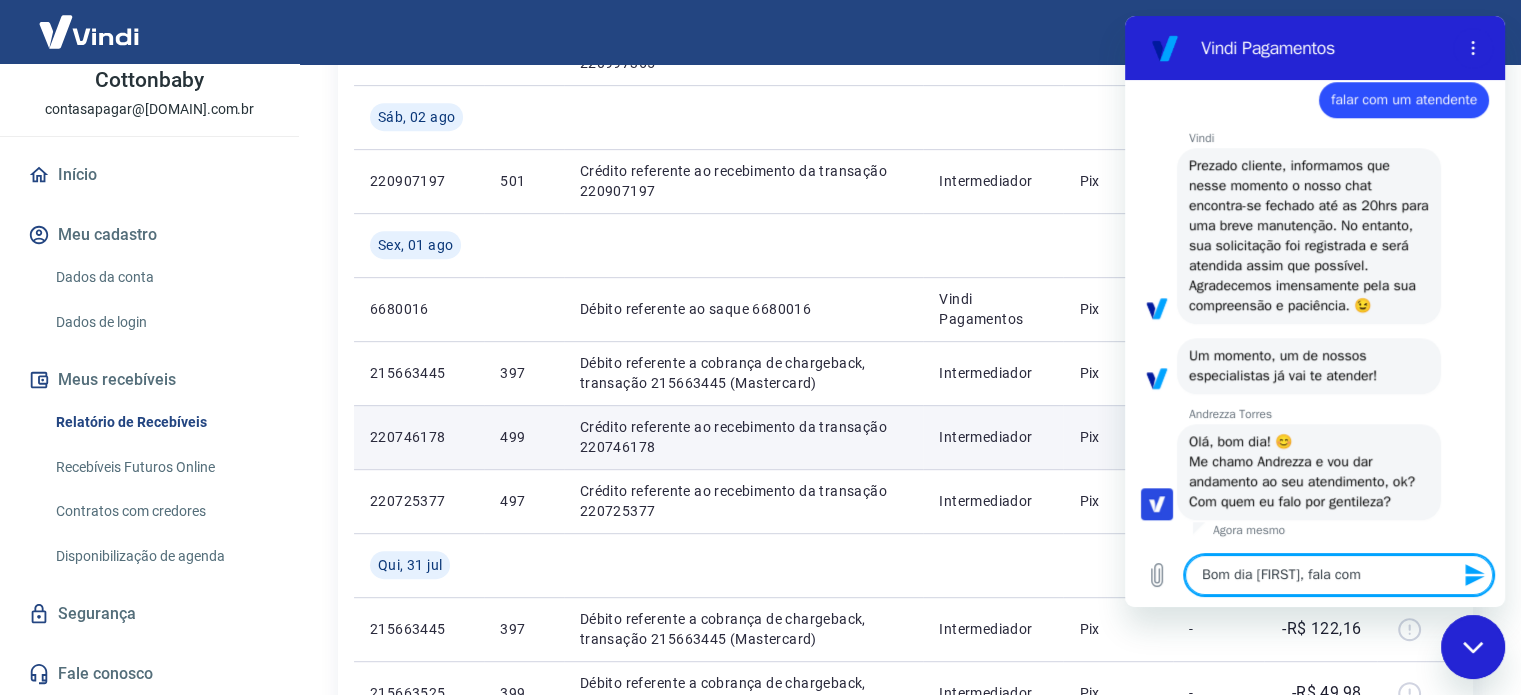 type on "Bom dia [FIRST], fala com" 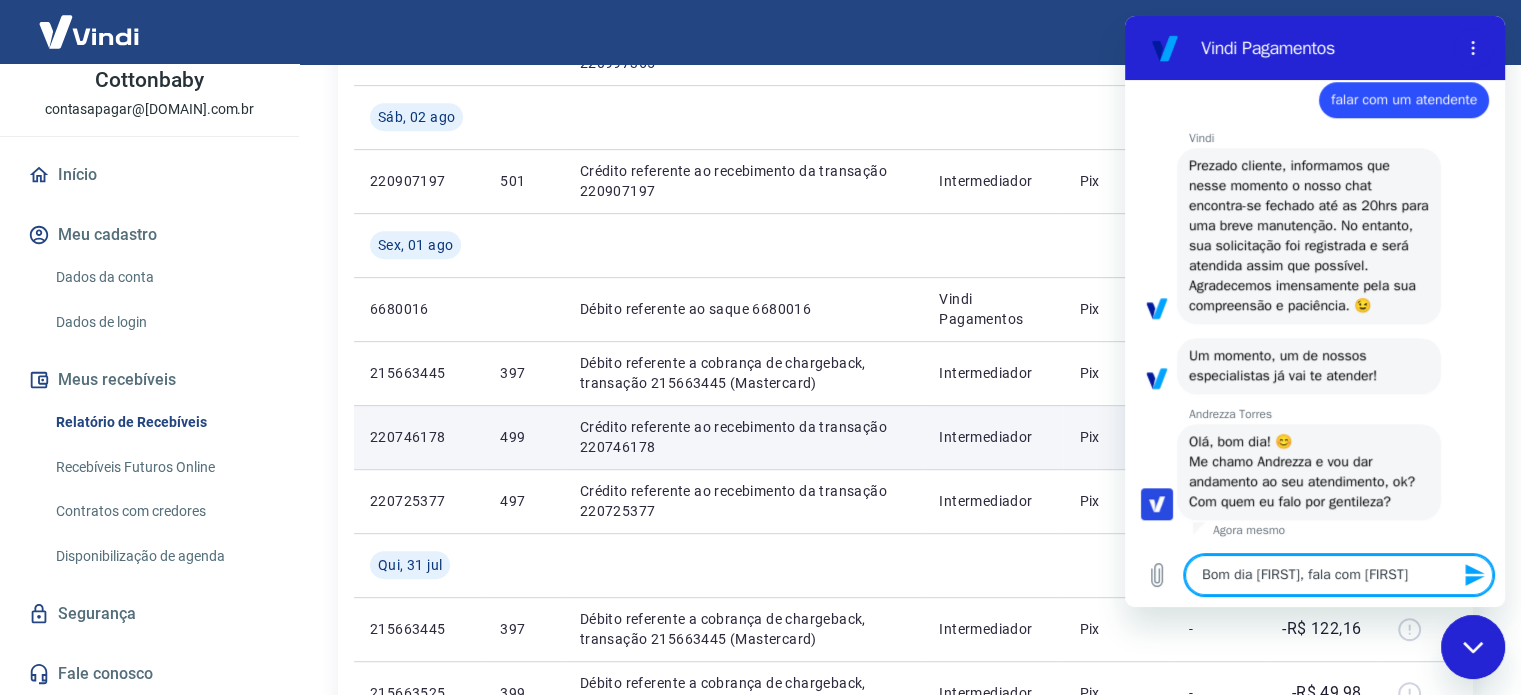 type on "Bom dia [FIRST], fala com [FIRST]" 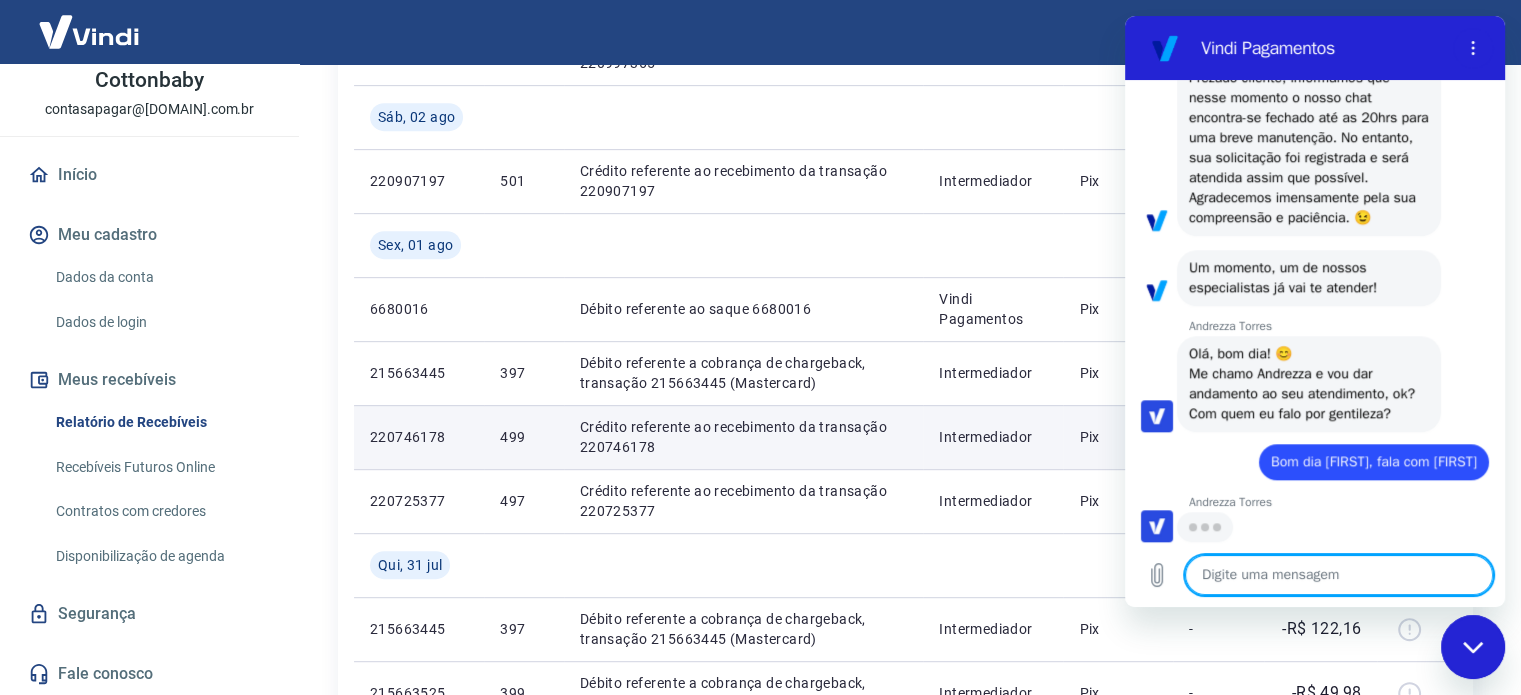 scroll, scrollTop: 1911, scrollLeft: 0, axis: vertical 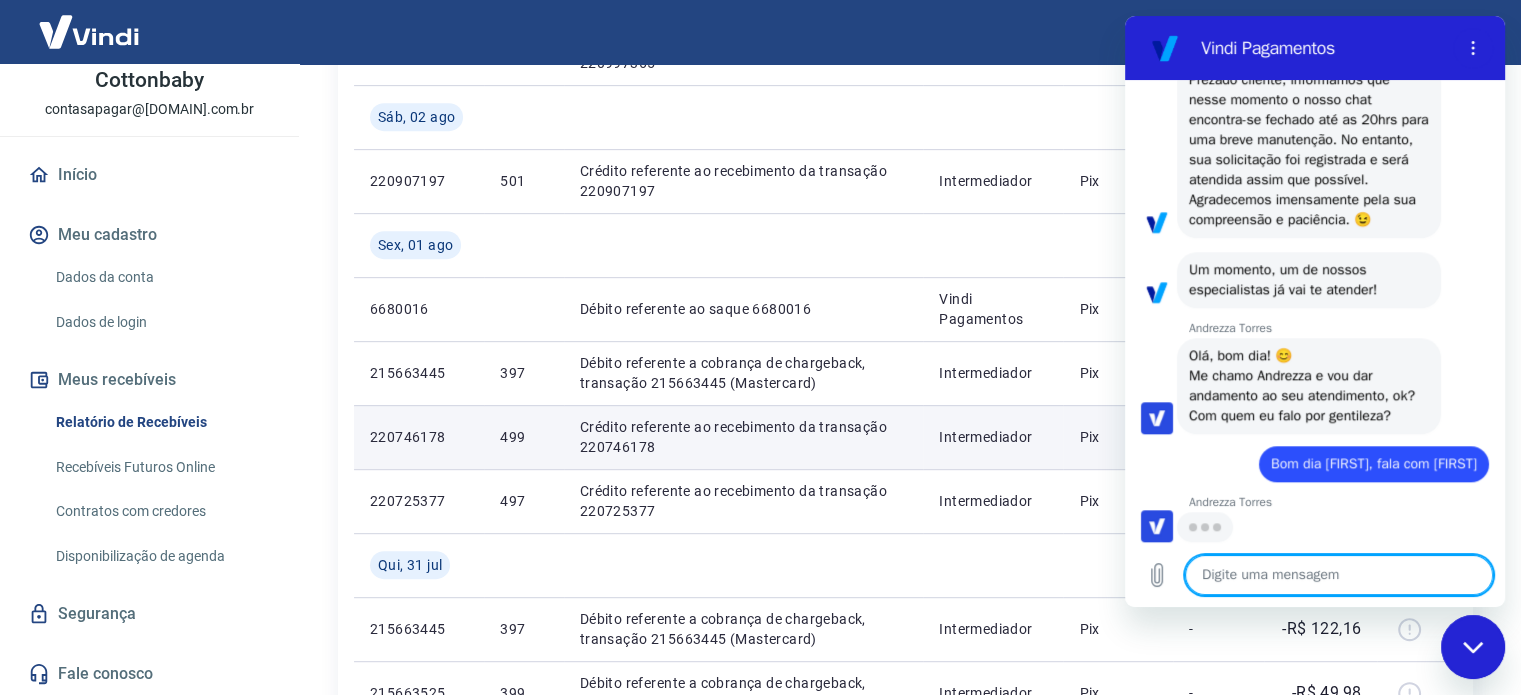 type 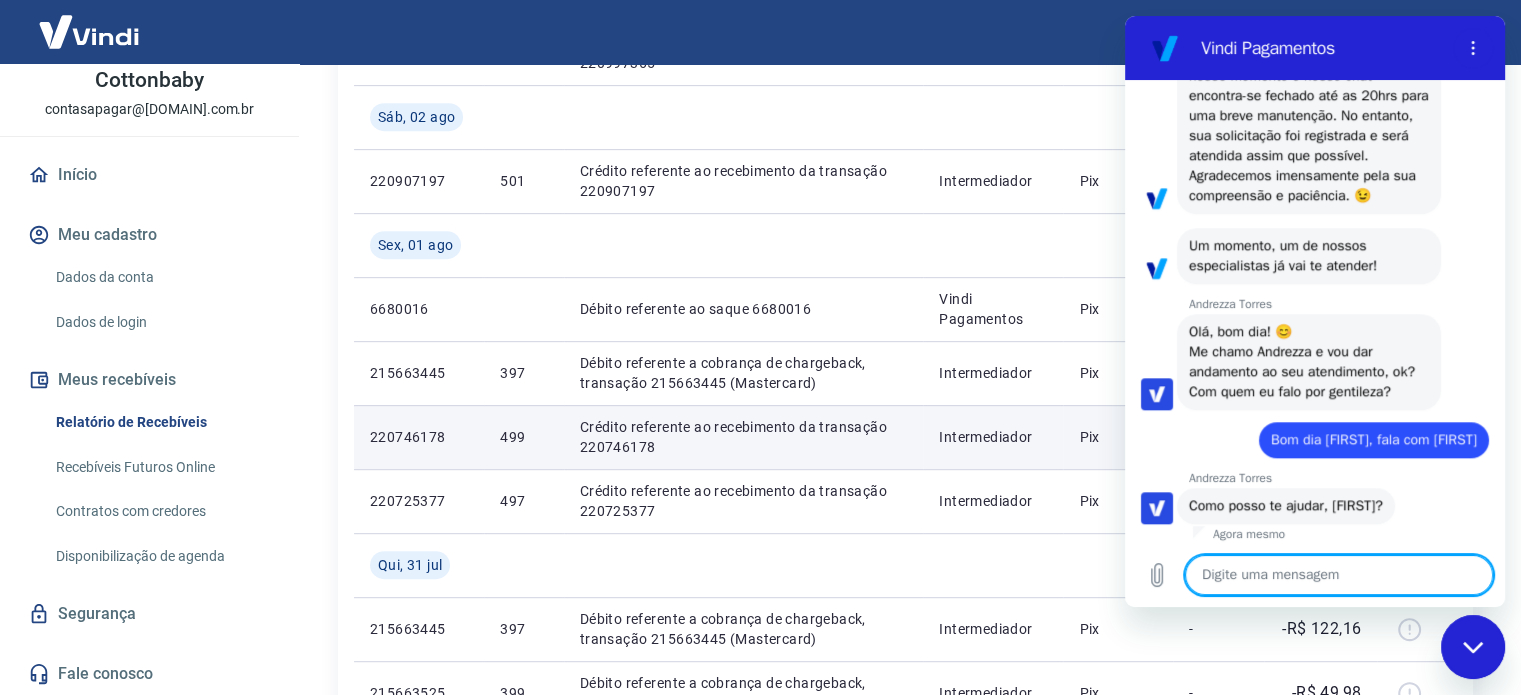scroll, scrollTop: 1939, scrollLeft: 0, axis: vertical 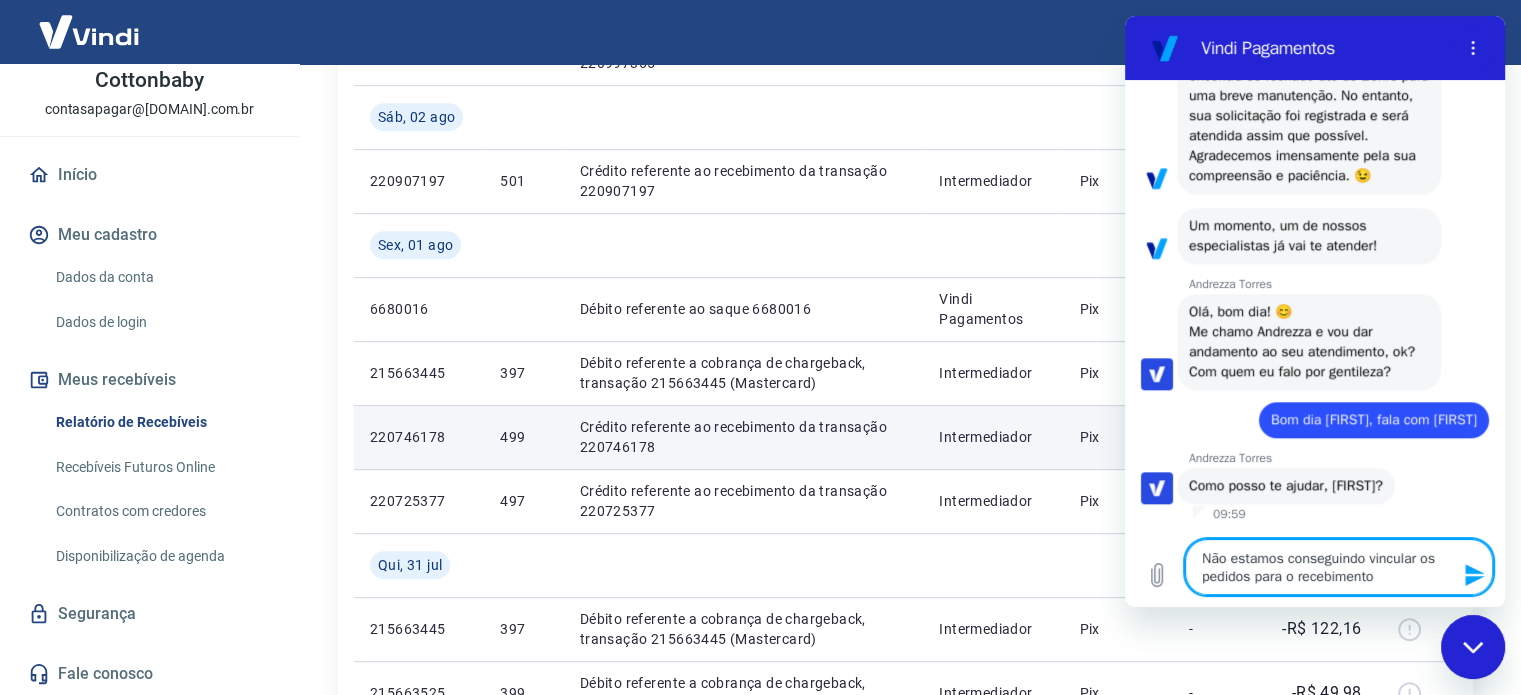 paste on "Débito referente ao saque 6680016" 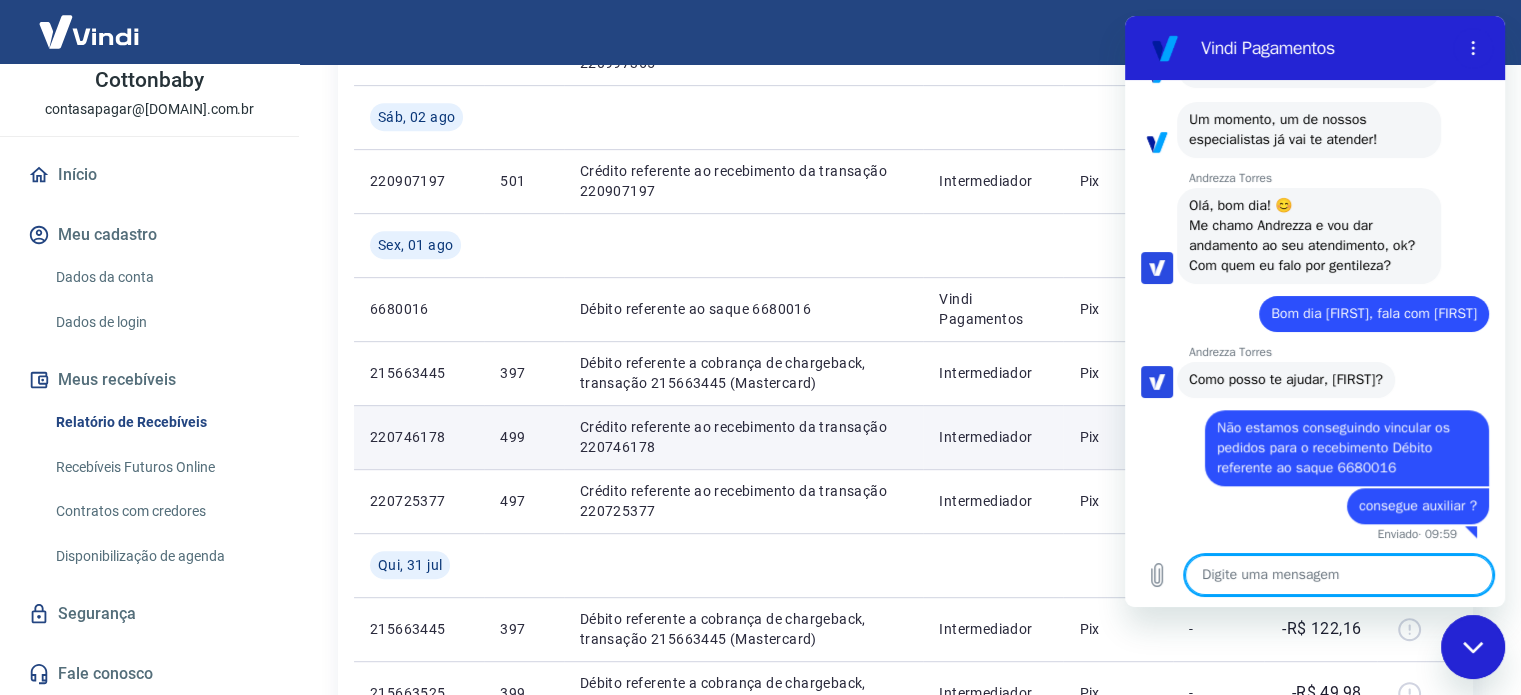 scroll, scrollTop: 2064, scrollLeft: 0, axis: vertical 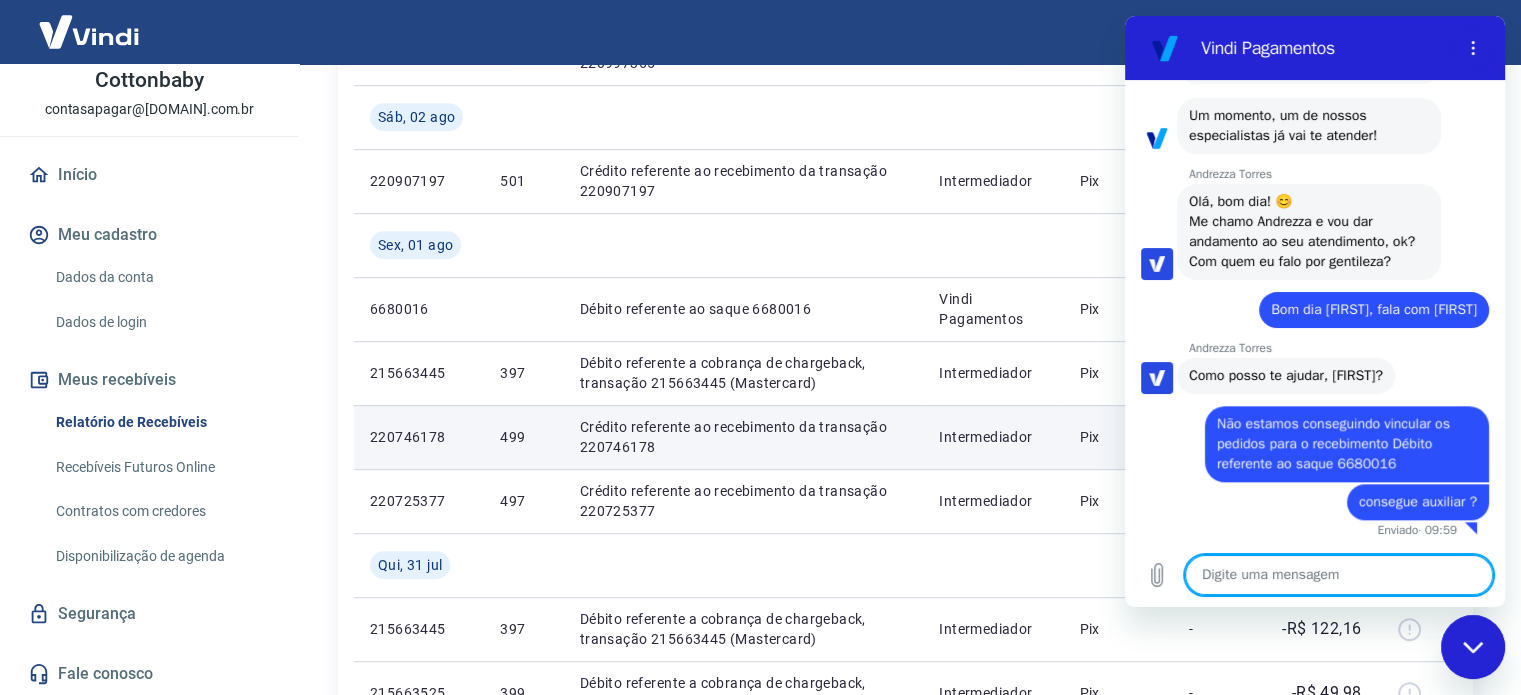 click at bounding box center [1339, 575] 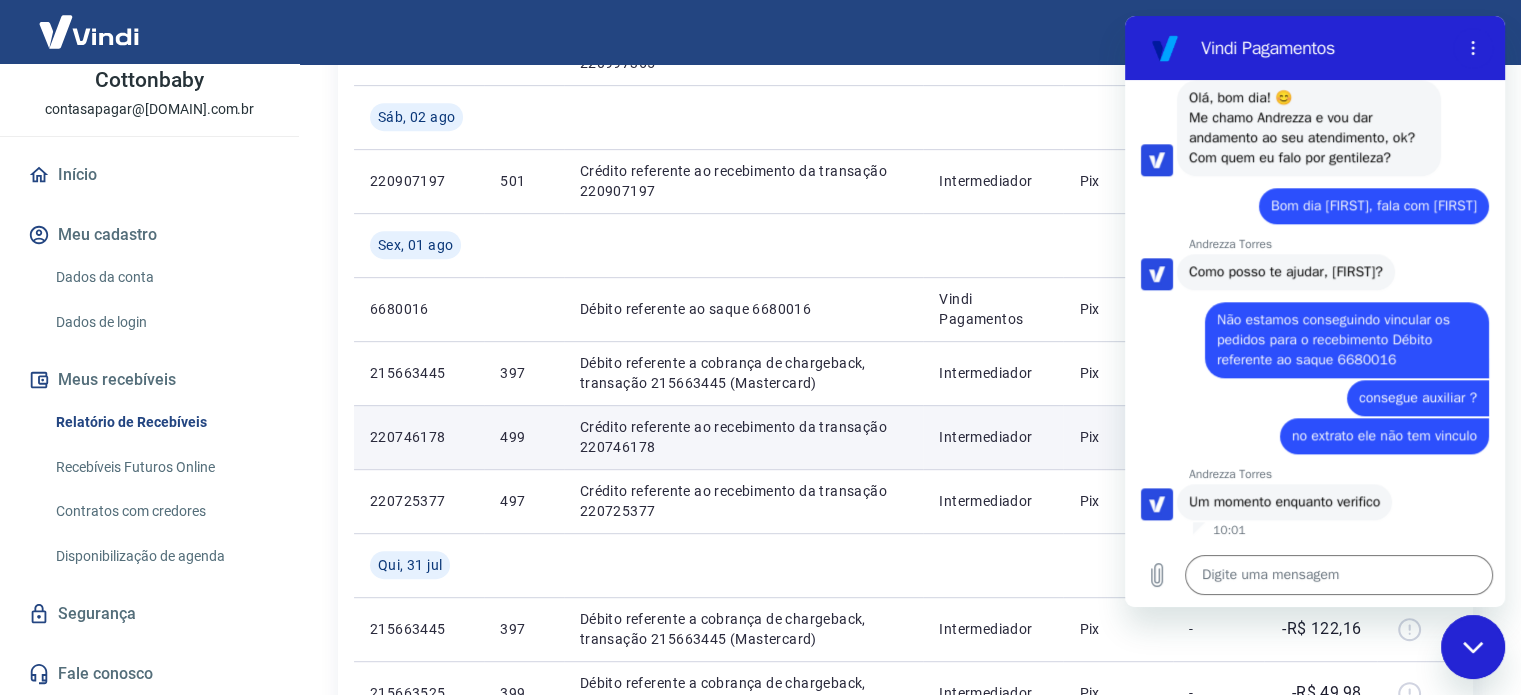 scroll, scrollTop: 2168, scrollLeft: 0, axis: vertical 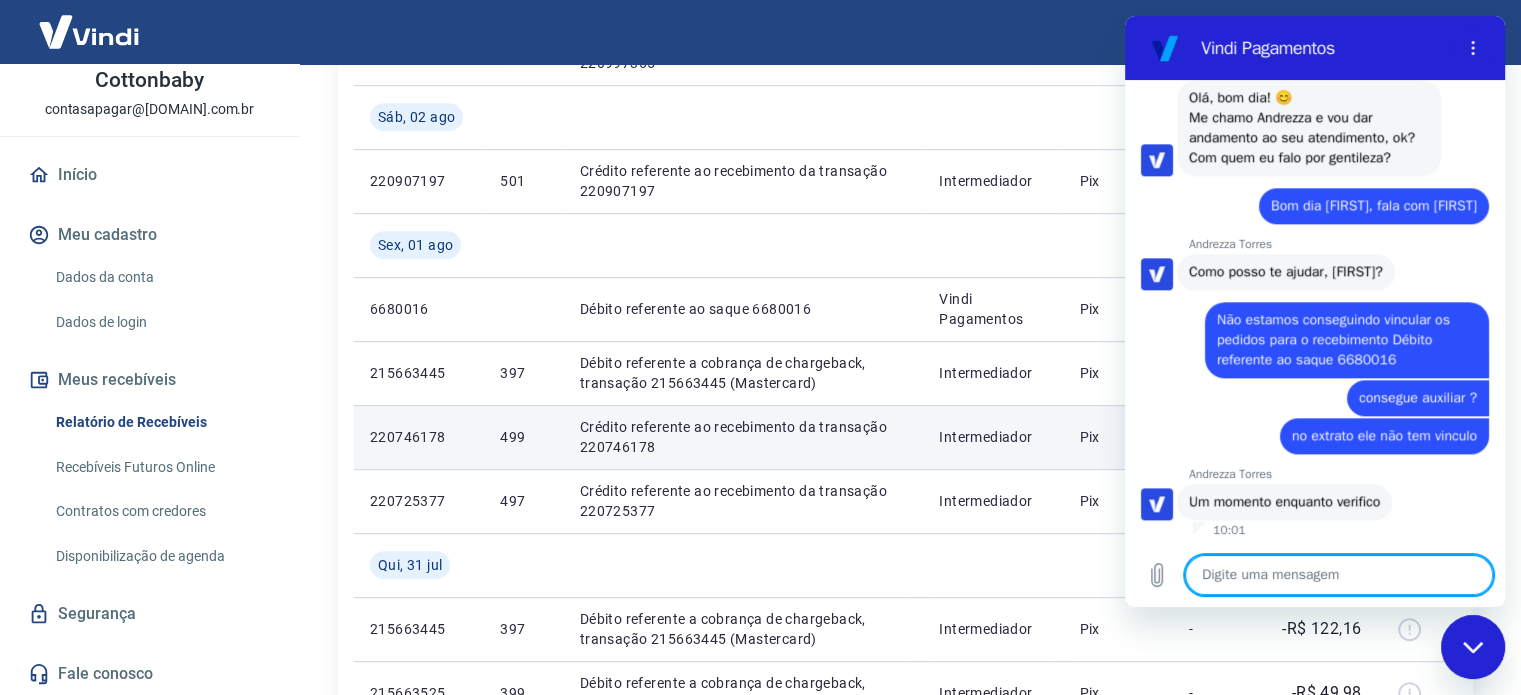 click at bounding box center (1339, 575) 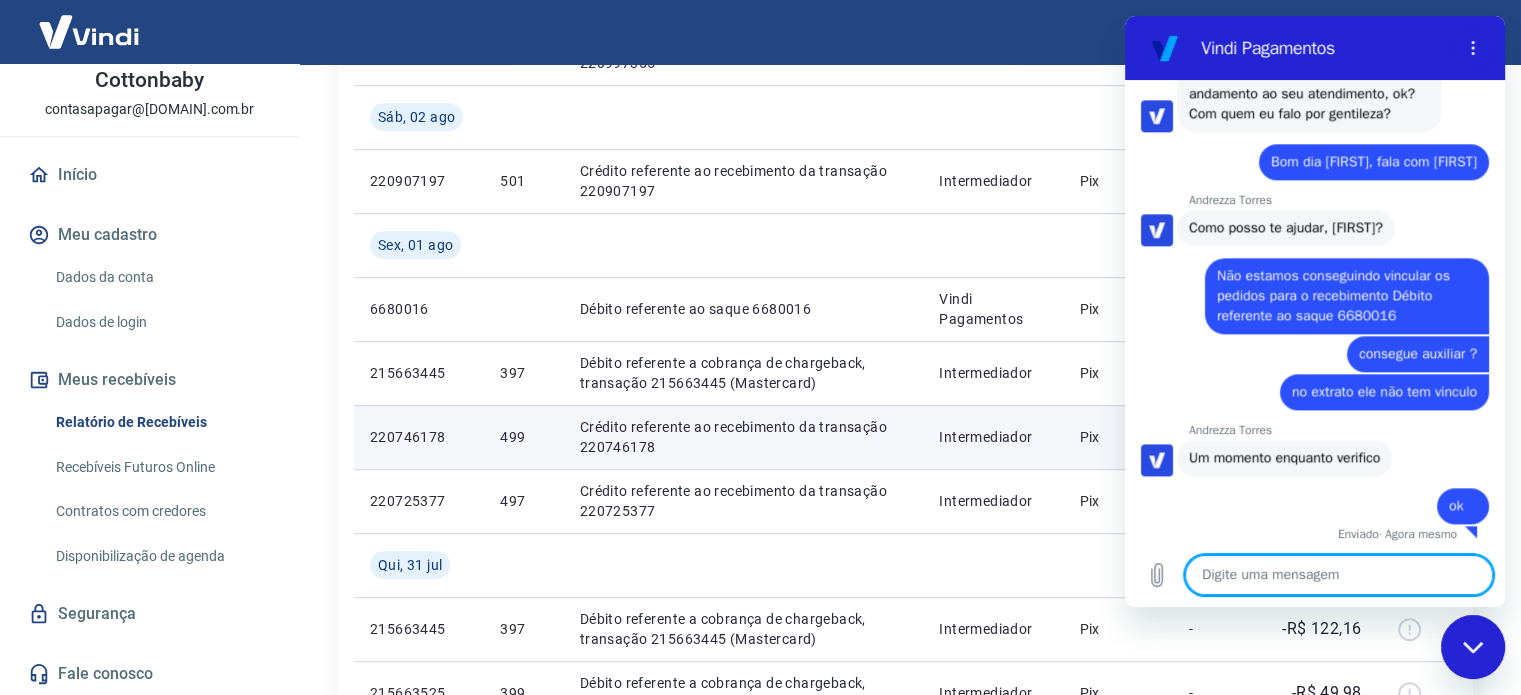 scroll, scrollTop: 2216, scrollLeft: 0, axis: vertical 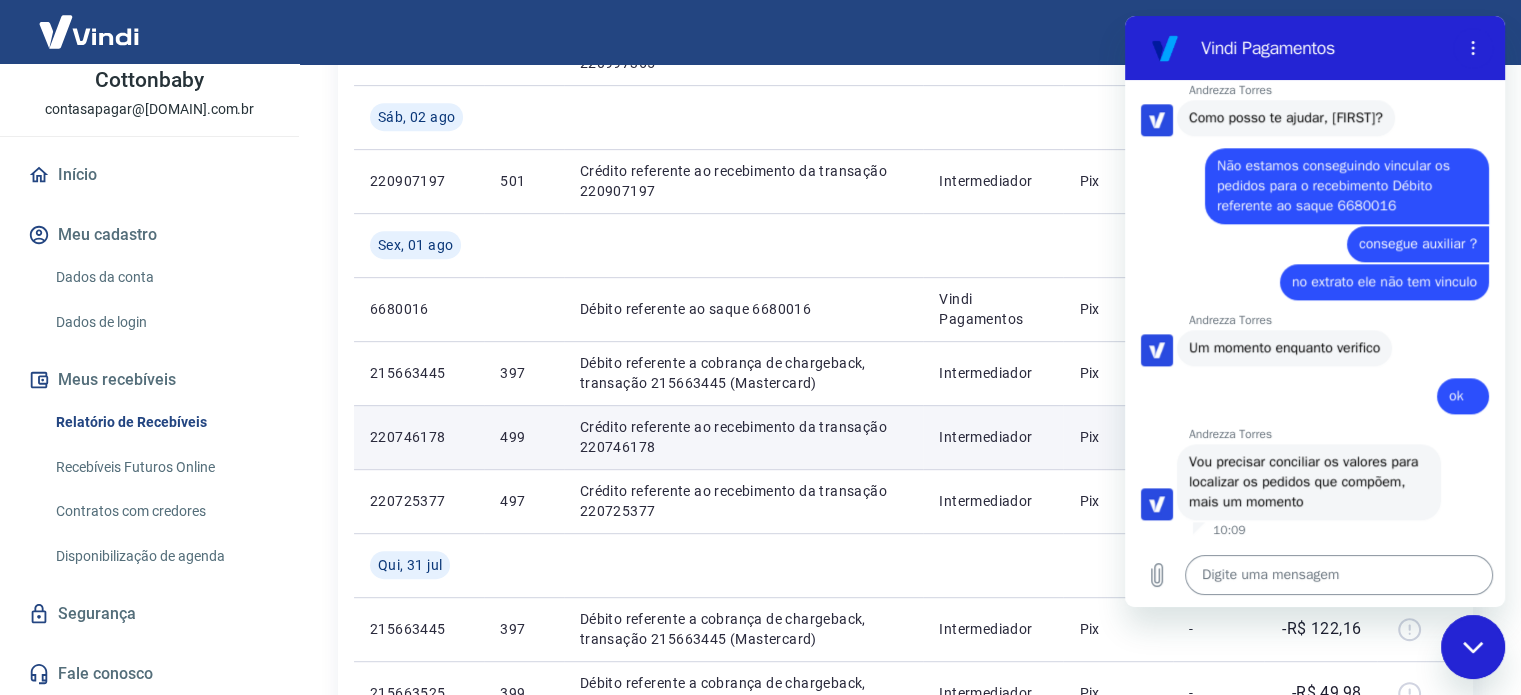 click at bounding box center (1339, 575) 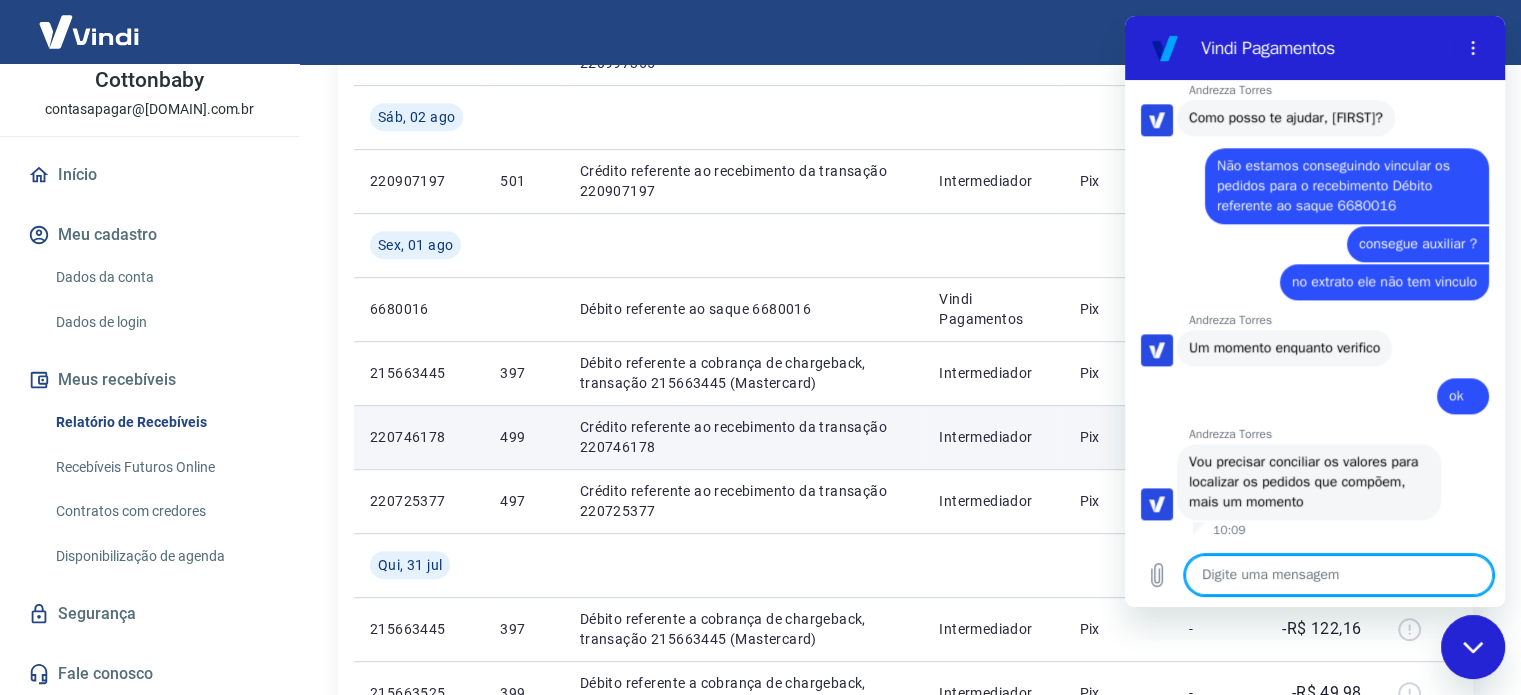 scroll, scrollTop: 1000, scrollLeft: 0, axis: vertical 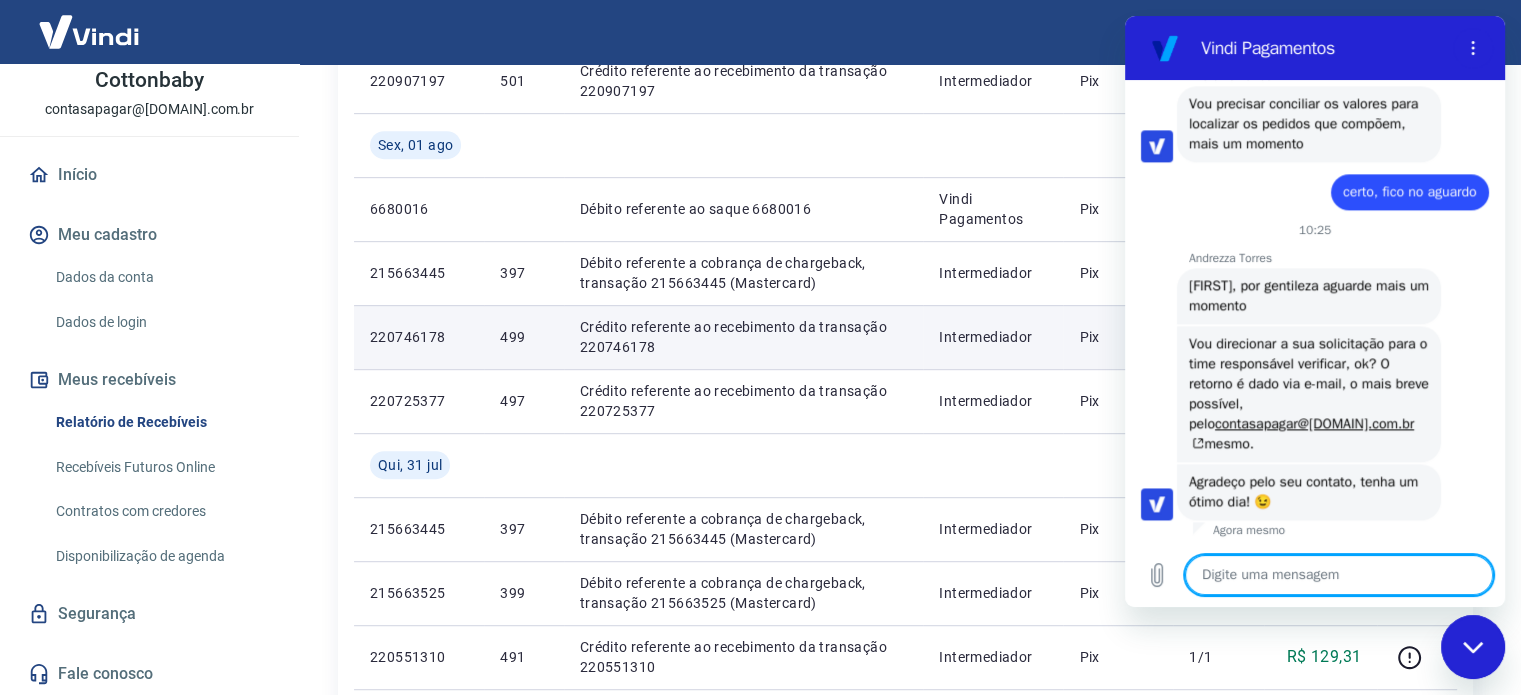 click at bounding box center [1339, 575] 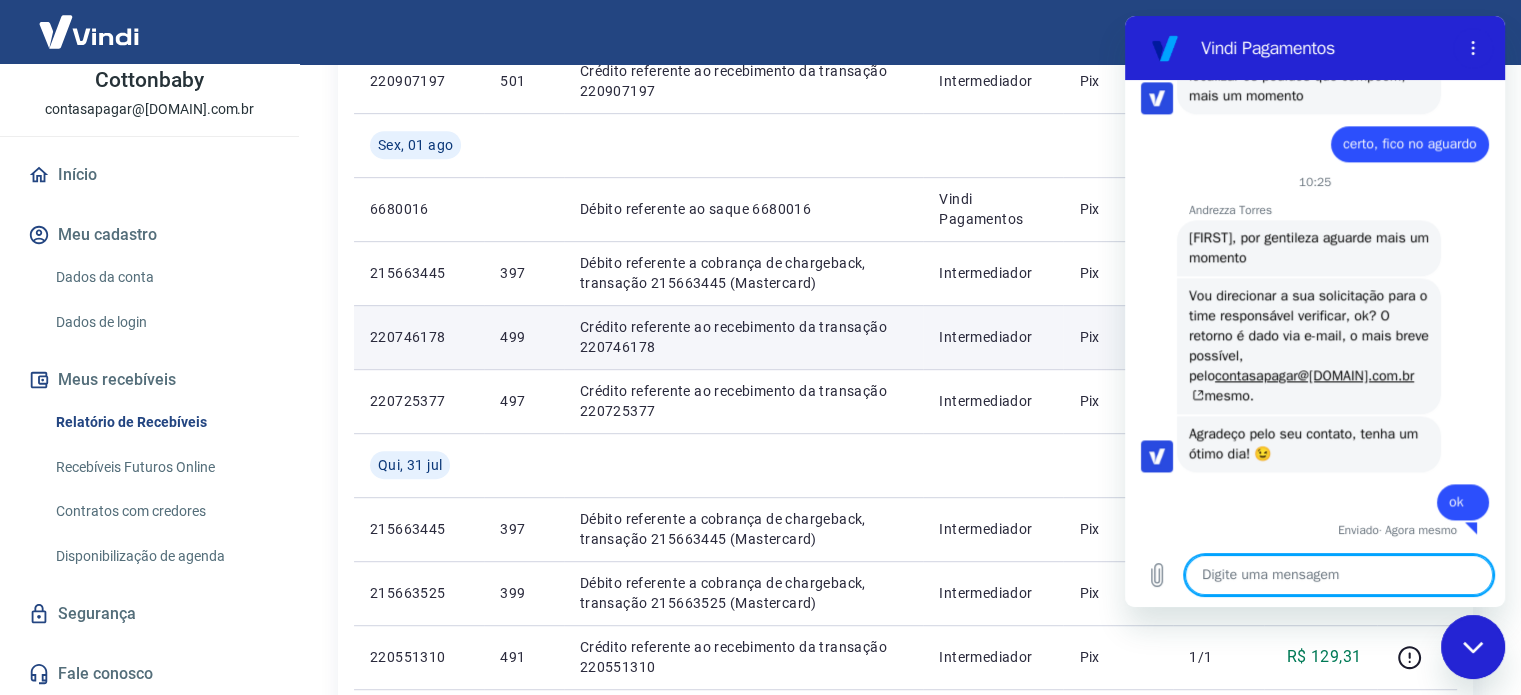 scroll, scrollTop: 2728, scrollLeft: 0, axis: vertical 